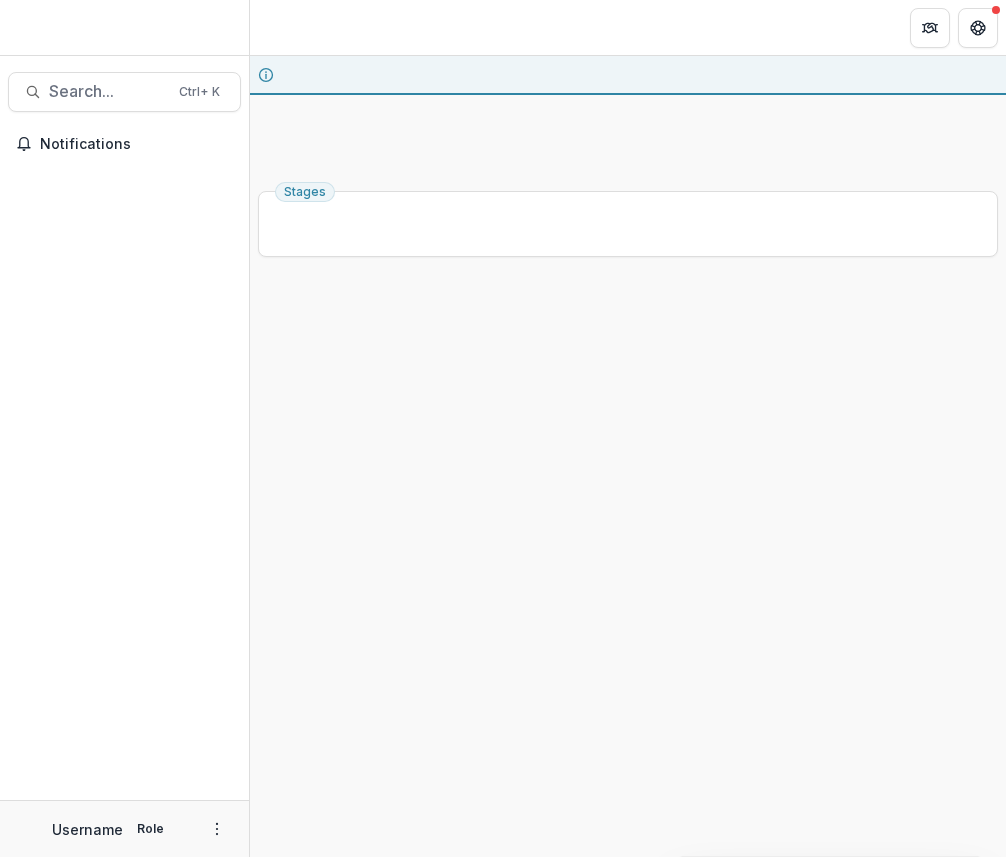 scroll, scrollTop: 0, scrollLeft: 0, axis: both 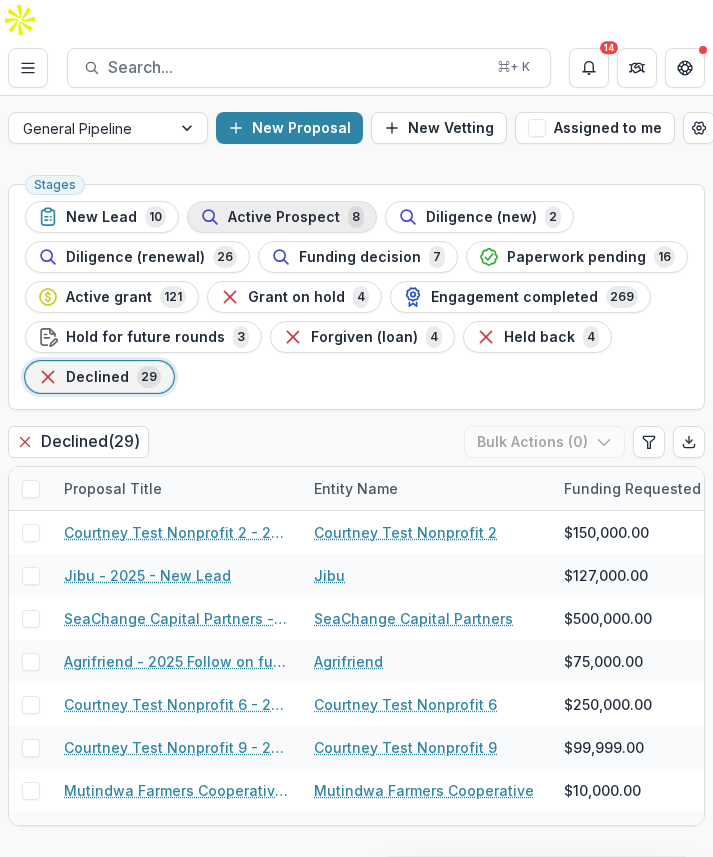 click on "Active Prospect" at bounding box center [284, 217] 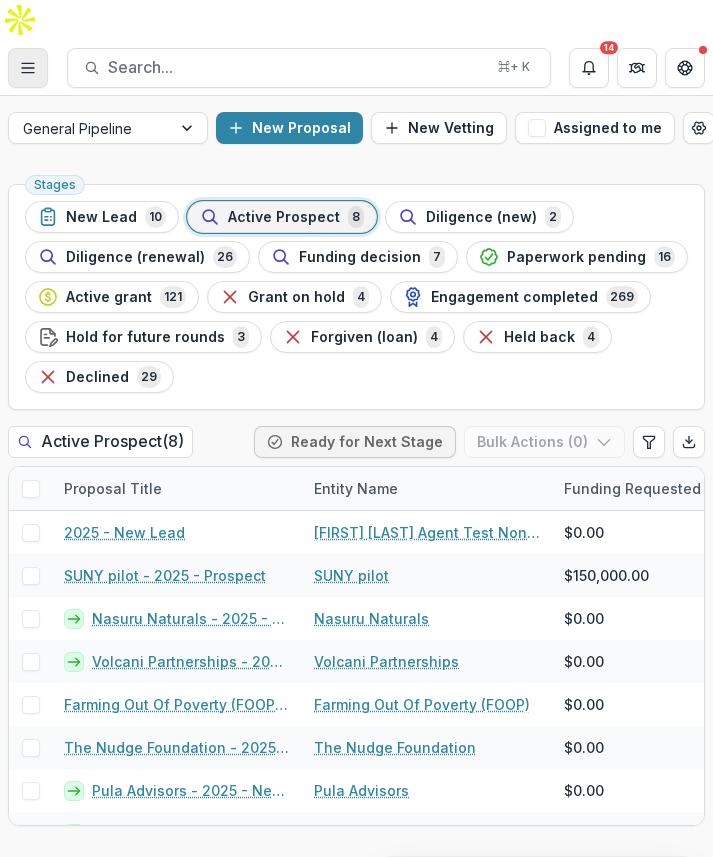 click at bounding box center [28, 68] 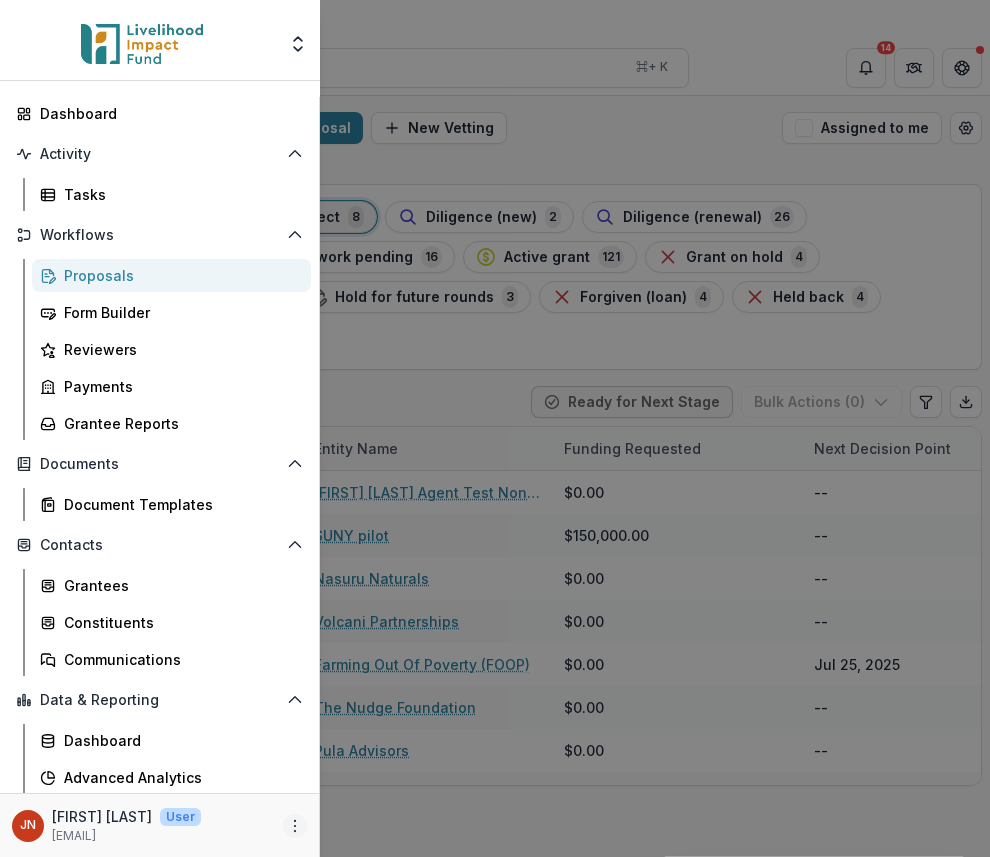 click 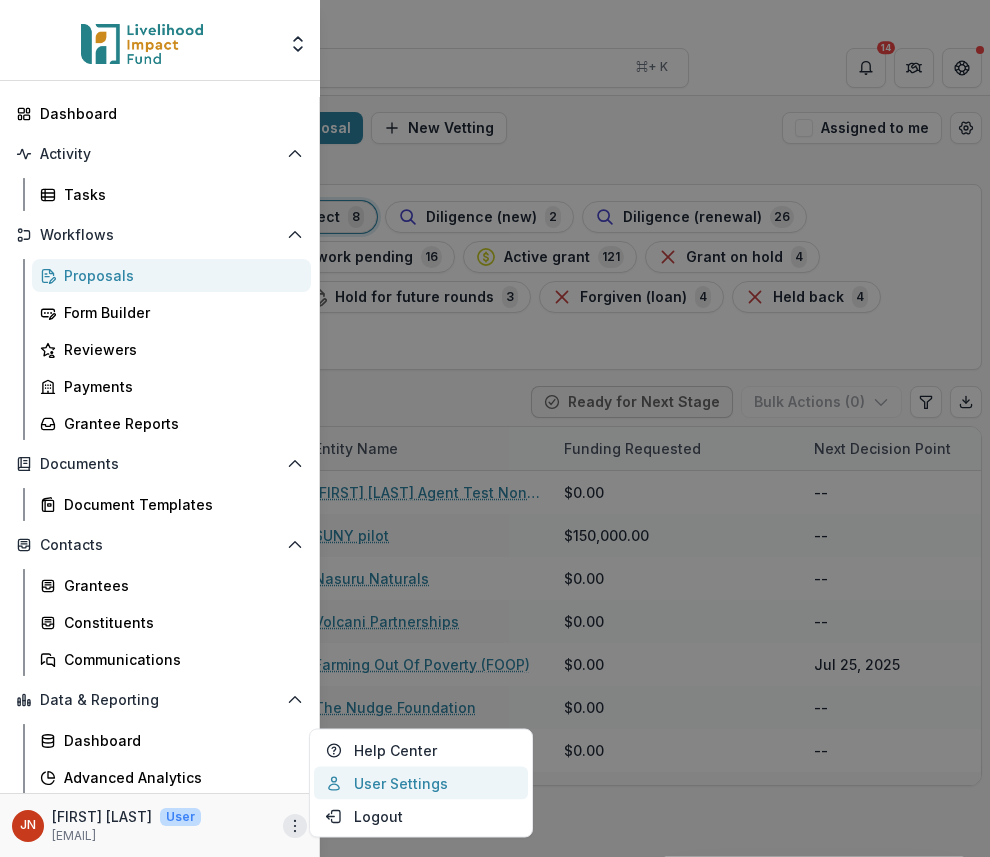 click on "User Settings" at bounding box center (421, 783) 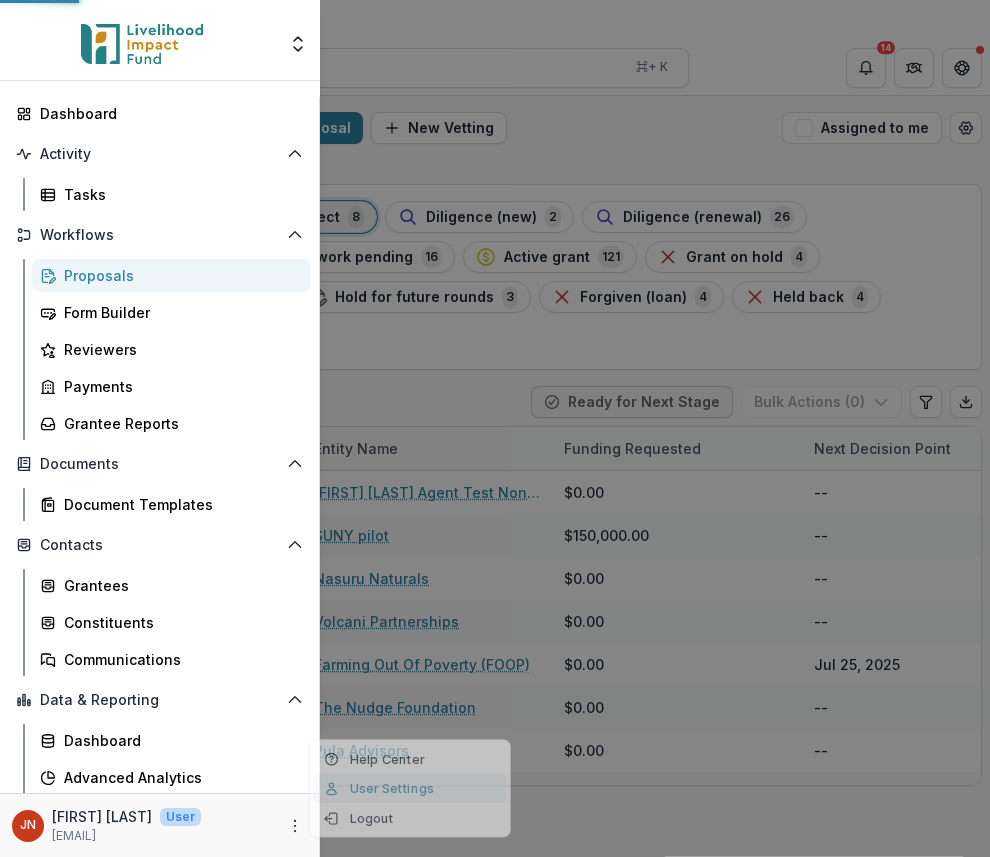 select on "****" 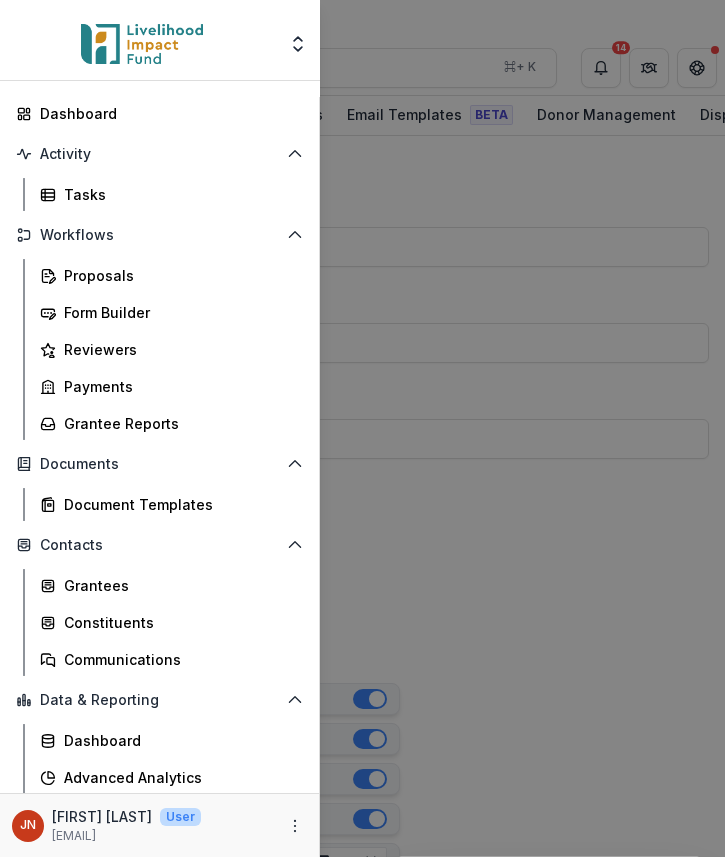 click on "Foundations Livelihood Impact Fund Nonprofits Akirachix Joyce Test API Joyce Test API 1 Team Settings Admin Settings Dashboard Activity Tasks Workflows Proposals Form Builder Reviewers Payments Grantee Reports Documents Document Templates Contacts Grantees Constituents Communications Data & Reporting Dashboard Advanced Analytics Data Report JN Joyce Ndichu User ndichujoyce8@gmail.com" at bounding box center (362, 428) 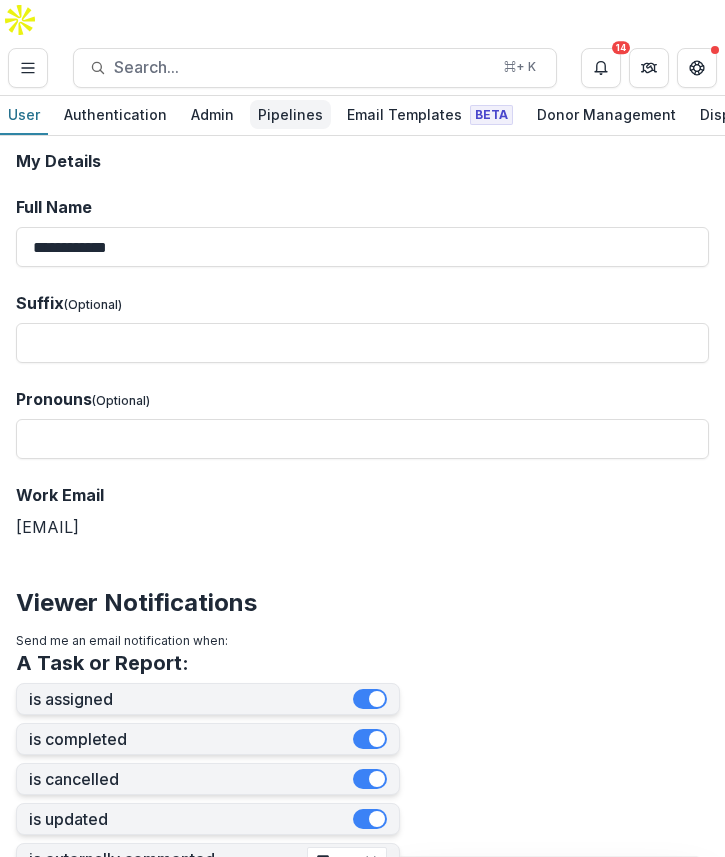 click on "Pipelines" at bounding box center (290, 114) 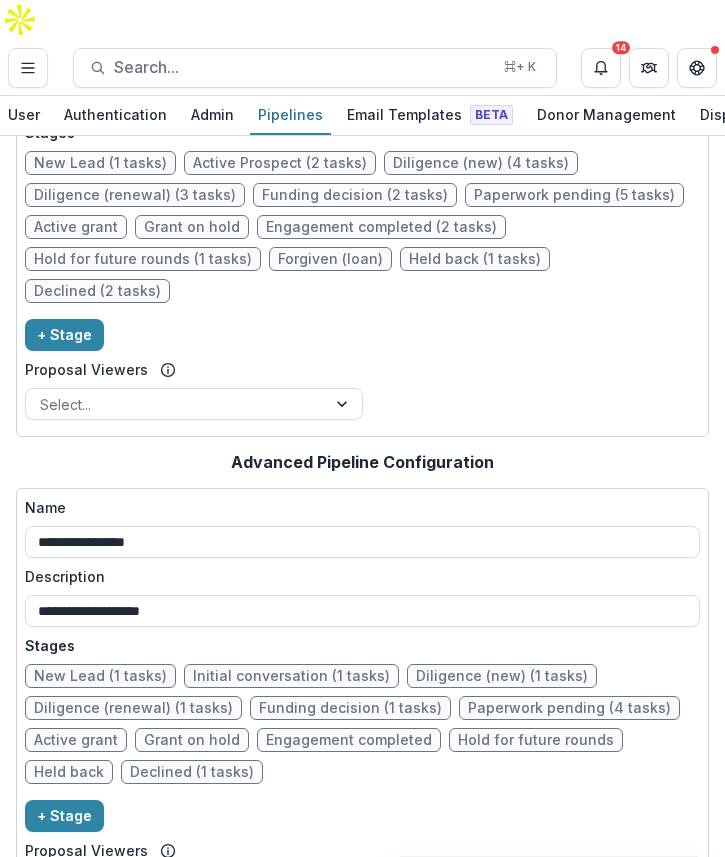 scroll, scrollTop: 0, scrollLeft: 0, axis: both 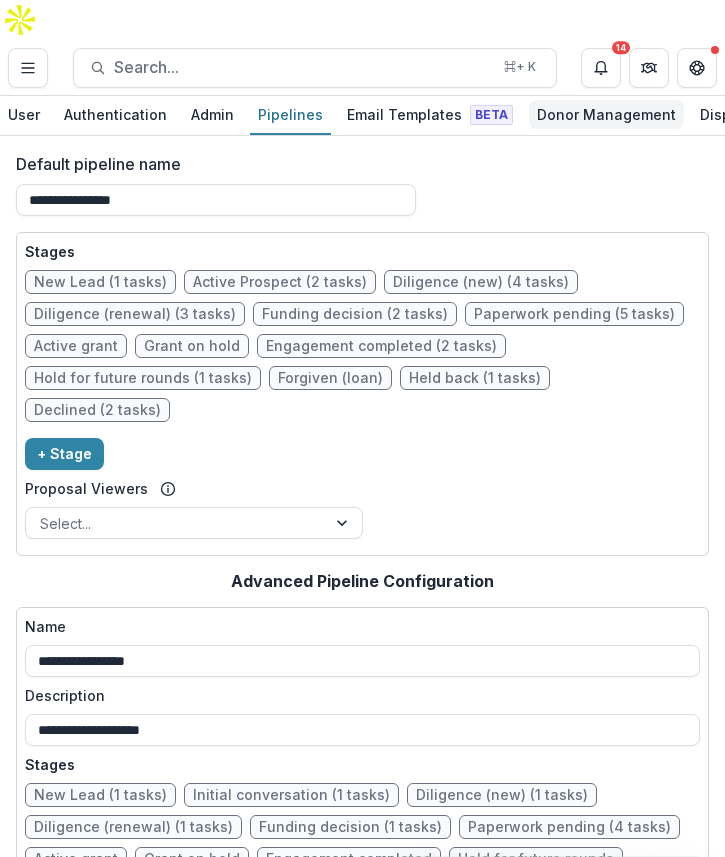 click on "Donor Management" at bounding box center [606, 114] 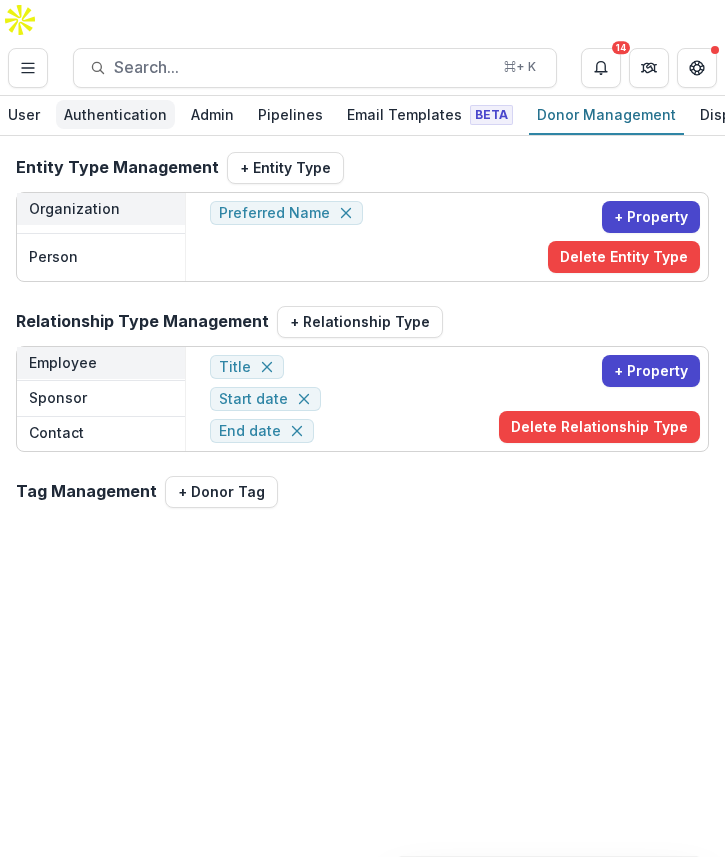 click on "Authentication" at bounding box center (115, 114) 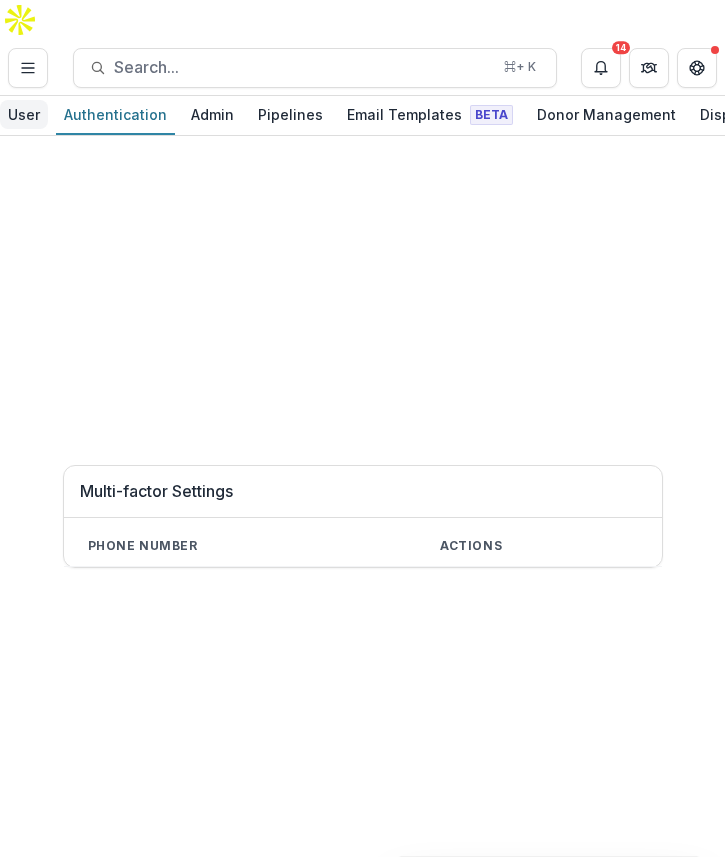 click on "User" at bounding box center [24, 114] 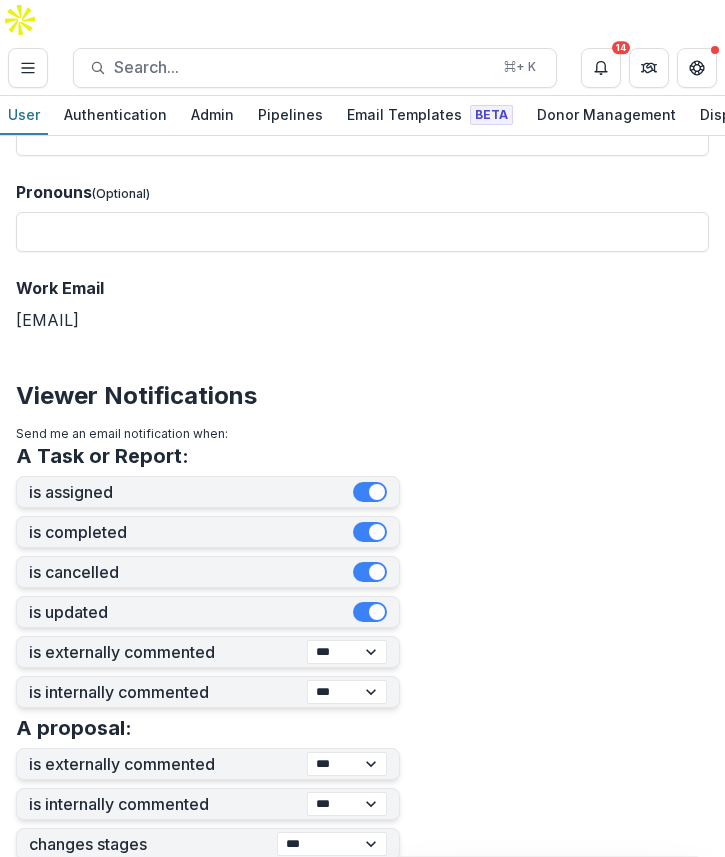scroll, scrollTop: 0, scrollLeft: 0, axis: both 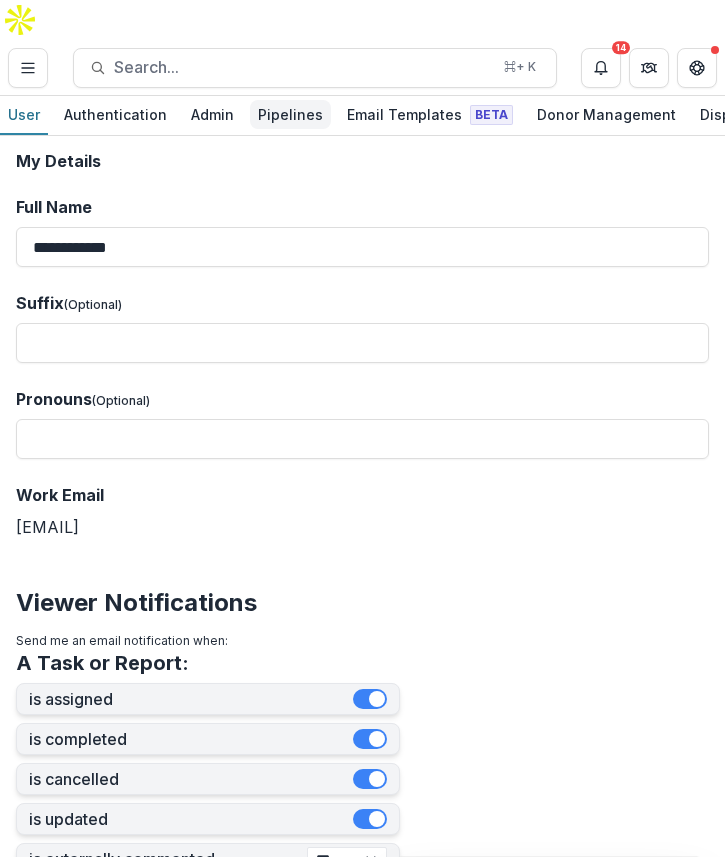 click on "Pipelines" at bounding box center (290, 114) 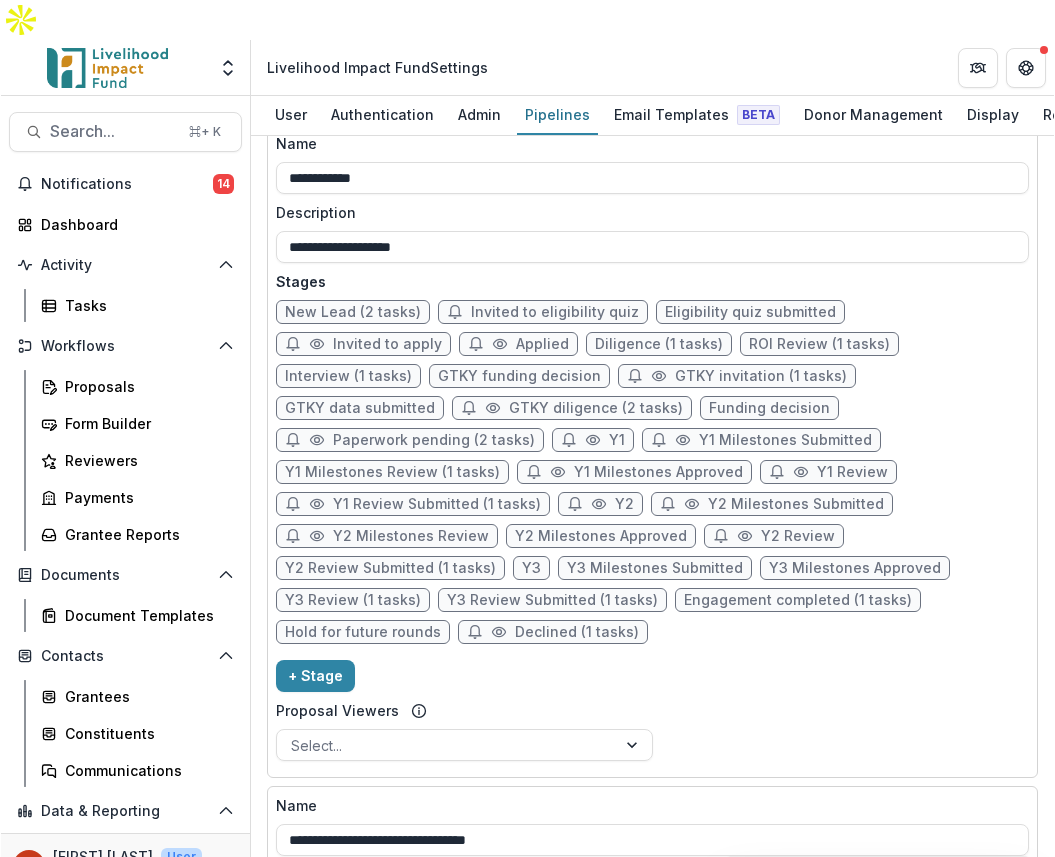 scroll, scrollTop: 857, scrollLeft: 0, axis: vertical 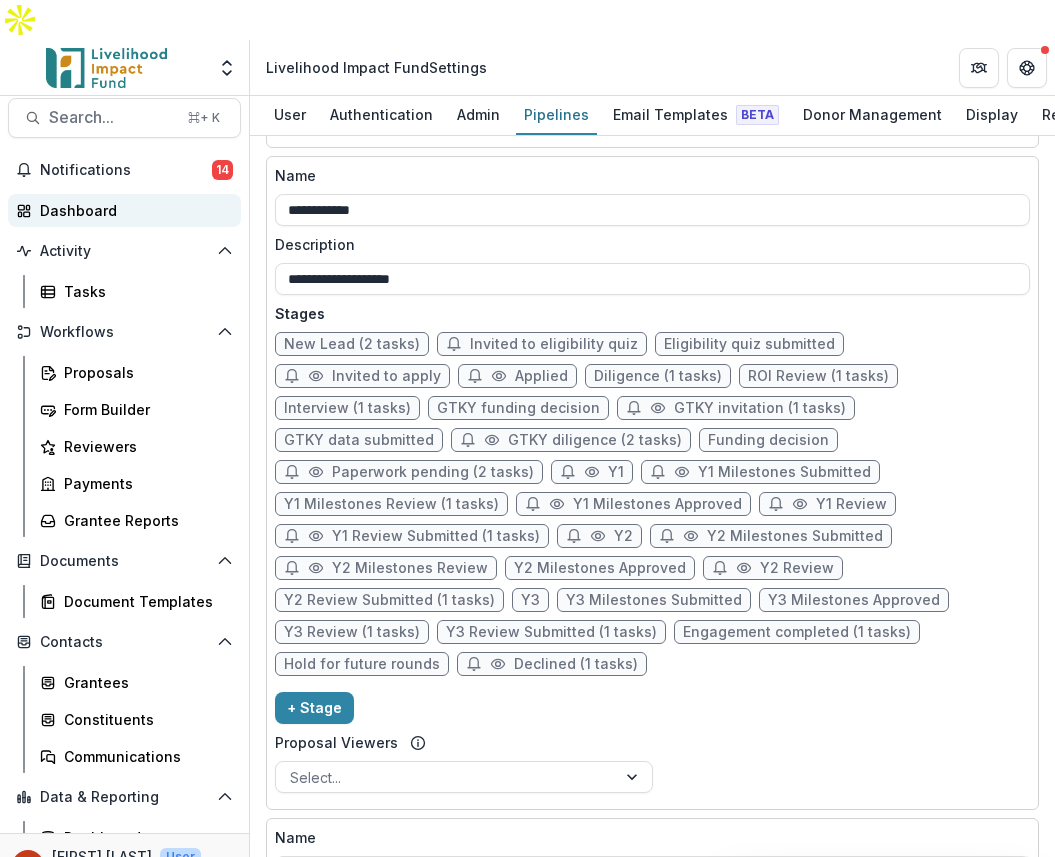 click on "Dashboard" at bounding box center [132, 210] 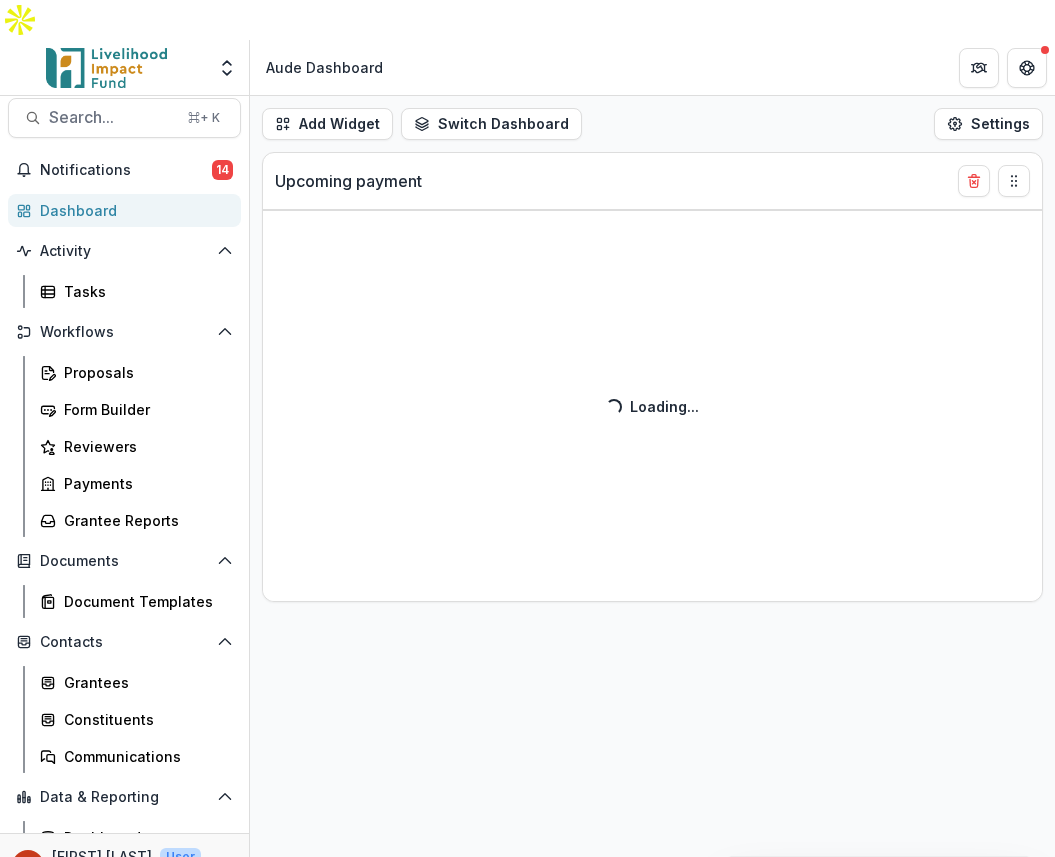 select on "******" 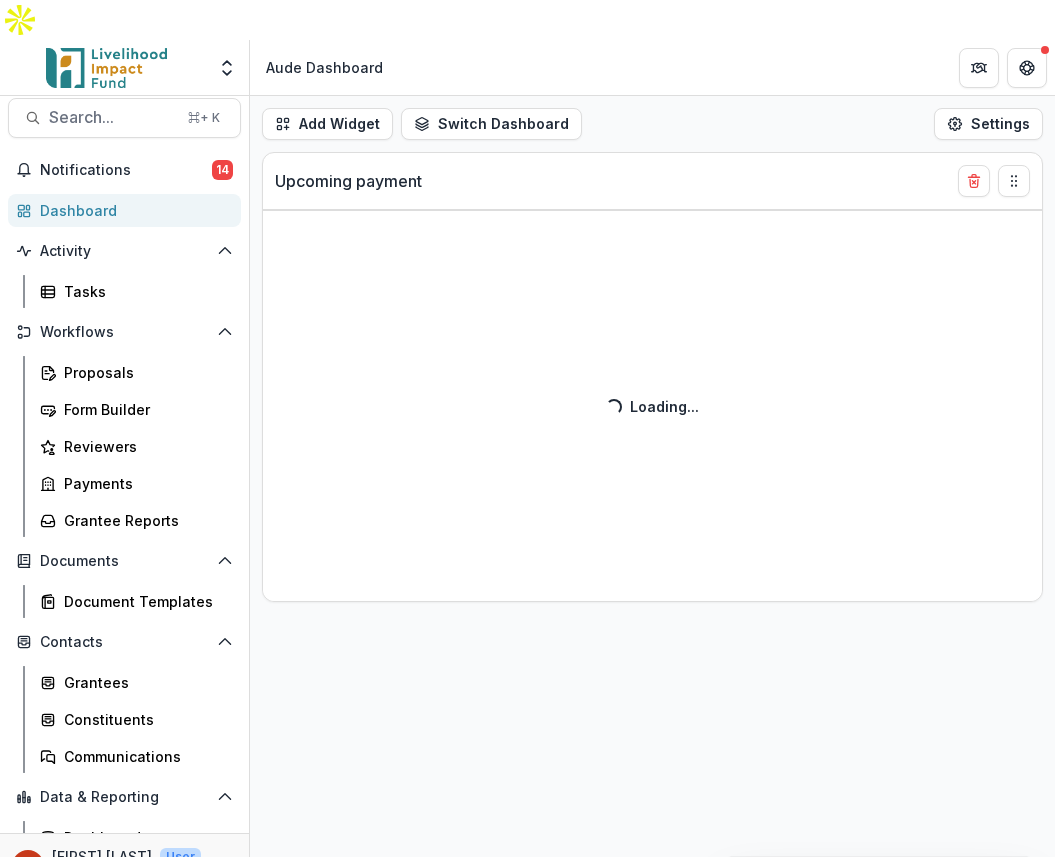 select on "******" 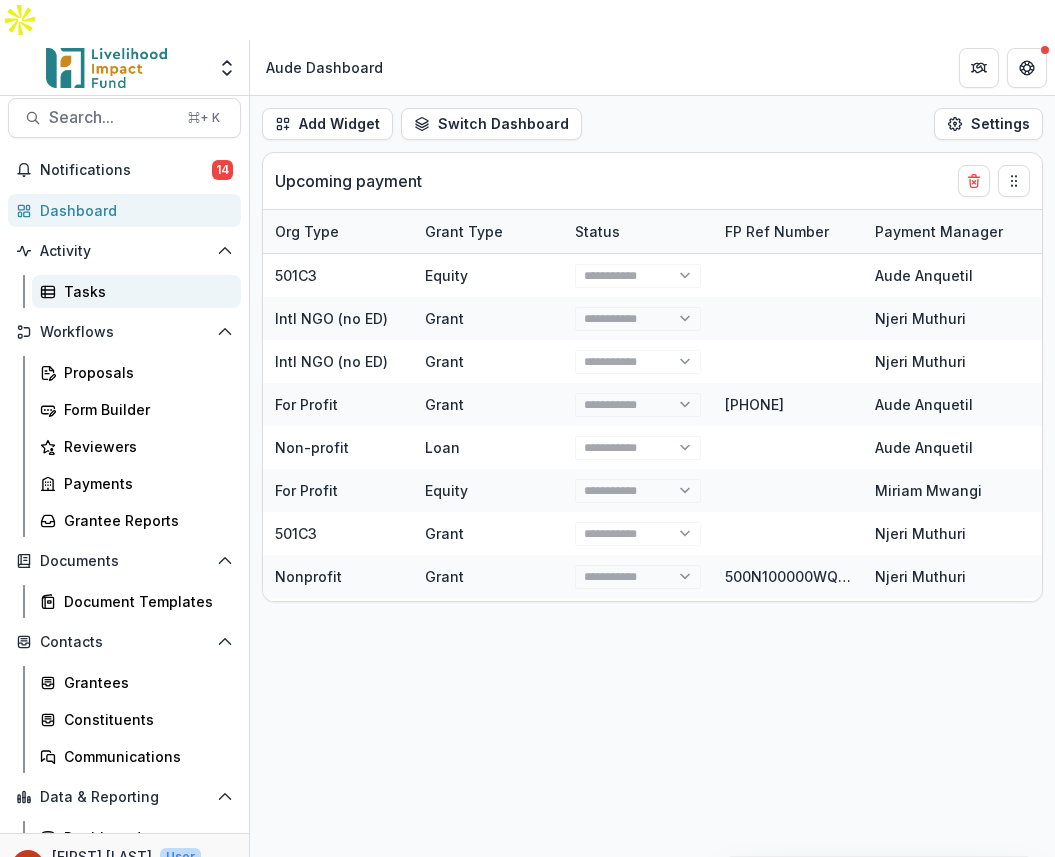 click on "Tasks" at bounding box center [144, 291] 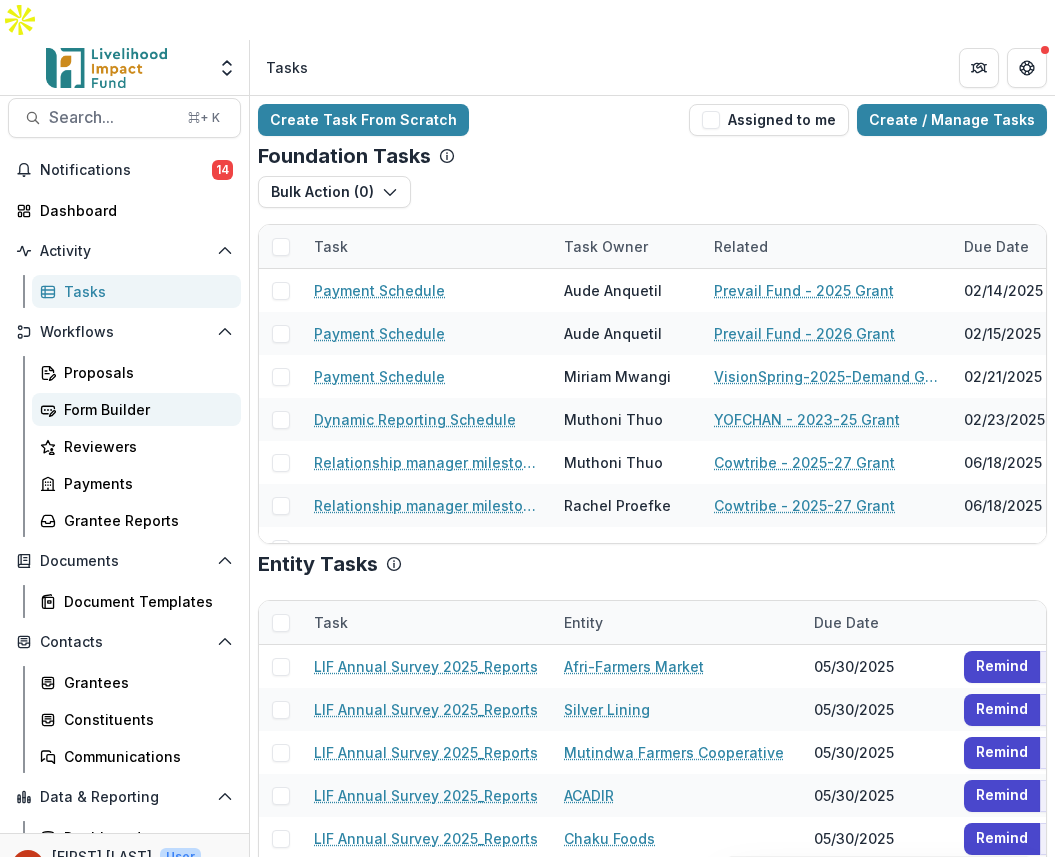 click on "Form Builder" at bounding box center (144, 409) 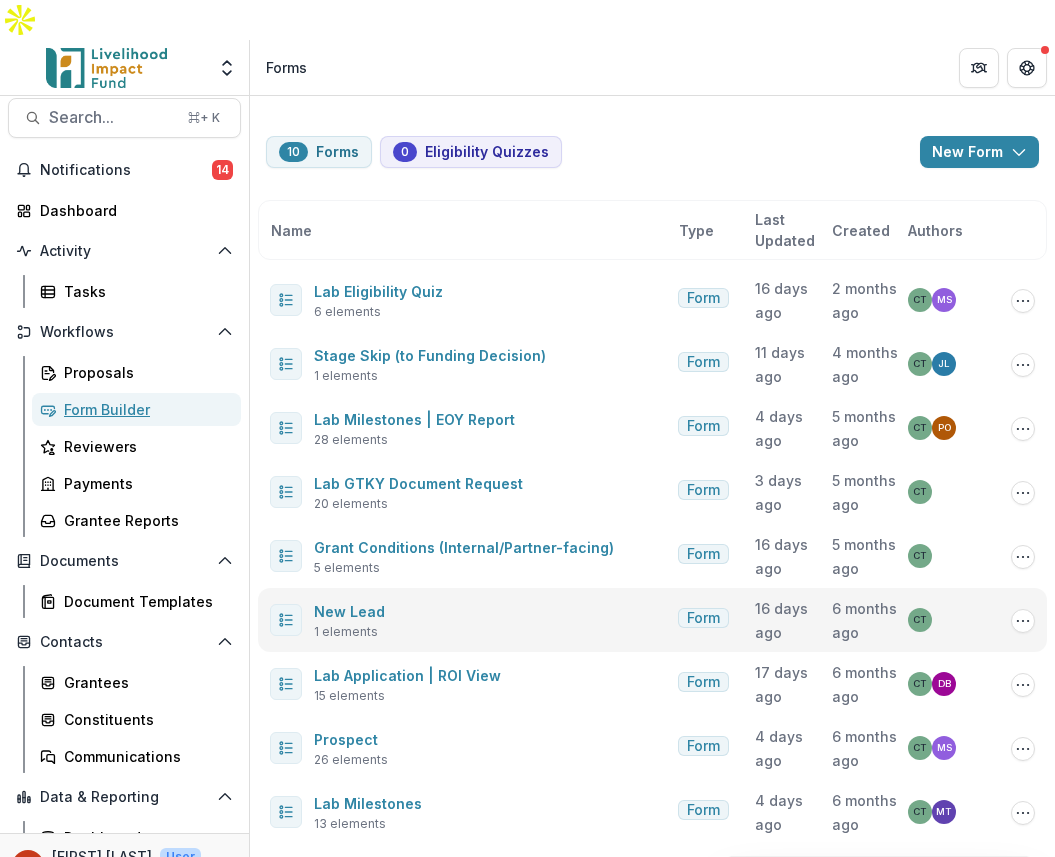 scroll, scrollTop: 27, scrollLeft: 0, axis: vertical 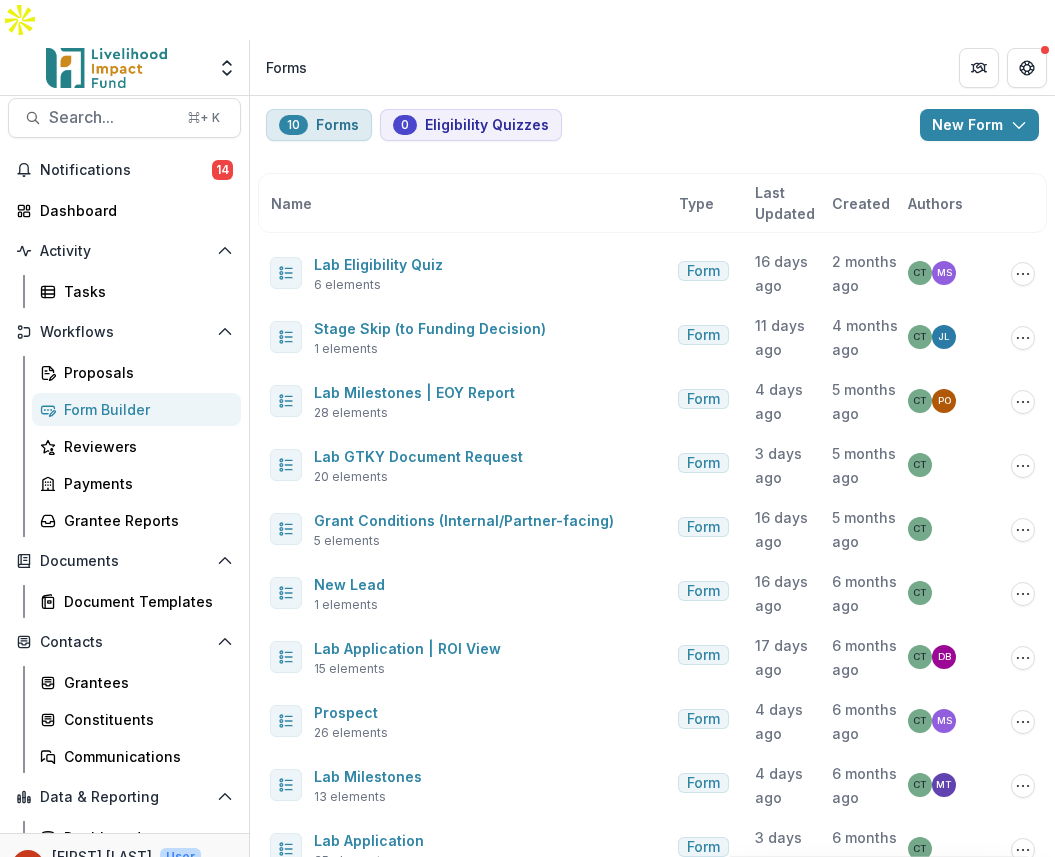 click on "10 Forms" at bounding box center (319, 125) 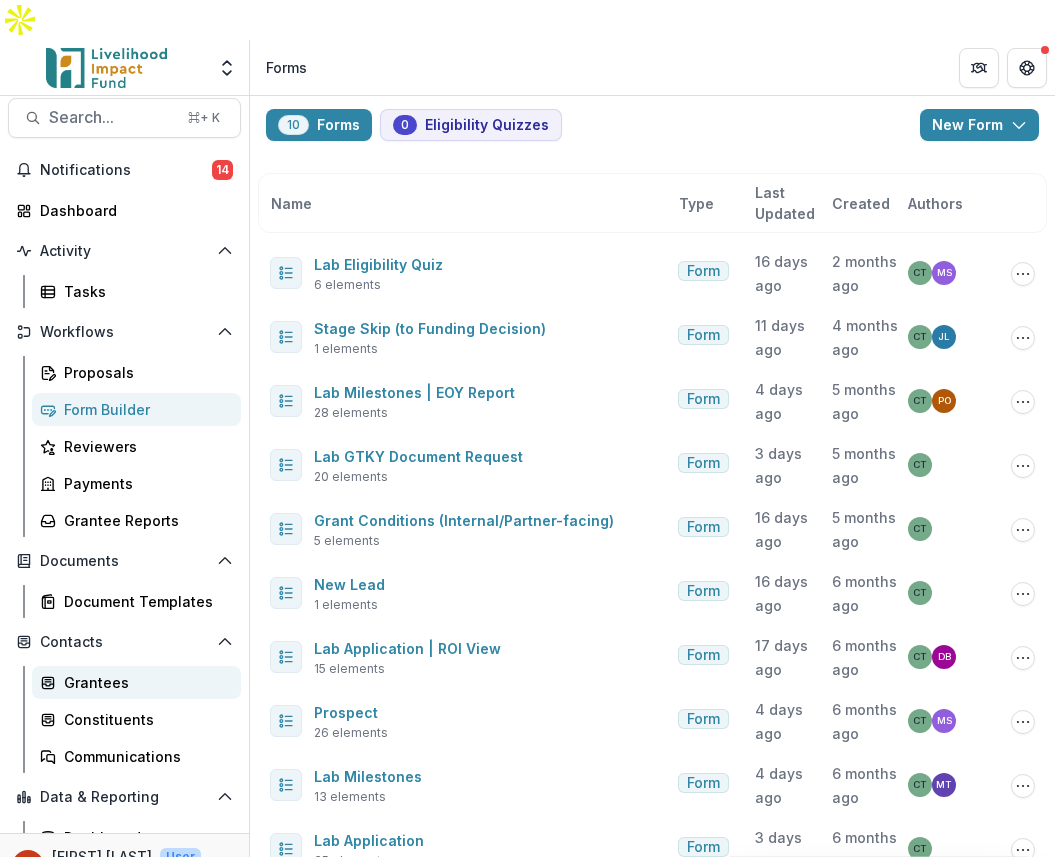 click on "Grantees" at bounding box center [144, 682] 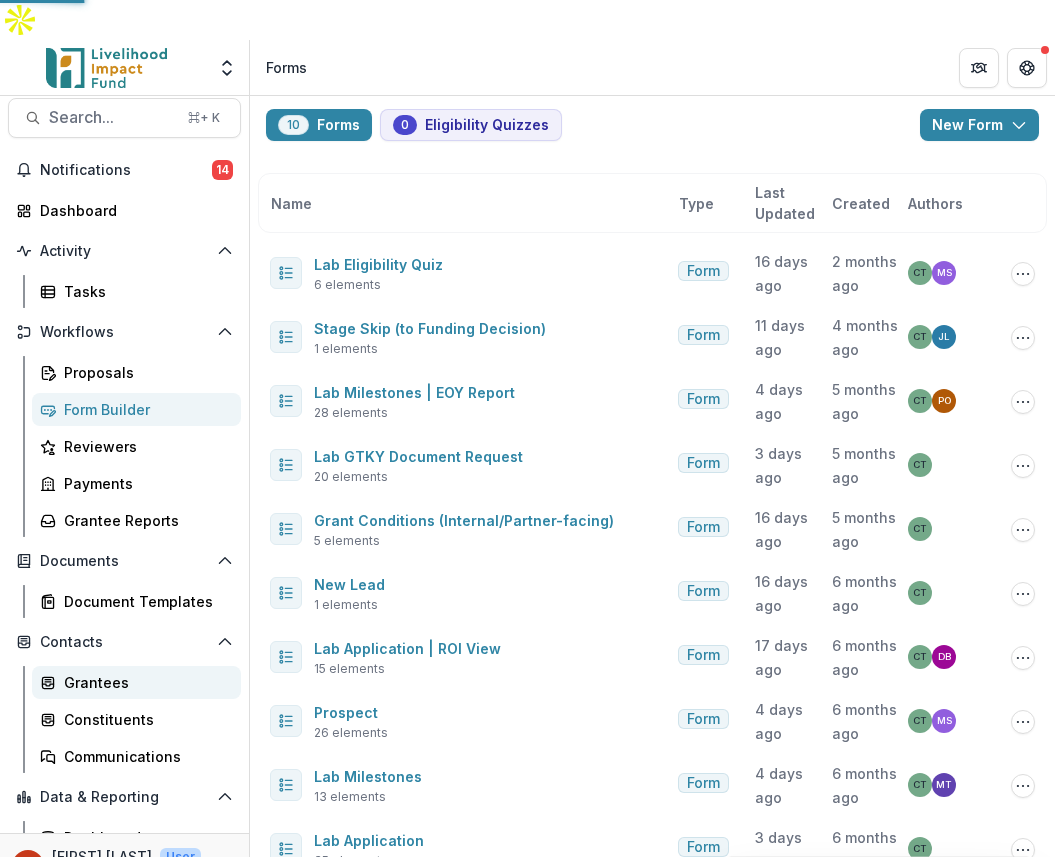 scroll, scrollTop: 0, scrollLeft: 0, axis: both 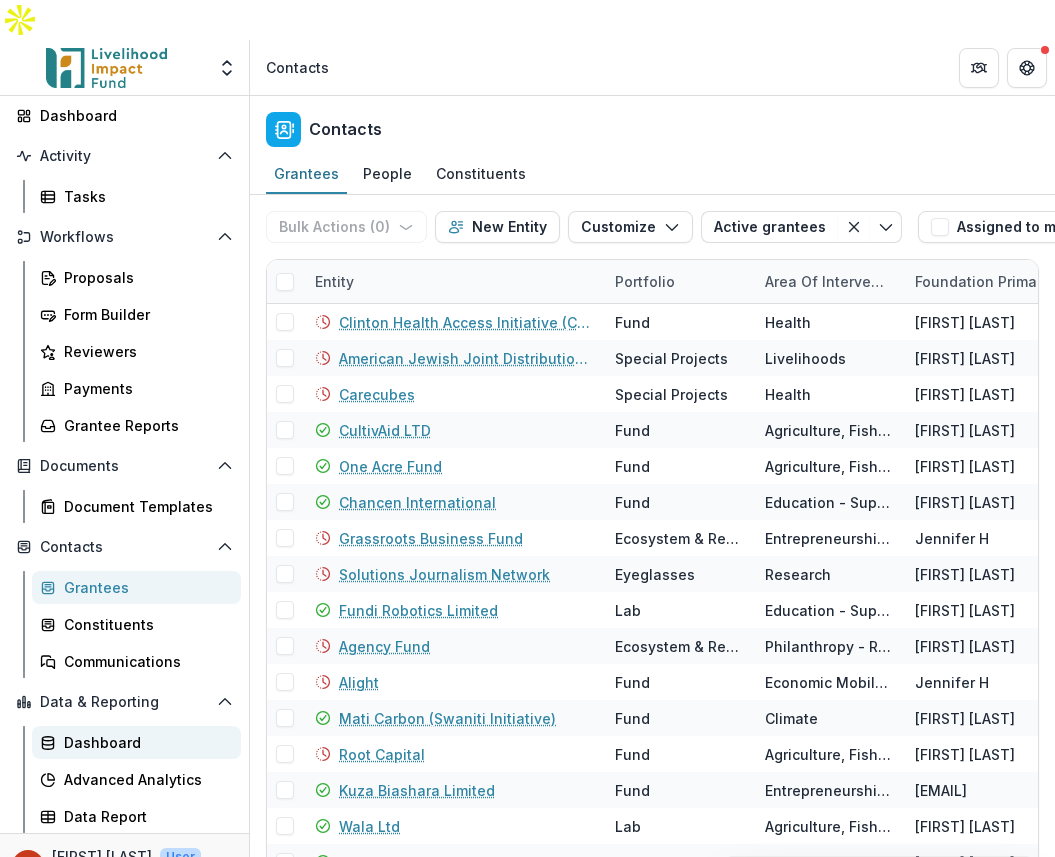 click on "Dashboard" at bounding box center (144, 742) 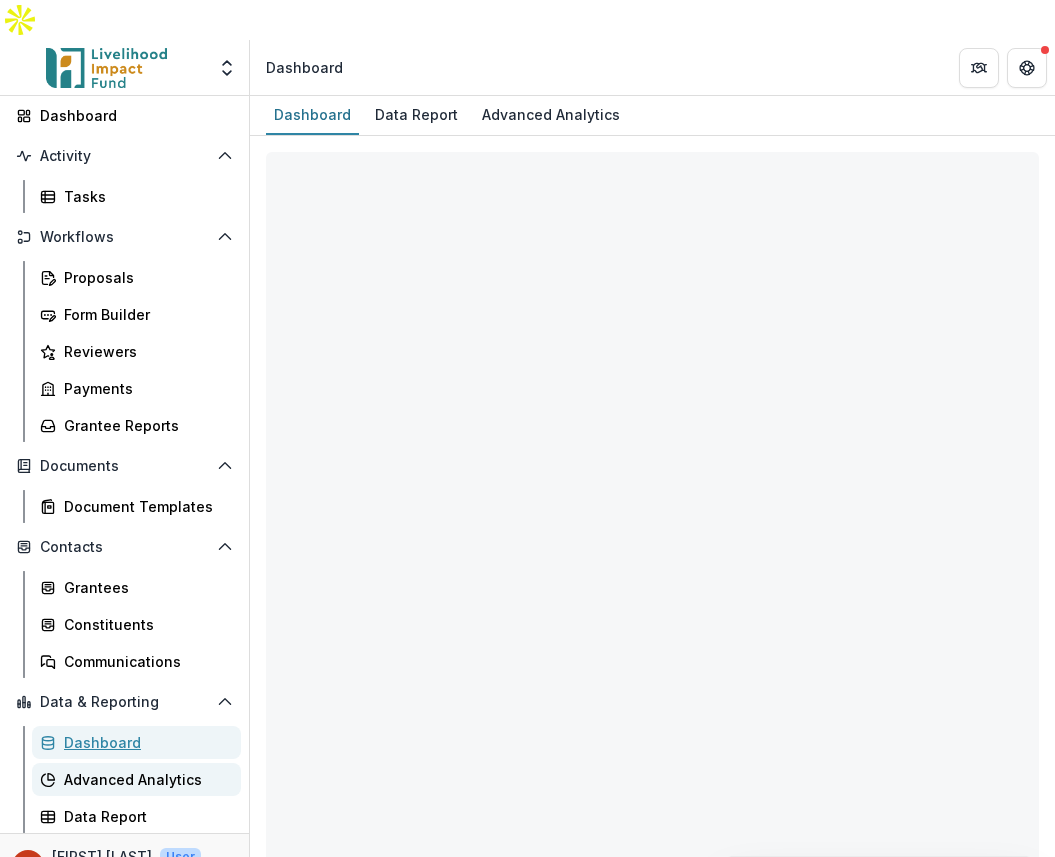 select on "**********" 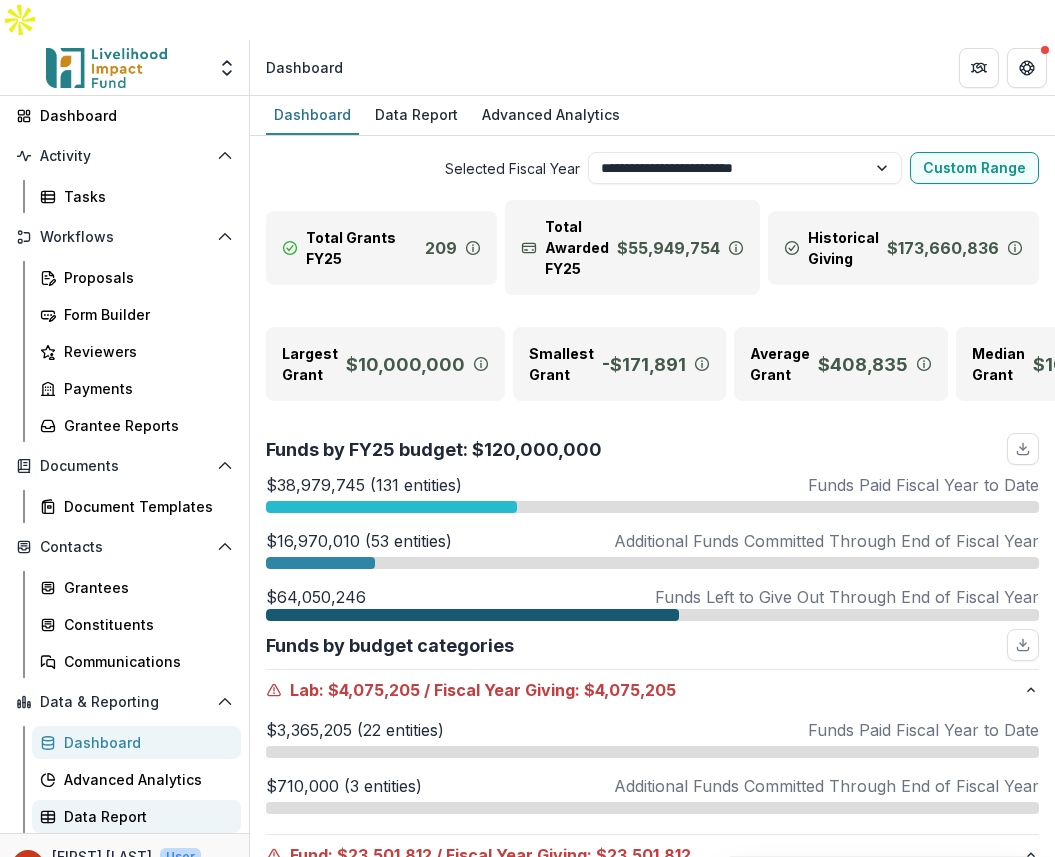 click on "Data Report" at bounding box center [144, 816] 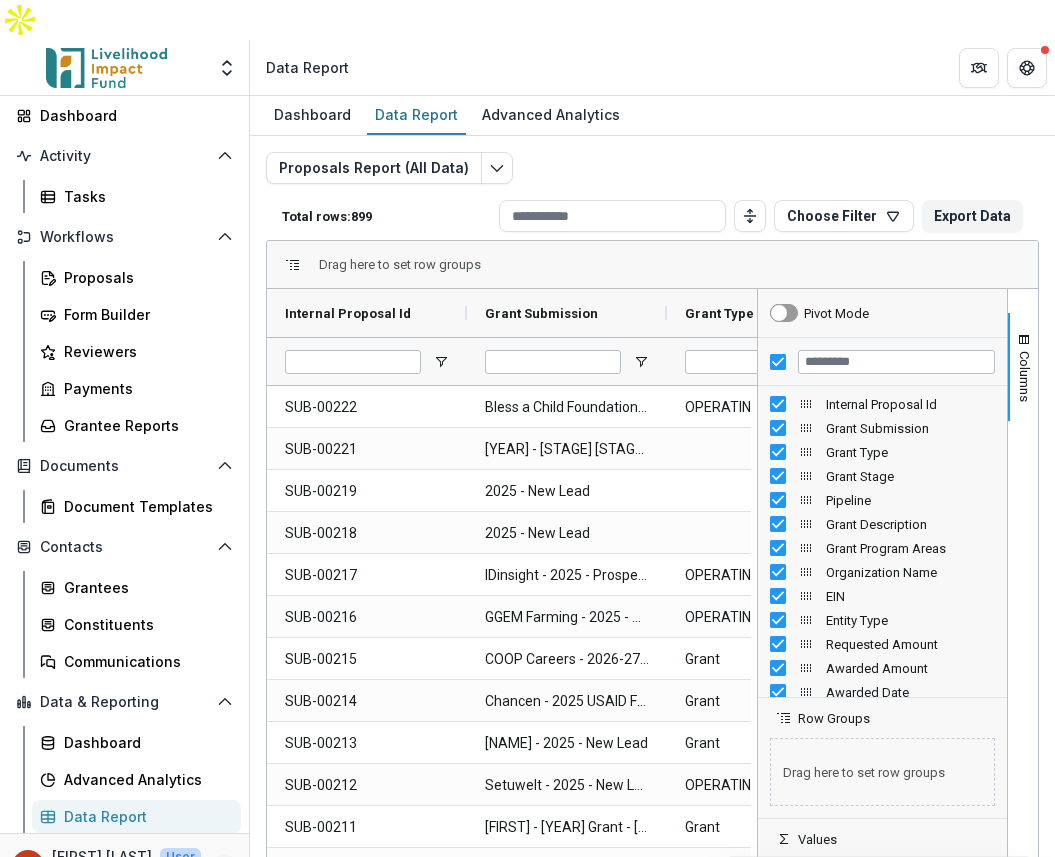 click 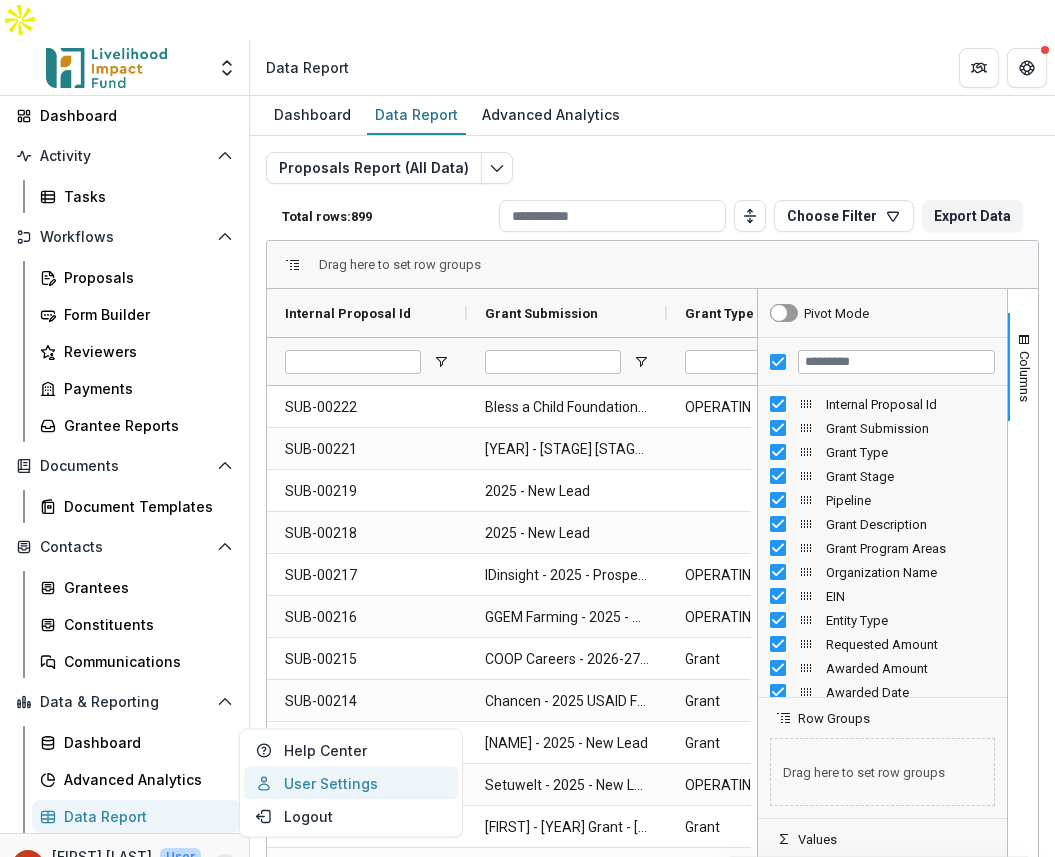 click on "User Settings" at bounding box center (351, 783) 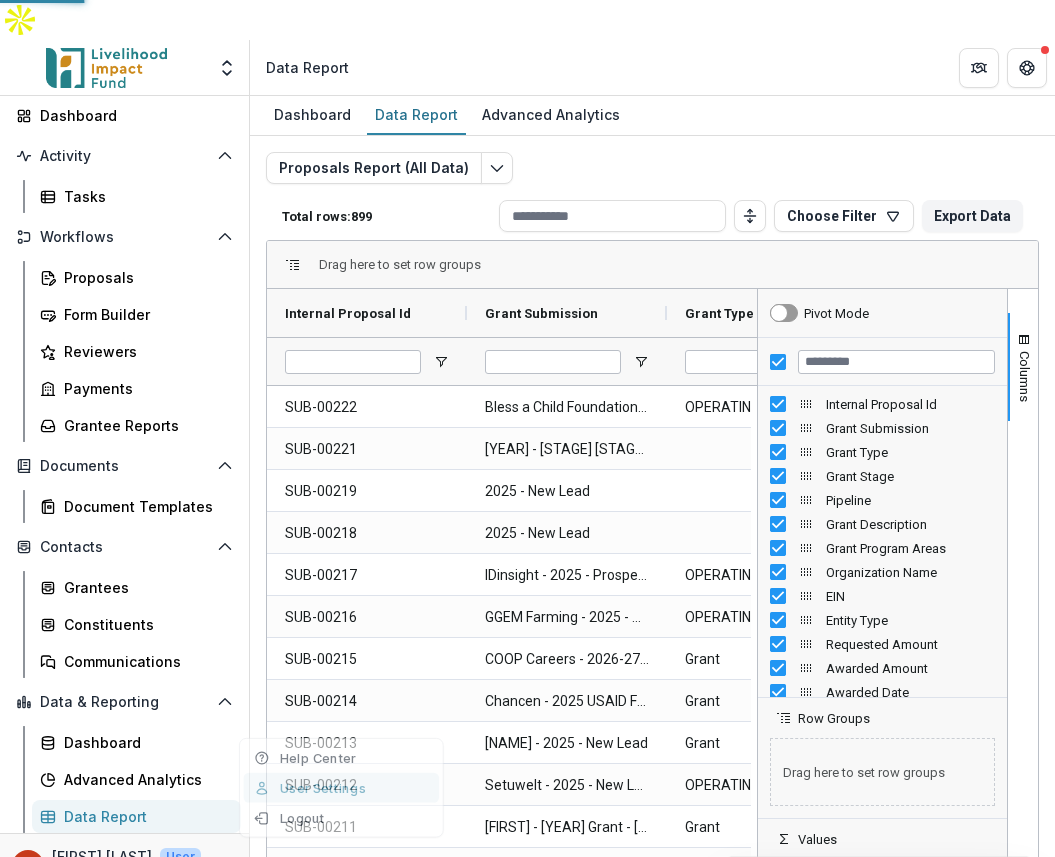select on "****" 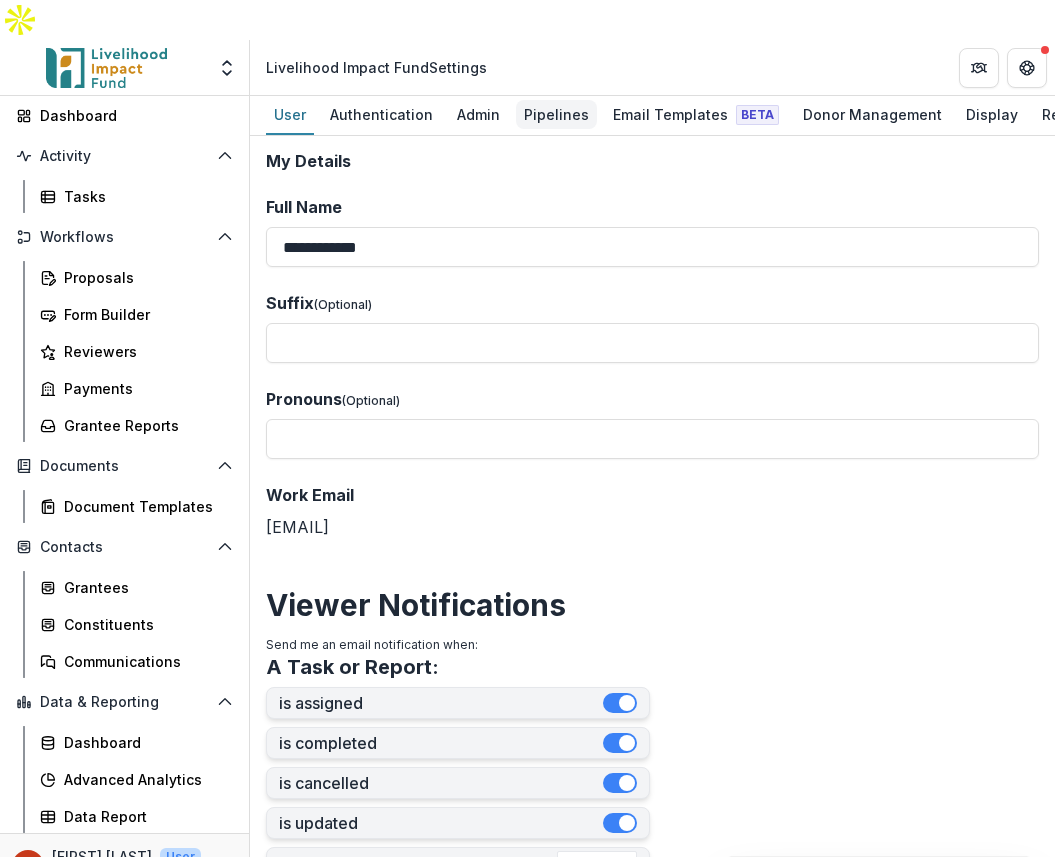 click on "Pipelines" at bounding box center (556, 114) 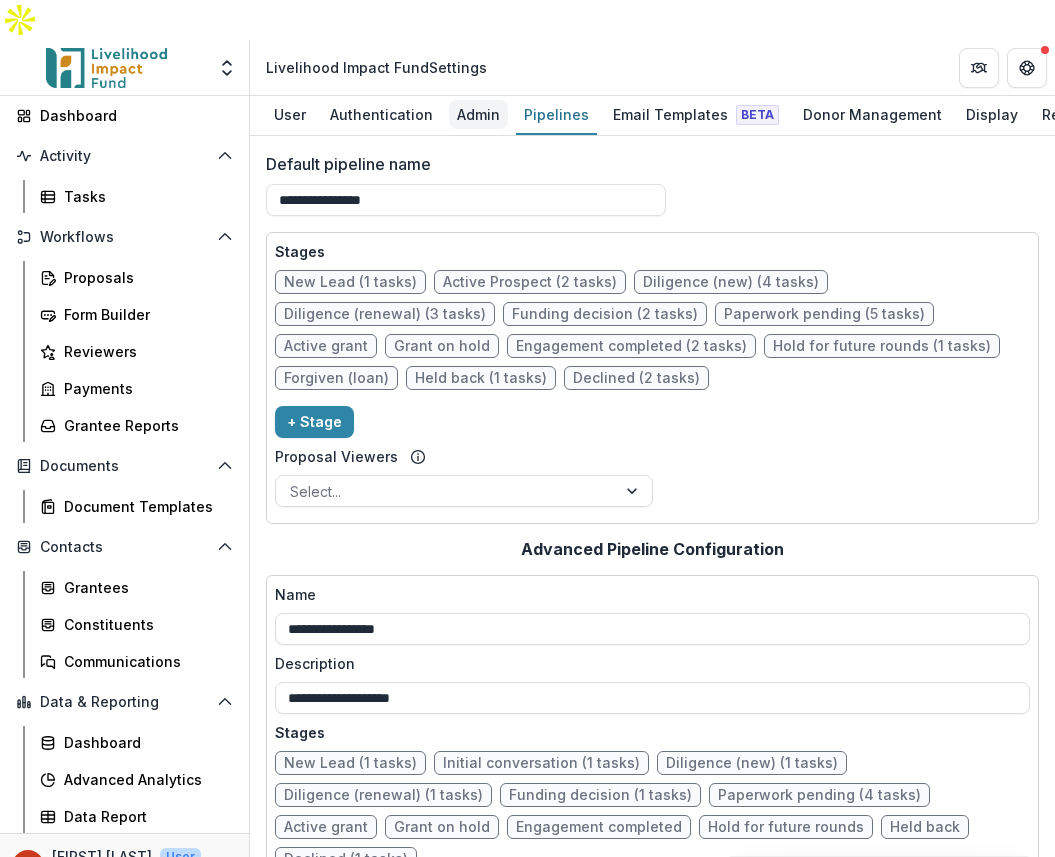 click on "Admin" at bounding box center (478, 114) 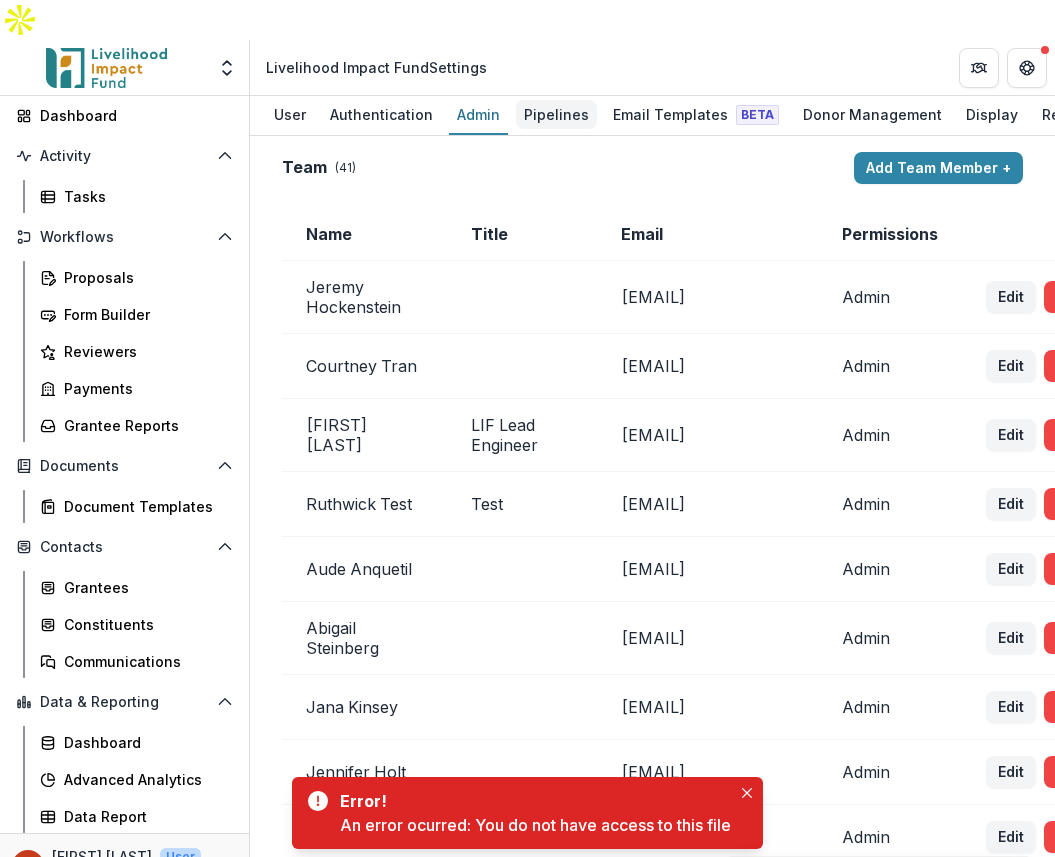 click on "Pipelines" at bounding box center [556, 114] 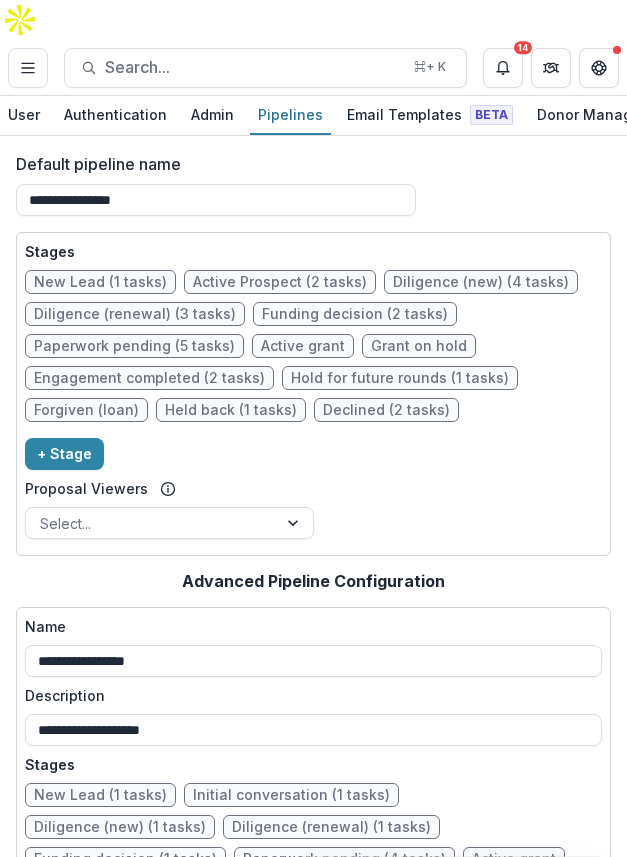 click on "Diligence (new) (4 tasks)" at bounding box center [481, 282] 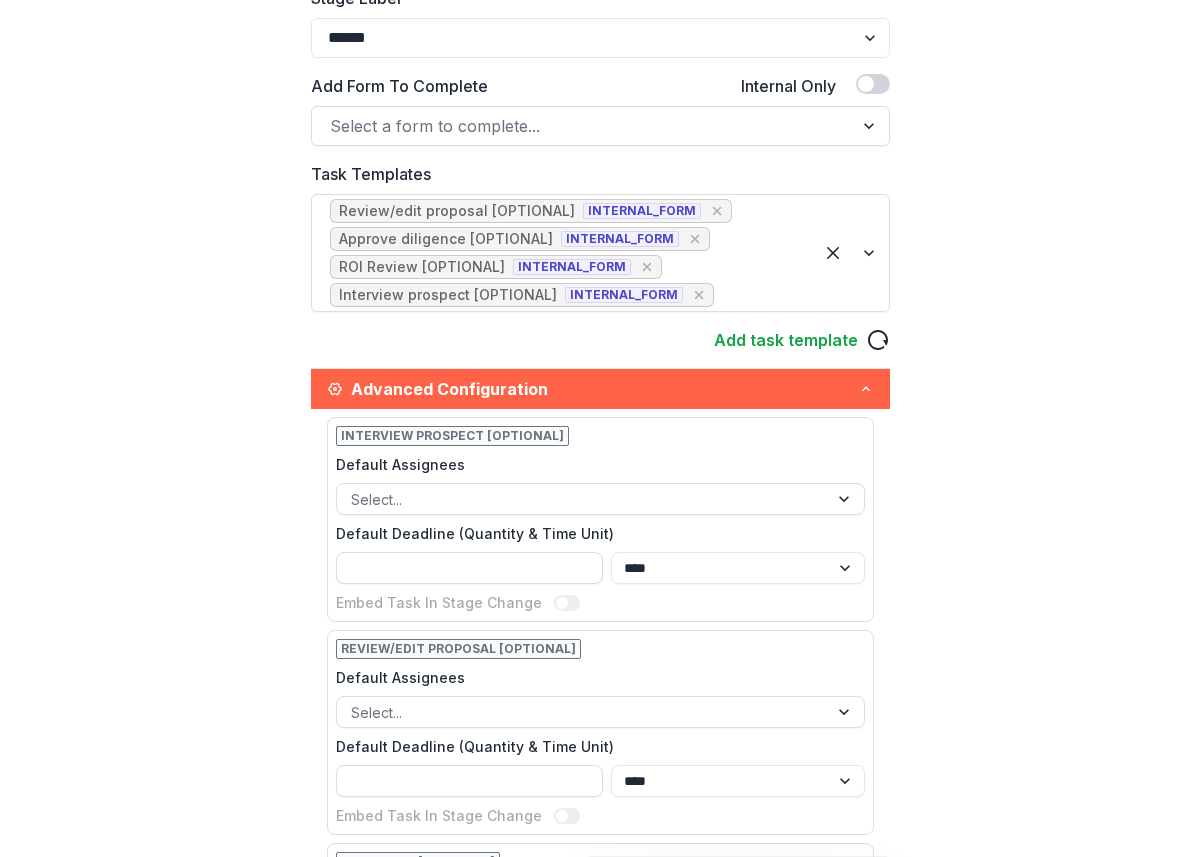 scroll, scrollTop: 0, scrollLeft: 0, axis: both 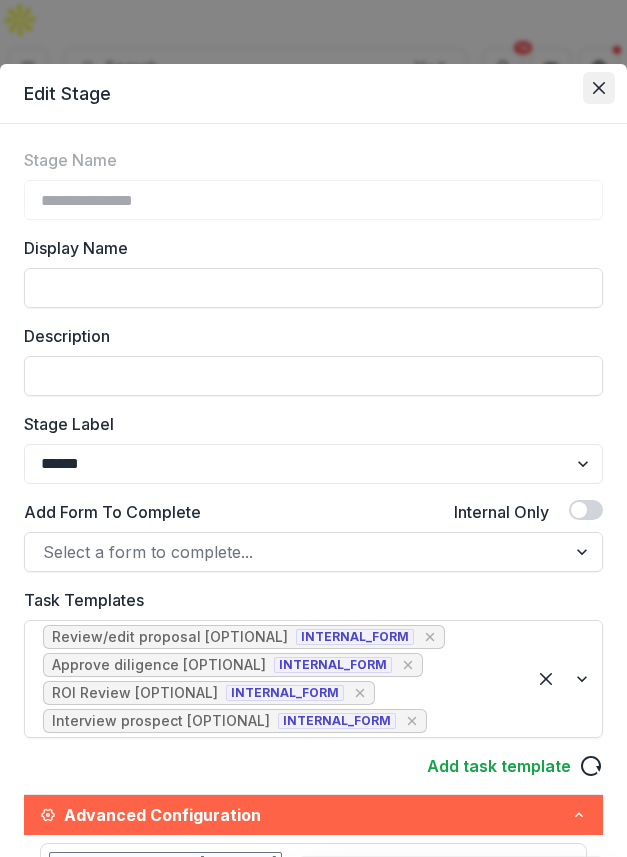 click at bounding box center (599, 88) 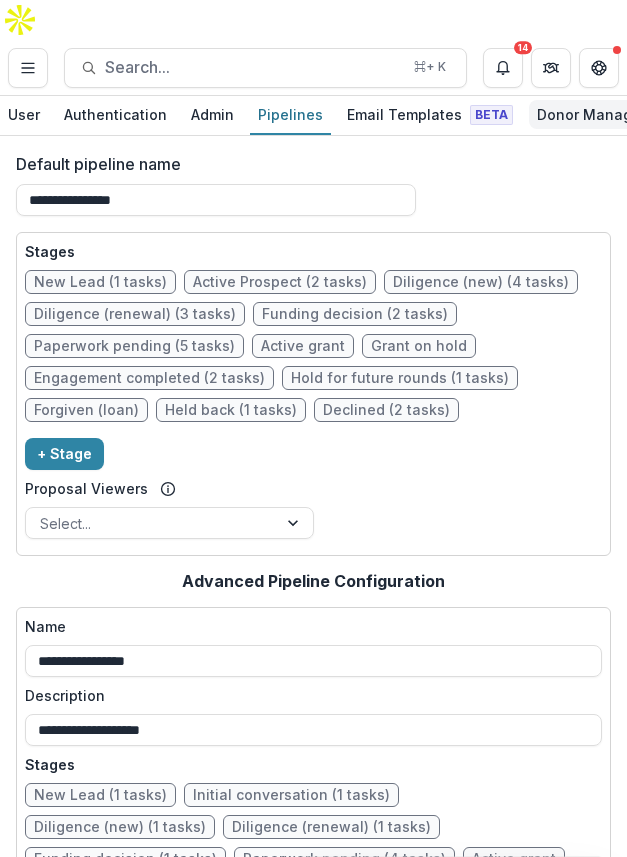 click on "Donor Management" at bounding box center [606, 114] 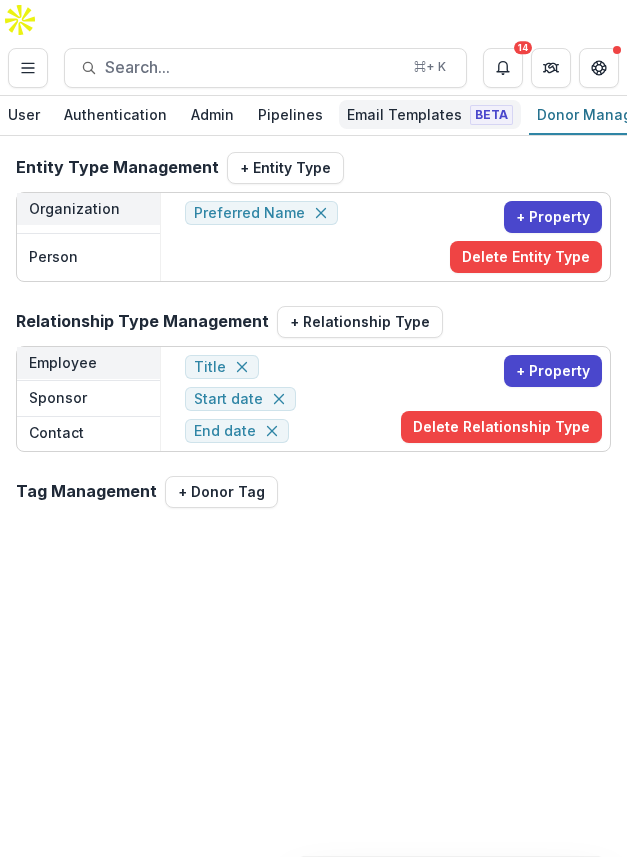 click on "Email Templates   Beta" at bounding box center [430, 114] 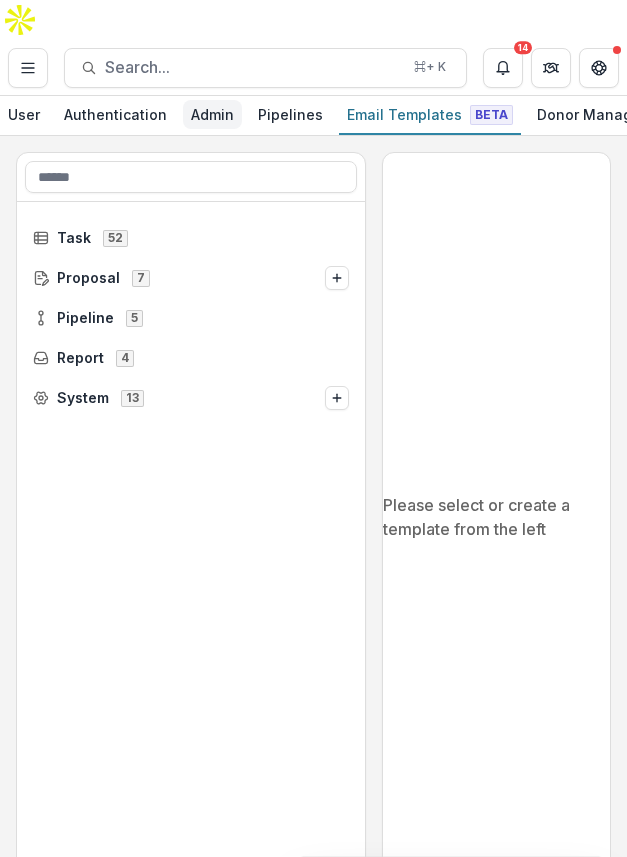 click on "Admin" at bounding box center (212, 114) 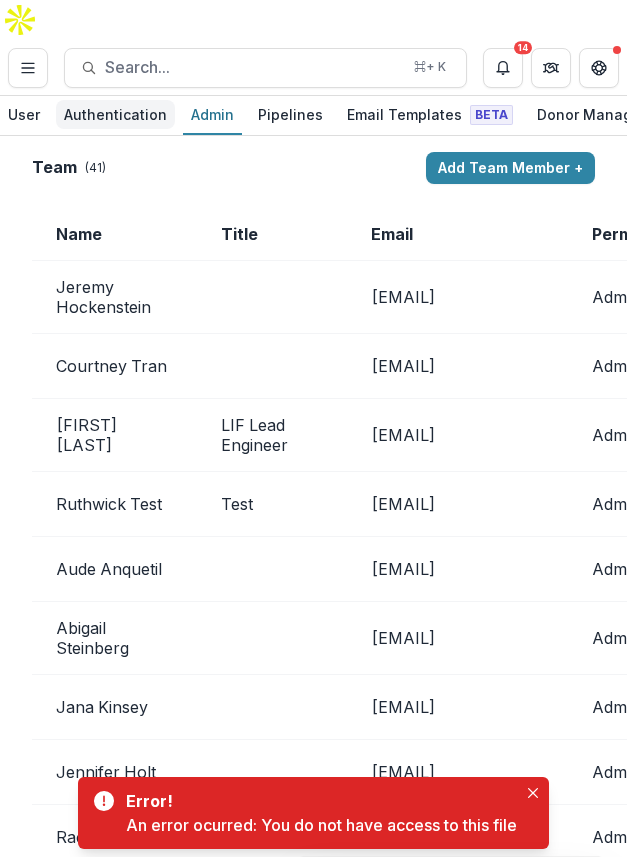 click on "Authentication" at bounding box center [115, 114] 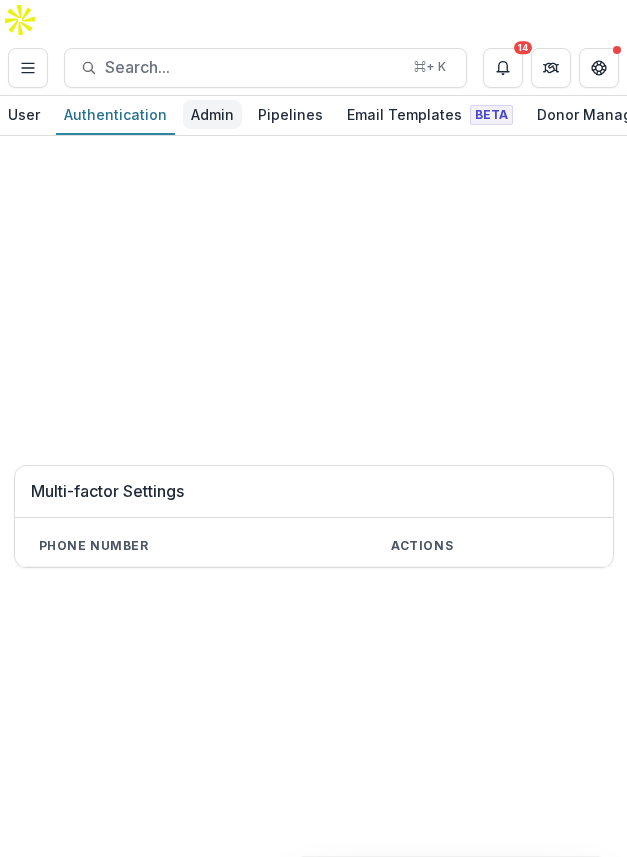 click on "Admin" at bounding box center (212, 114) 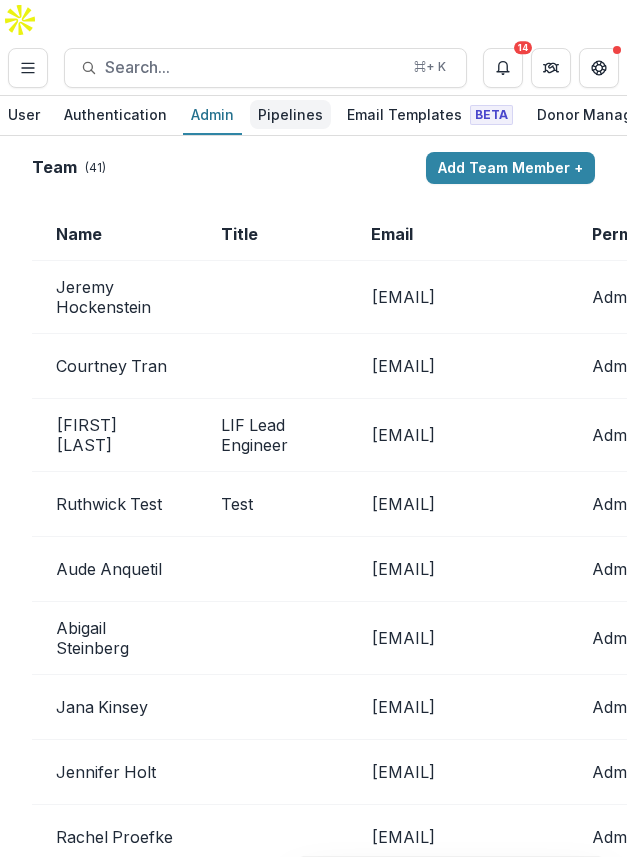 click on "Pipelines" at bounding box center (290, 114) 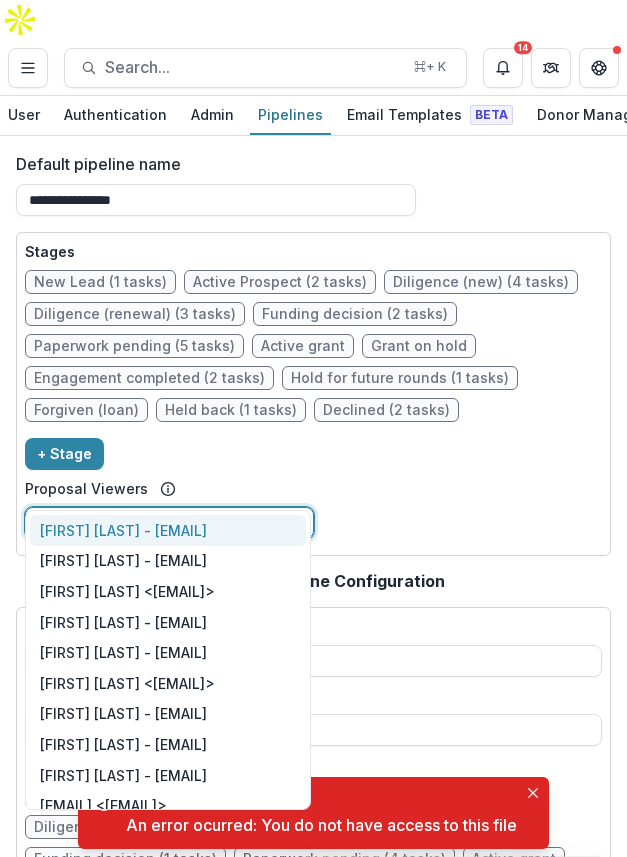 click at bounding box center (295, 523) 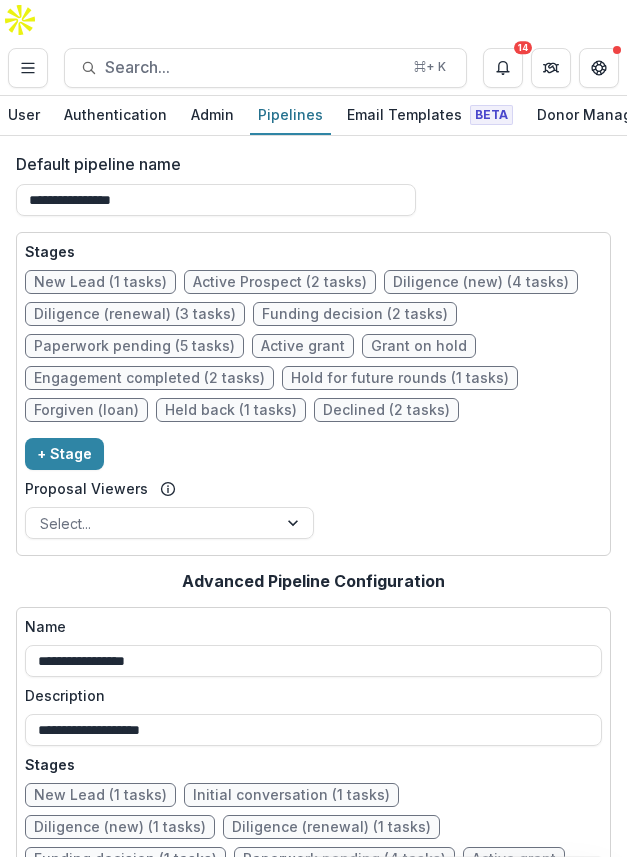 click on "Stages New Lead (1 tasks) Active Prospect (2 tasks) Diligence (new) (4 tasks) Diligence (renewal) (3 tasks) Funding decision (2 tasks) Paperwork pending (5 tasks) Active grant Grant on hold Engagement completed (2 tasks) Hold for future rounds (1 tasks) Forgiven (loan) Held back (1 tasks) Declined (2 tasks) + Stage Proposal Viewers Select..." at bounding box center [313, 394] 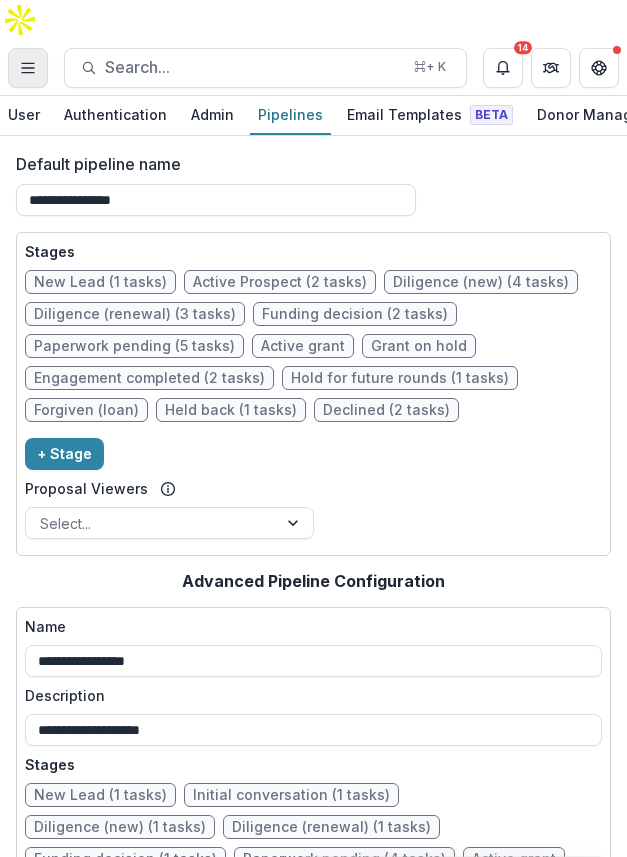 click 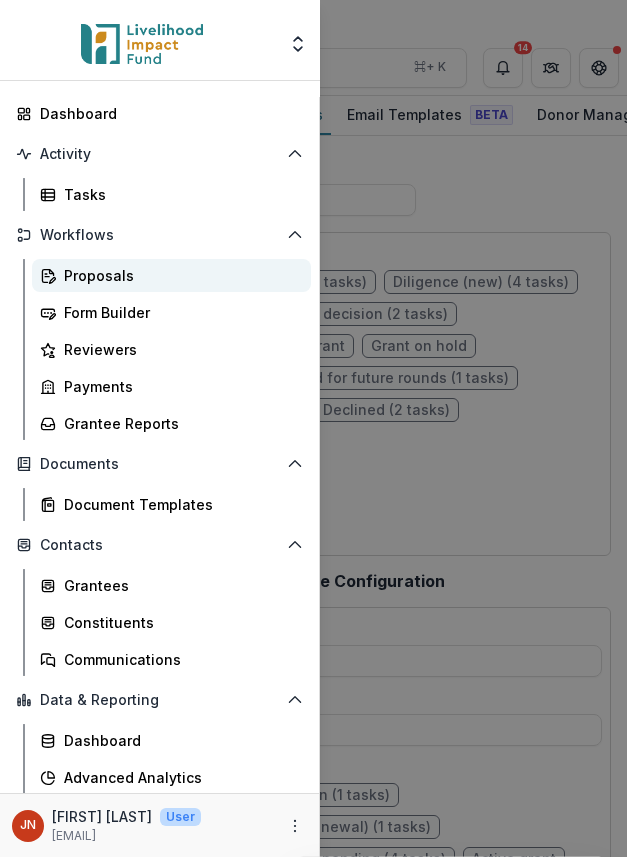 click on "Proposals" at bounding box center (179, 275) 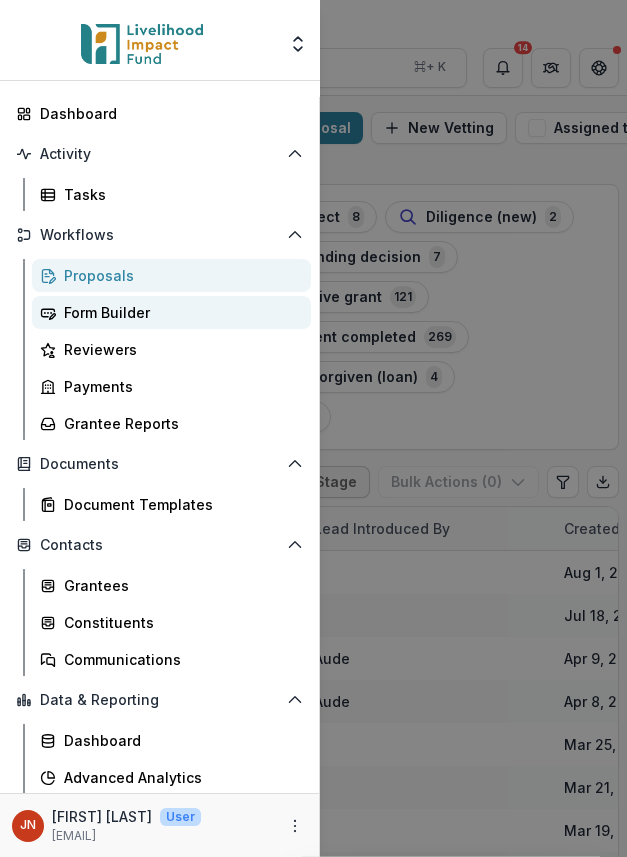 click on "Form Builder" at bounding box center [179, 312] 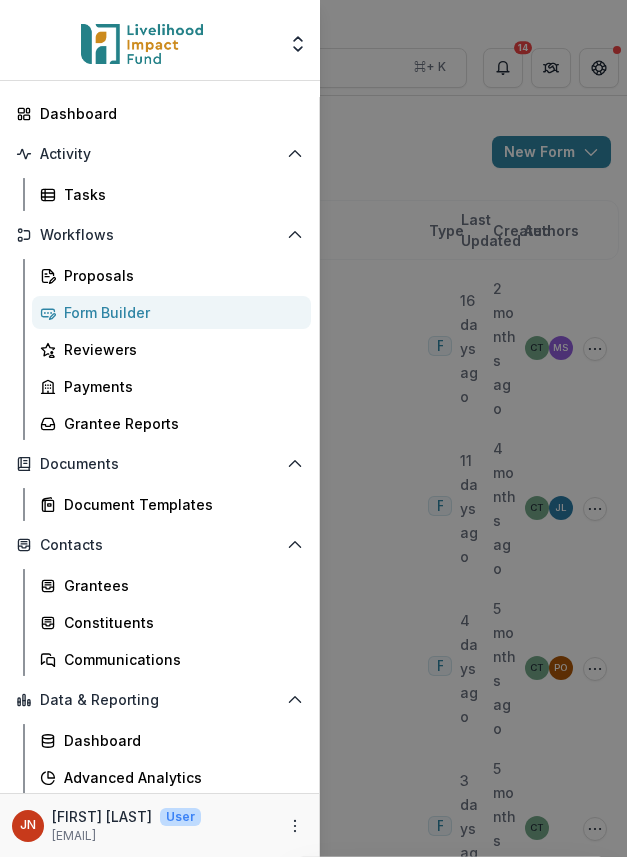 click on "Foundations Livelihood Impact Fund Nonprofits Akirachix Joyce Test API Joyce Test API 1 Team Settings Admin Settings Dashboard Activity Tasks Workflows Proposals Form Builder Reviewers Payments Grantee Reports Documents Document Templates Contacts Grantees Constituents Communications Data & Reporting Dashboard Advanced Analytics Data Report JN Joyce Ndichu User ndichujoyce8@gmail.com" at bounding box center (313, 428) 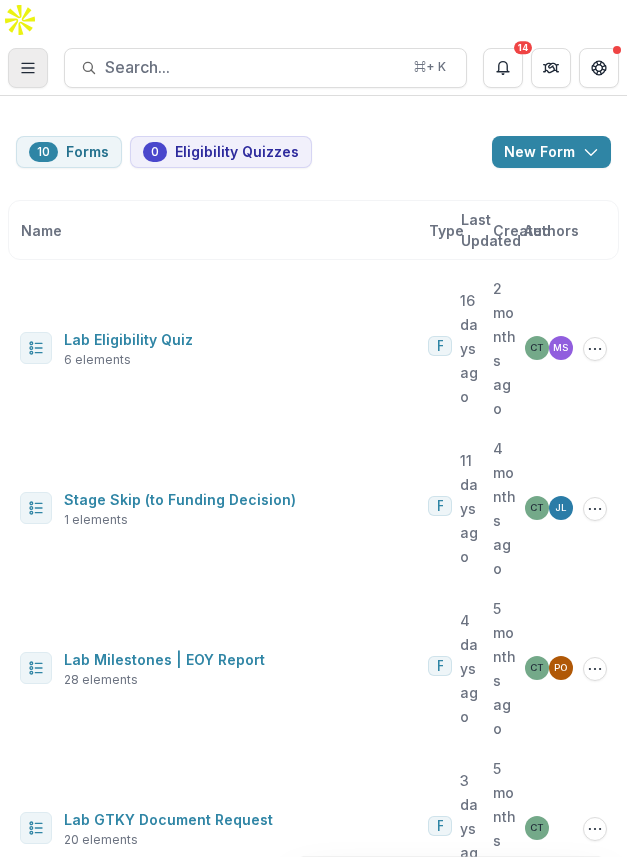 click at bounding box center (28, 68) 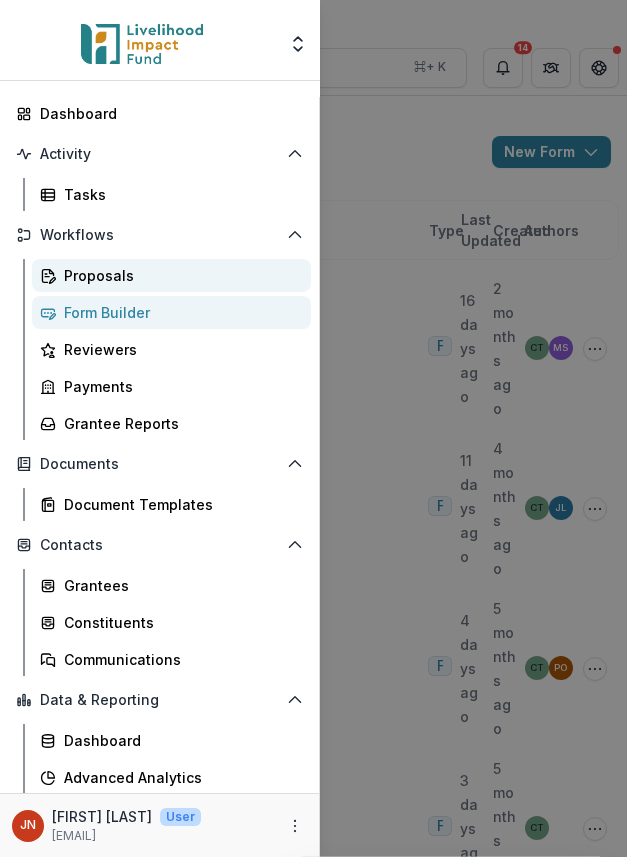 click on "Proposals" at bounding box center (179, 275) 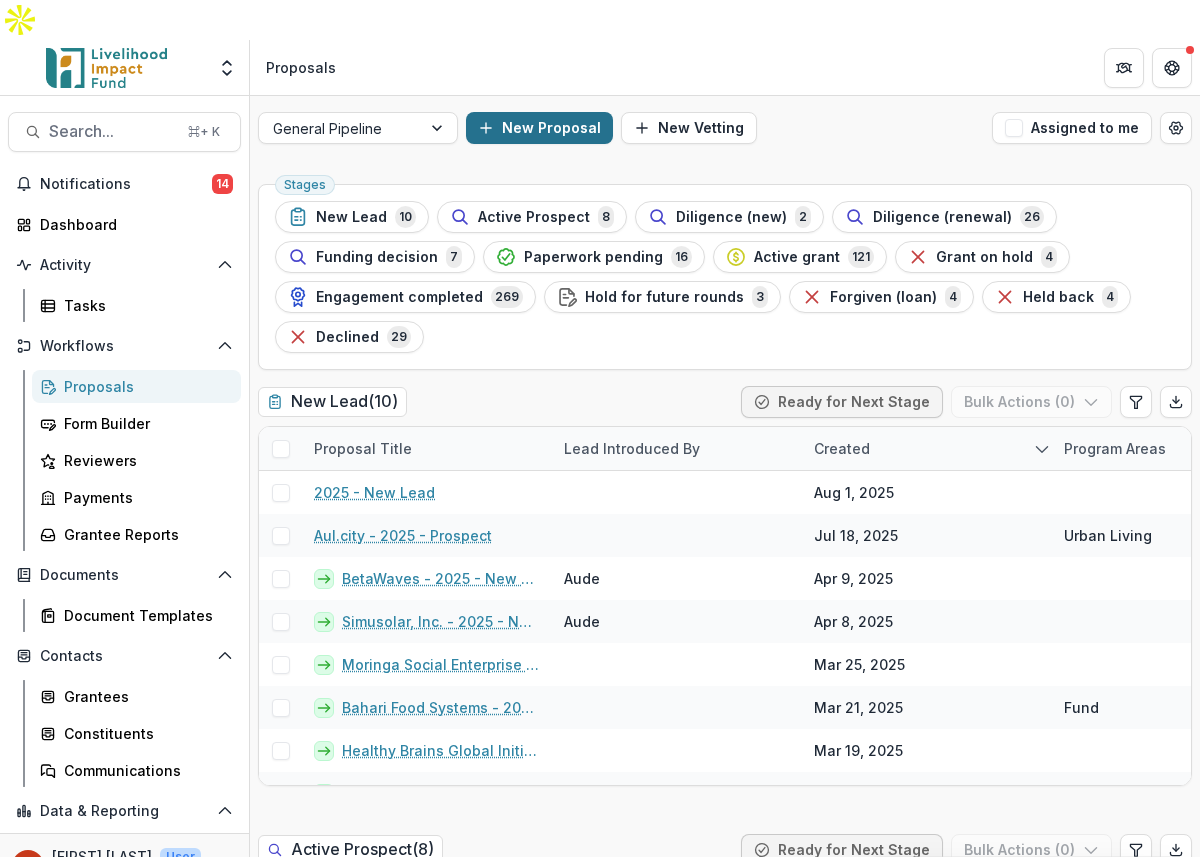 click on "New Proposal" at bounding box center (539, 128) 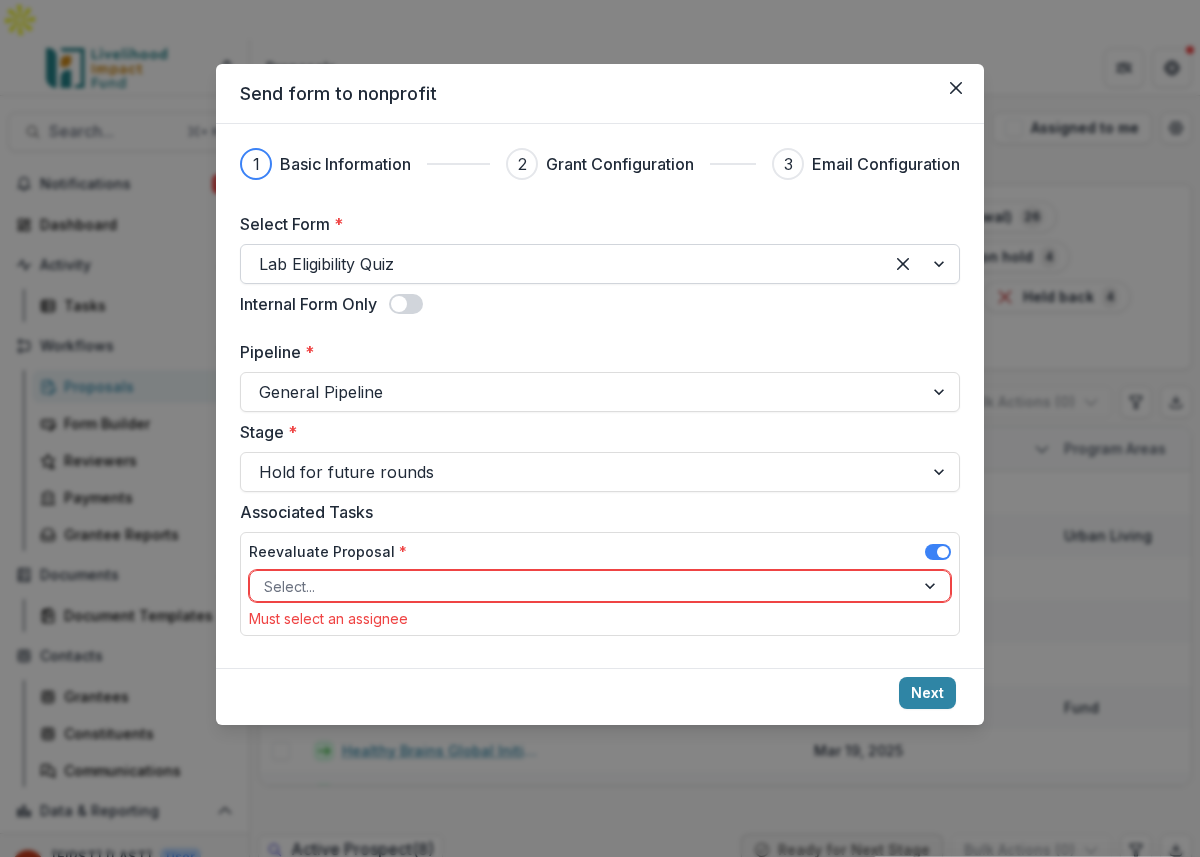 click at bounding box center [562, 264] 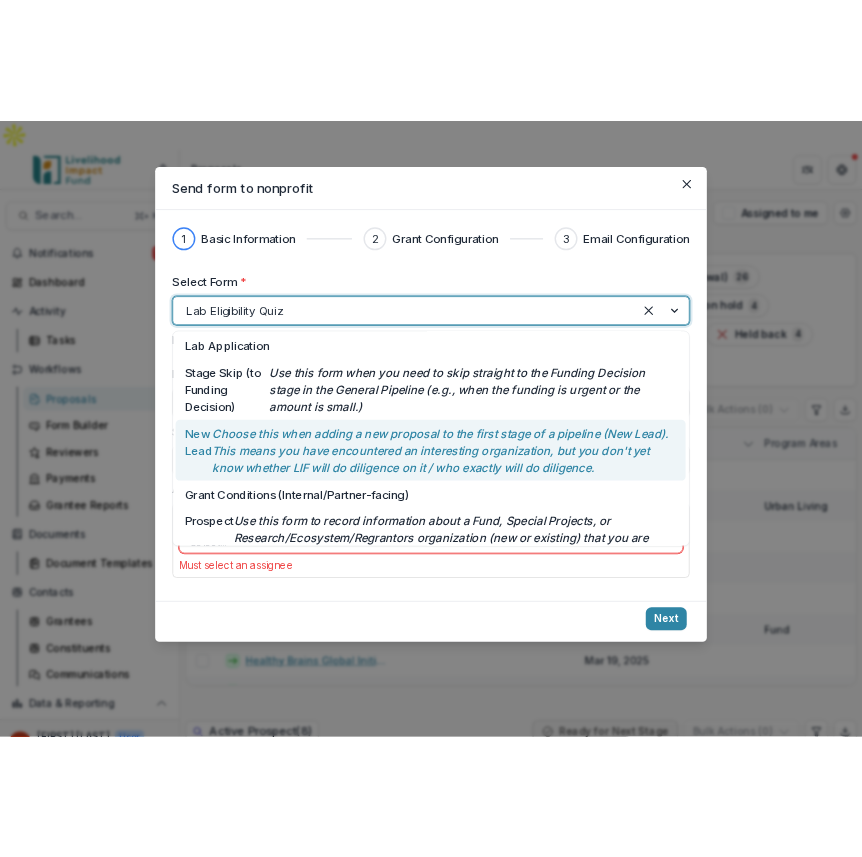 scroll, scrollTop: 0, scrollLeft: 0, axis: both 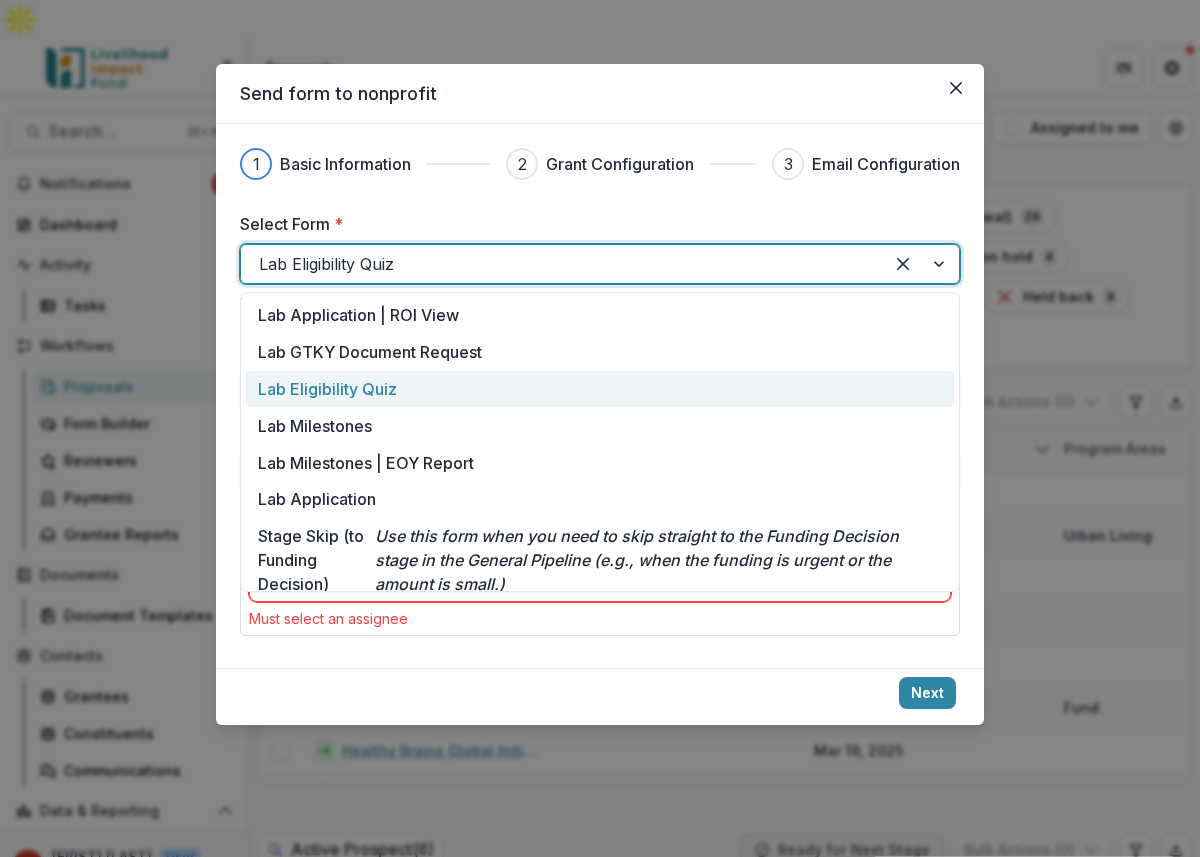click on "Lab Eligibility Quiz" at bounding box center (600, 389) 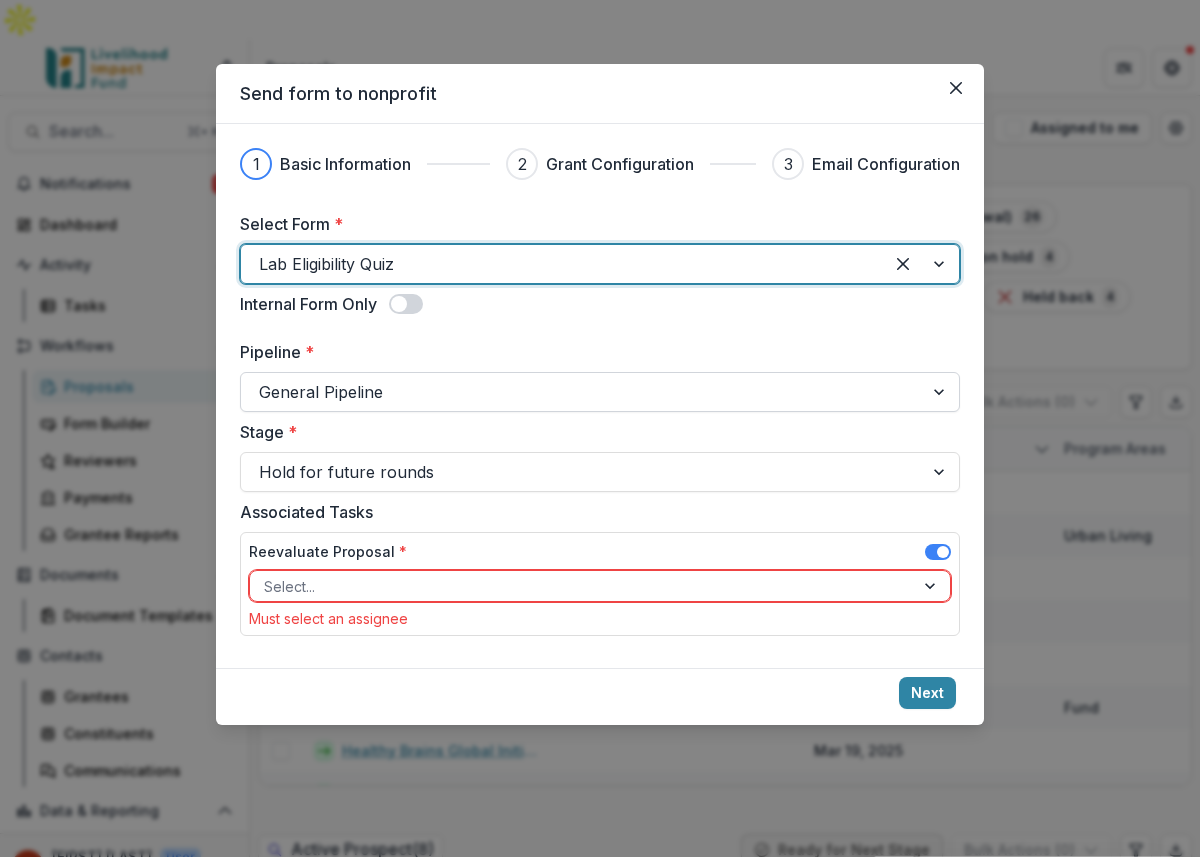 click at bounding box center [582, 392] 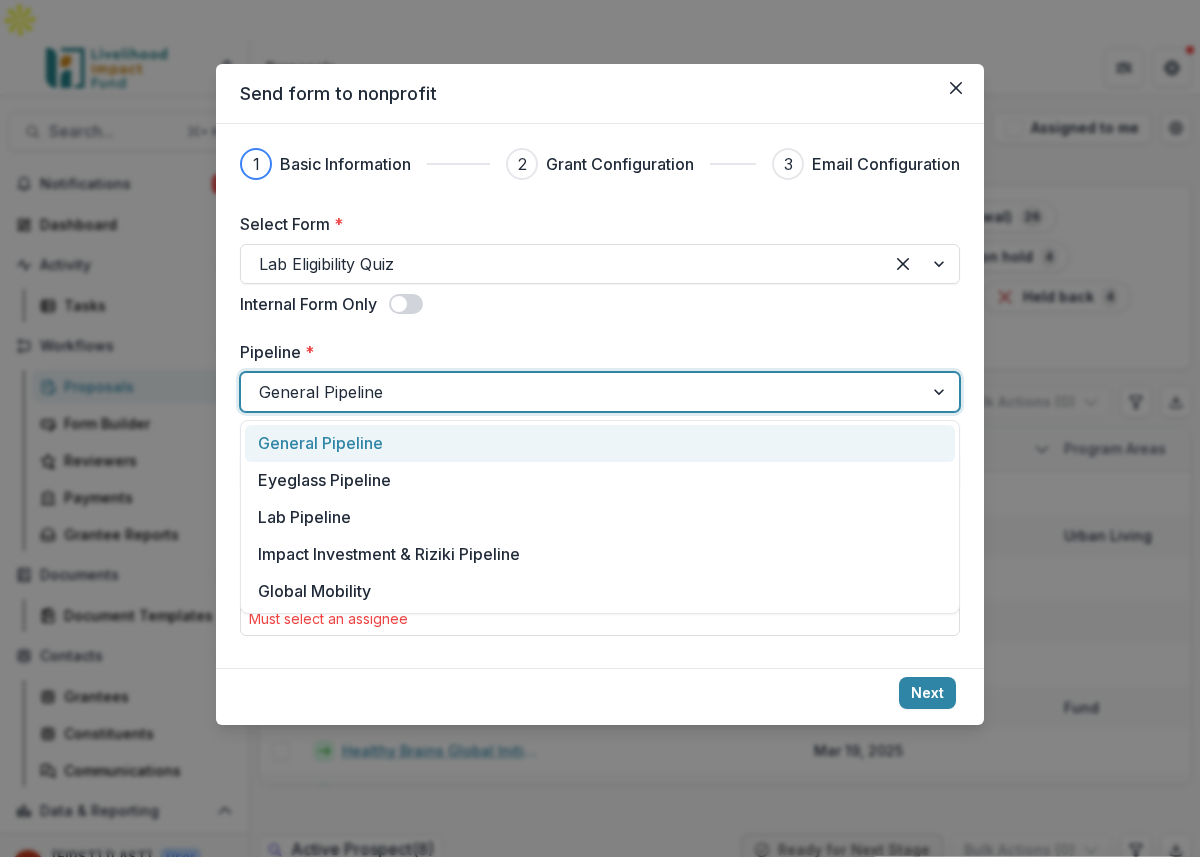 click on "General Pipeline" at bounding box center [600, 443] 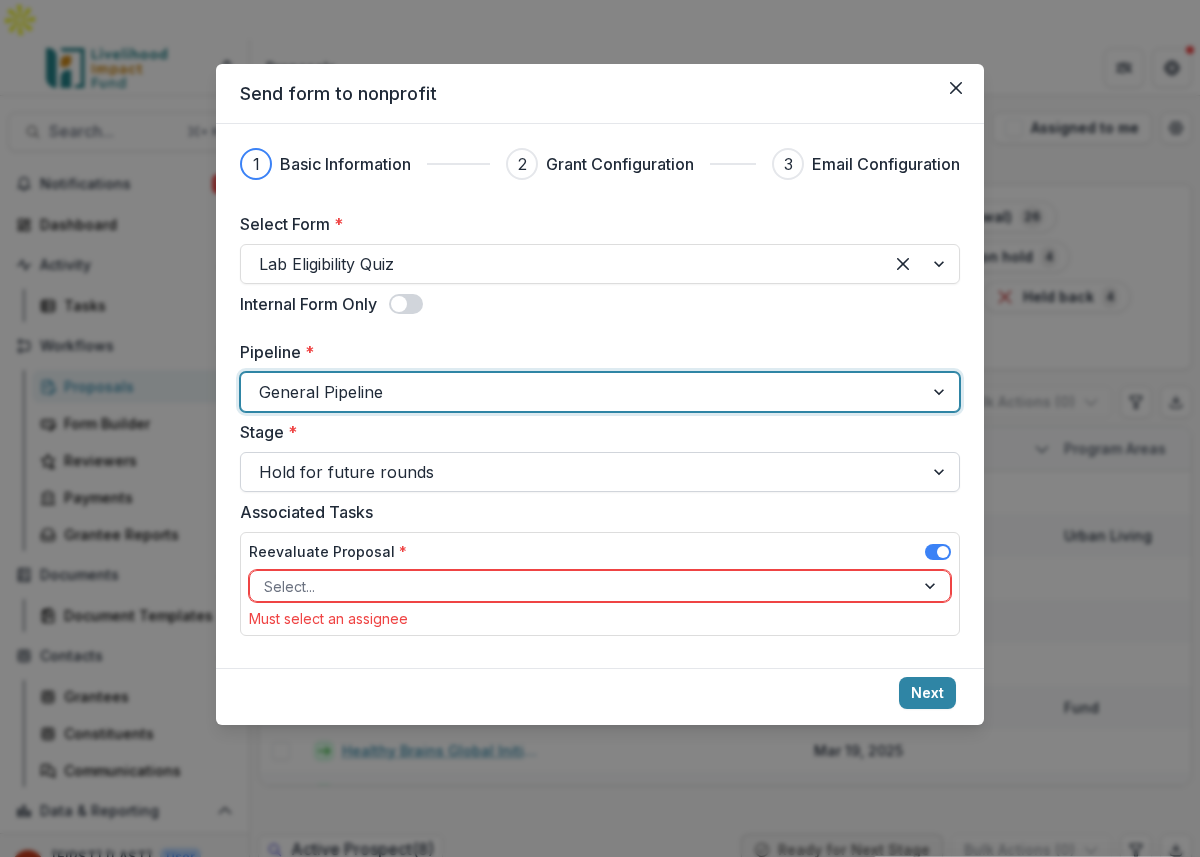 click at bounding box center [582, 472] 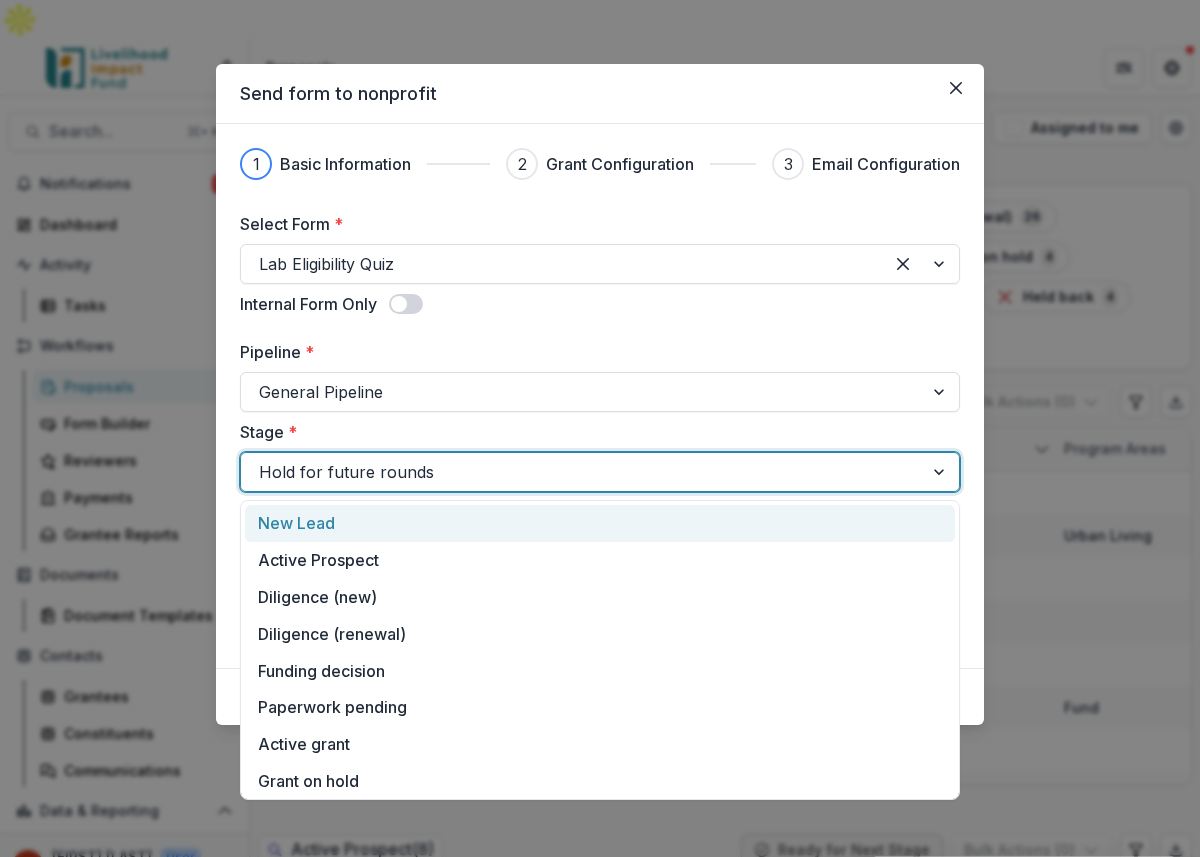 click on "New Lead" at bounding box center [600, 523] 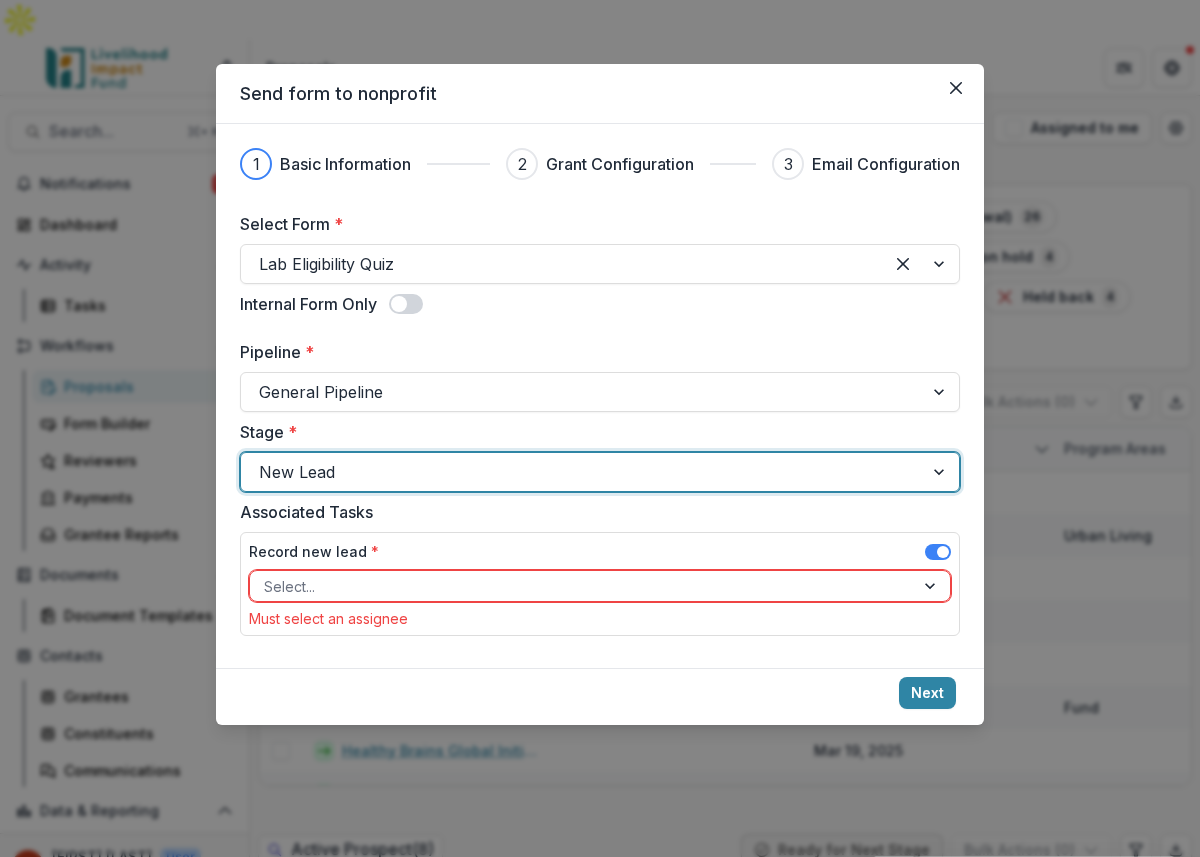 click at bounding box center (582, 586) 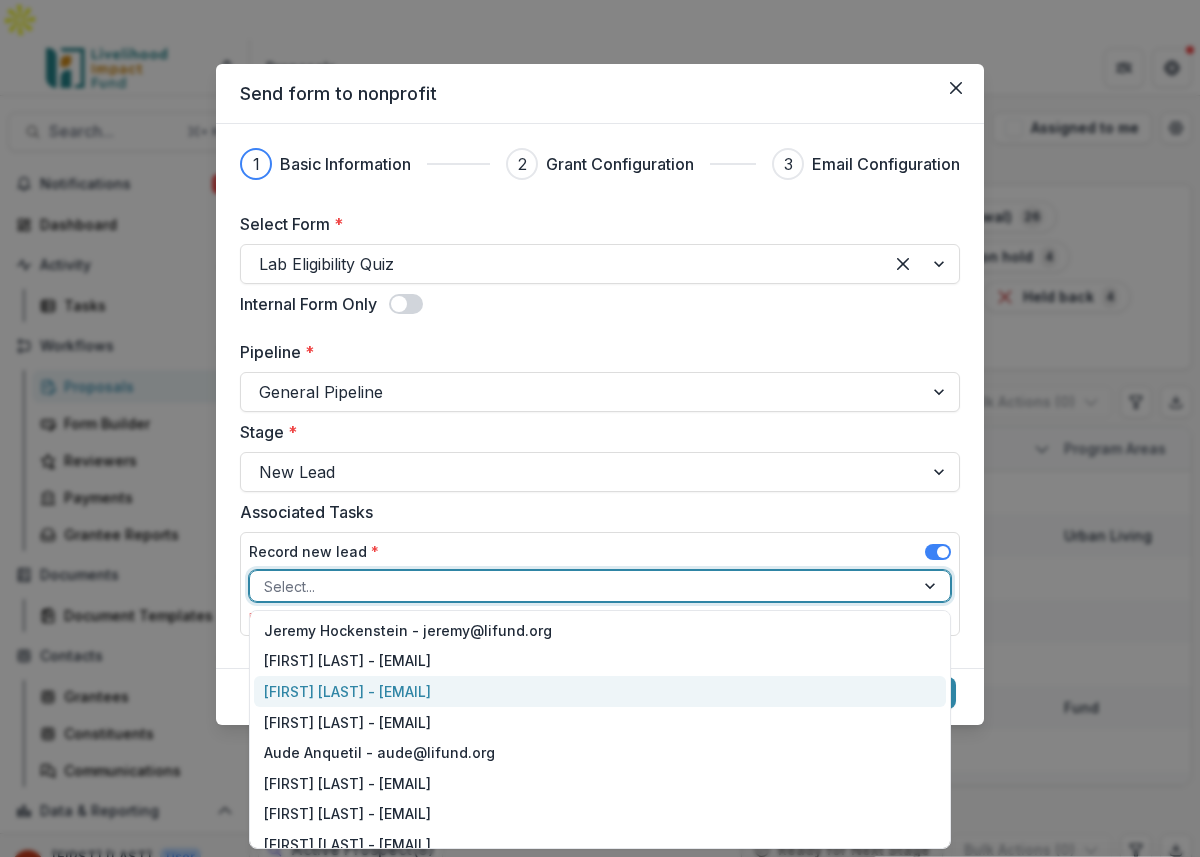 click on "Joyce Ndichu - ndichujoyce8@gmail.com" at bounding box center (600, 691) 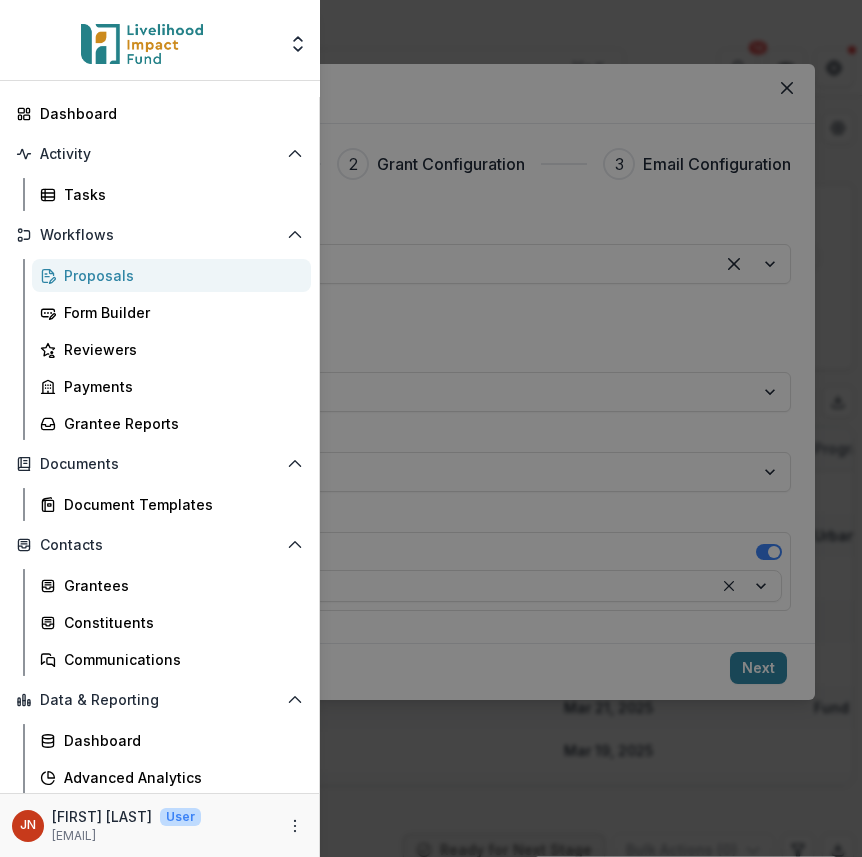 click on "Foundations Livelihood Impact Fund Nonprofits Akirachix Joyce Test API Joyce Test API 1 Team Settings Admin Settings Dashboard Activity Tasks Workflows Proposals Form Builder Reviewers Payments Grantee Reports Documents Document Templates Contacts Grantees Constituents Communications Data & Reporting Dashboard Advanced Analytics Data Report JN Joyce Ndichu User ndichujoyce8@gmail.com" at bounding box center (431, 428) 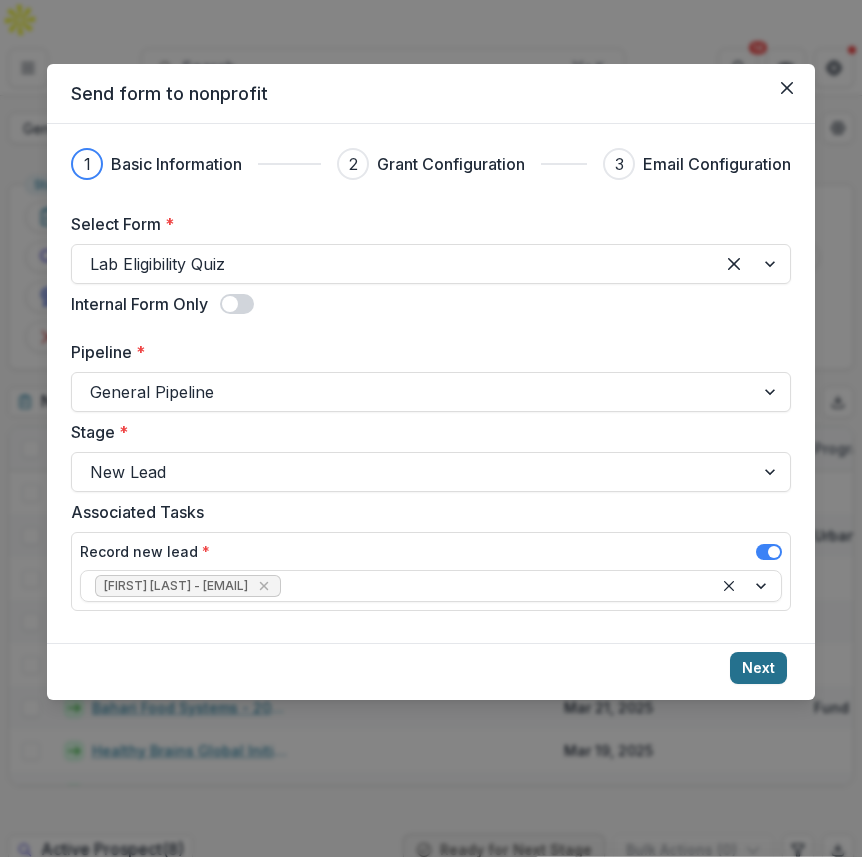 click on "Next" at bounding box center (758, 668) 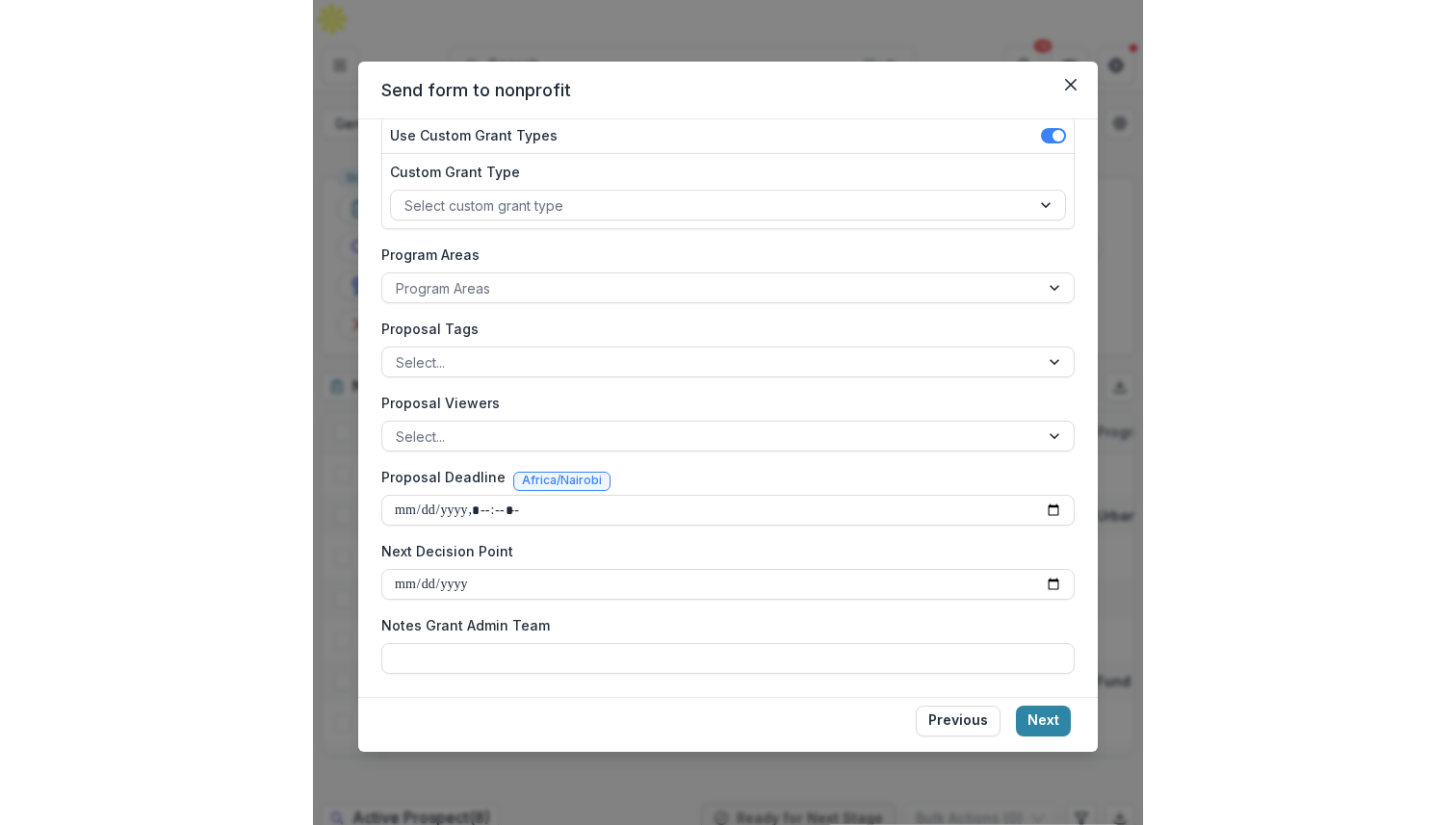 scroll, scrollTop: 42, scrollLeft: 0, axis: vertical 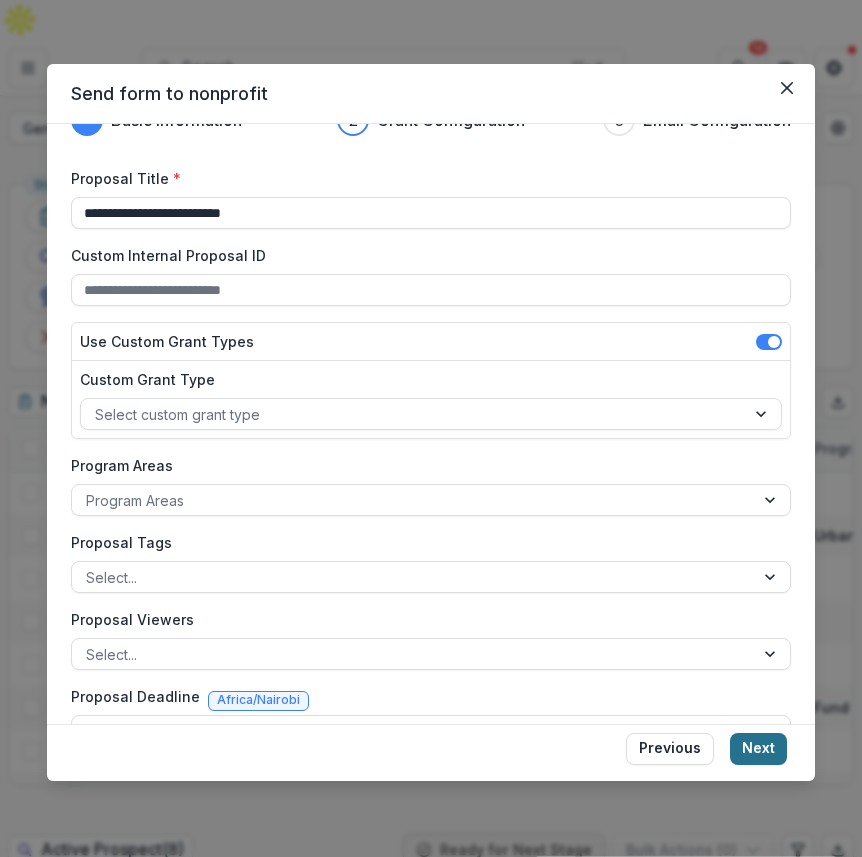 click on "Next" at bounding box center (758, 749) 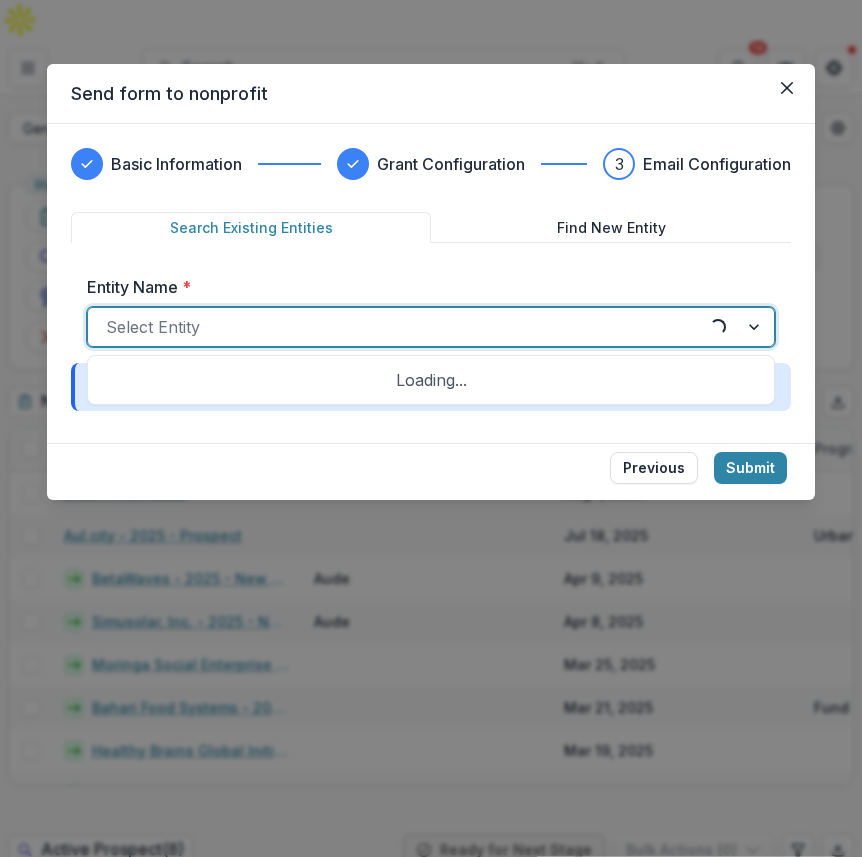 click at bounding box center [399, 327] 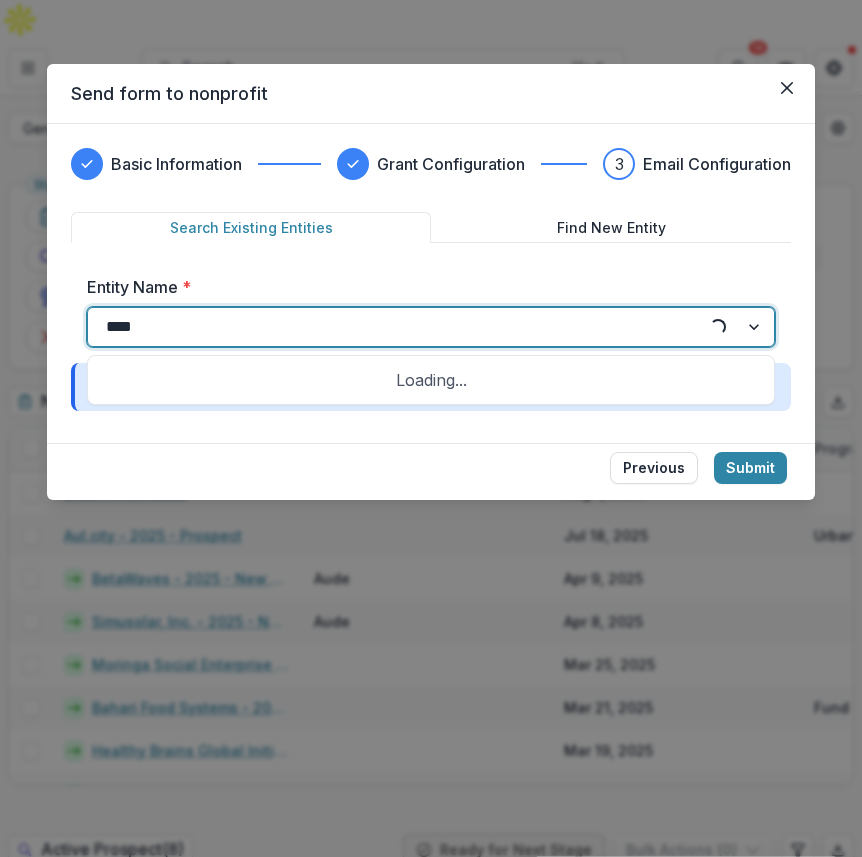 type on "*****" 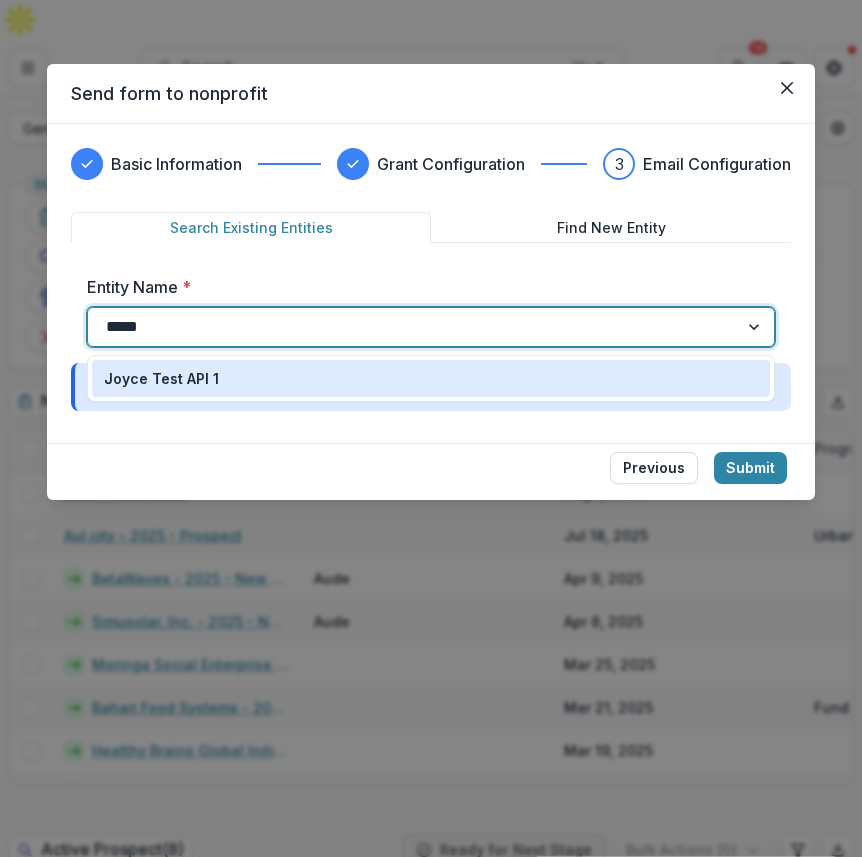 click on "Joyce Test API 1" at bounding box center (431, 378) 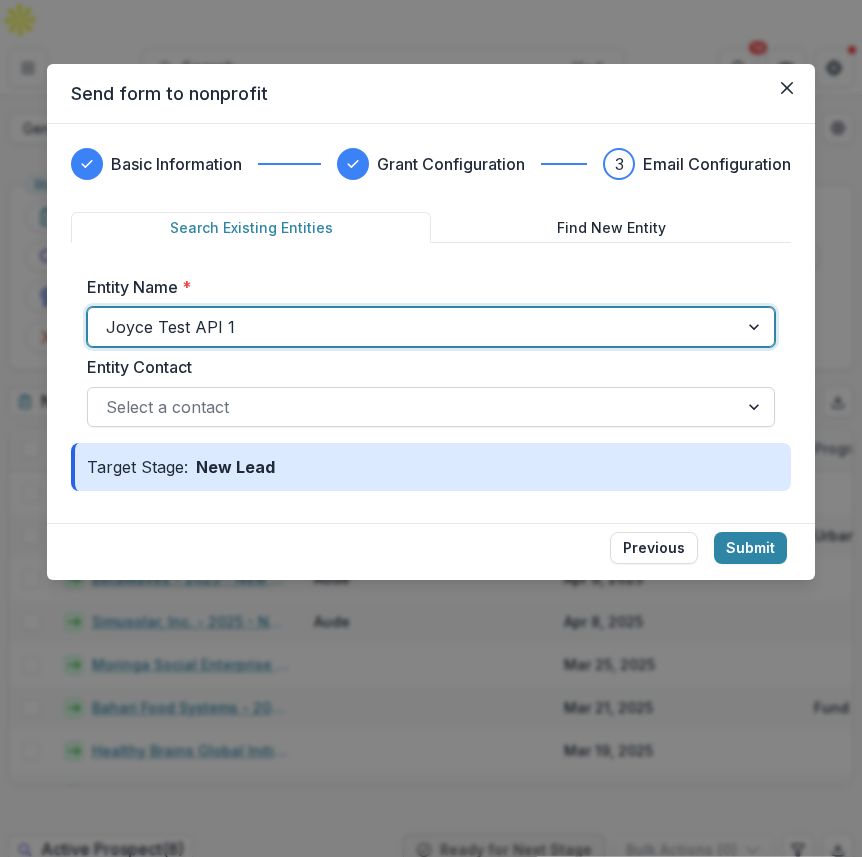 click at bounding box center [413, 407] 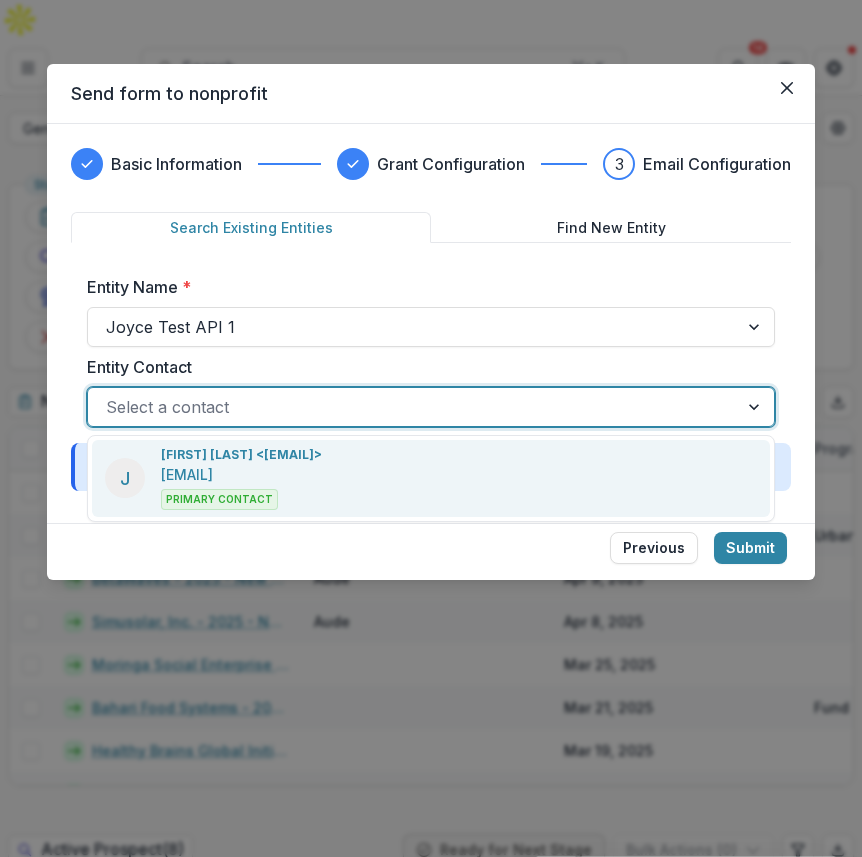 click on "Joyce Ndichu <ndichujoyce8@gmail.com>" at bounding box center (241, 455) 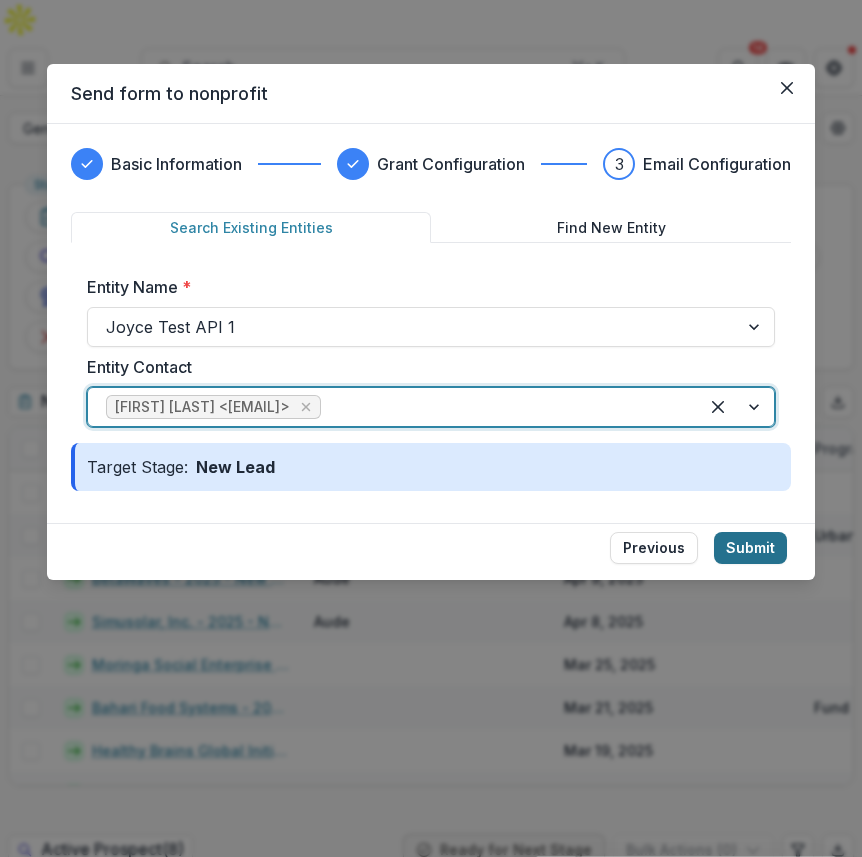 click on "Submit" at bounding box center [750, 548] 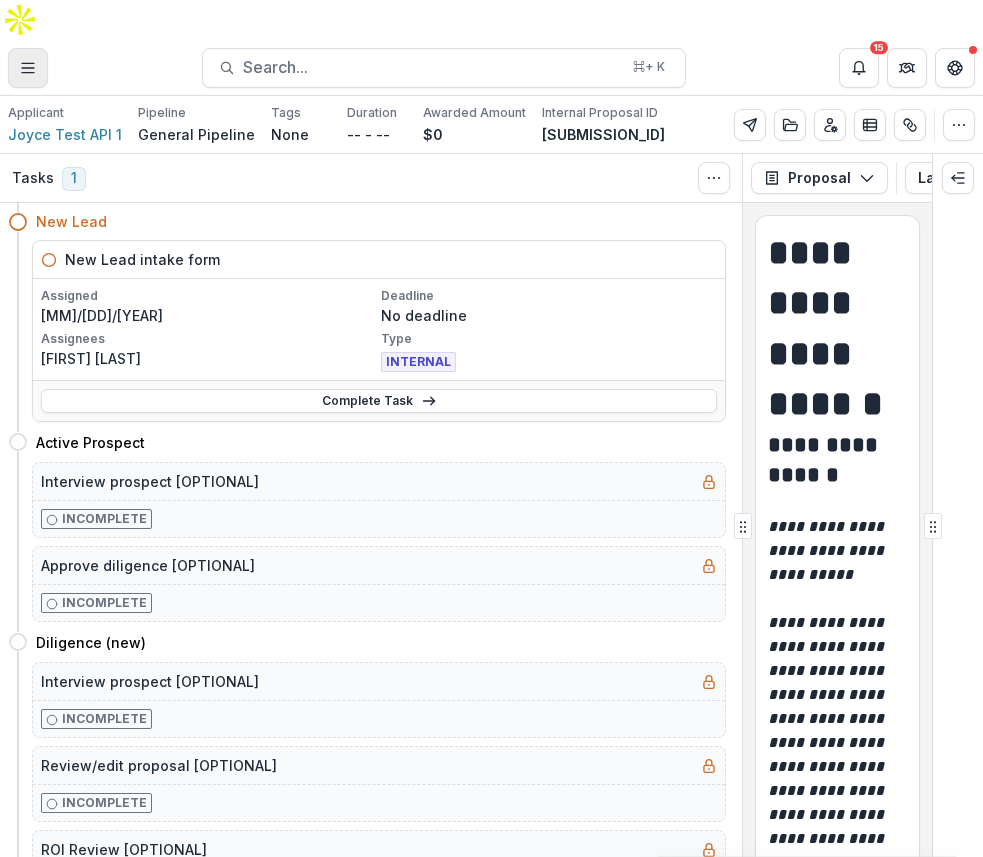 click 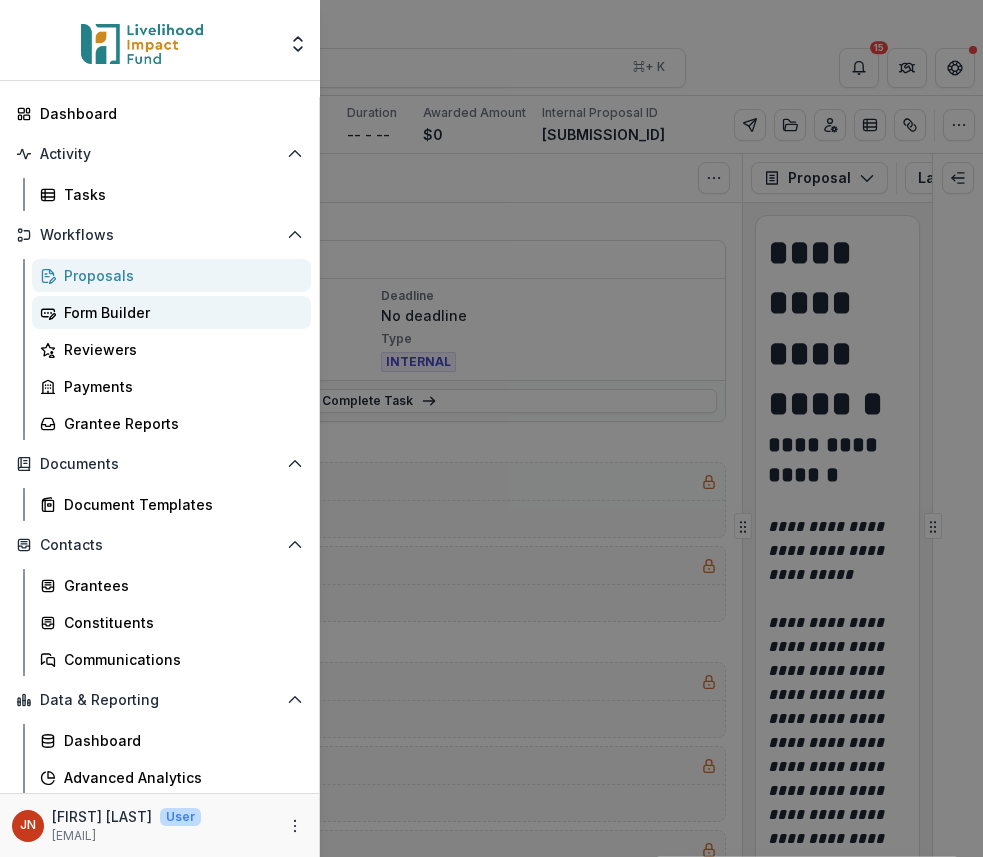 click on "Form Builder" at bounding box center [179, 312] 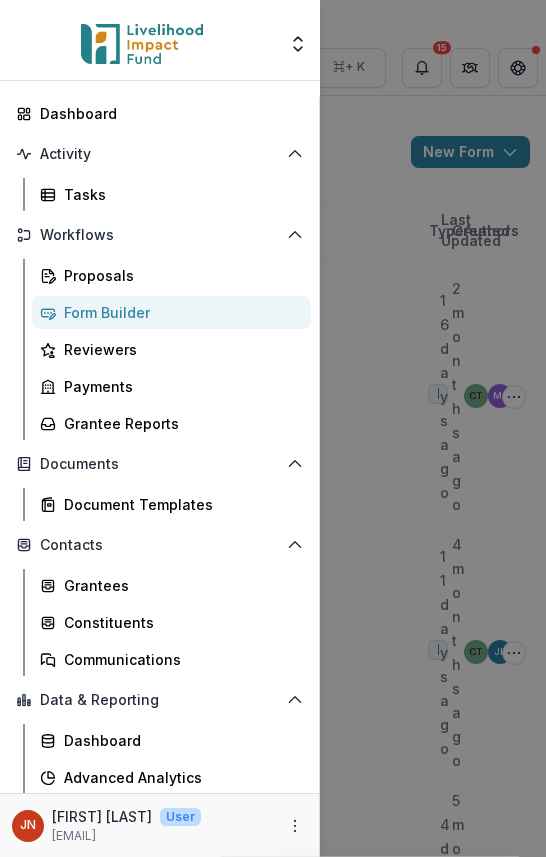 click on "Foundations Livelihood Impact Fund Nonprofits Akirachix Joyce Test API Joyce Test API 1 Team Settings Admin Settings Dashboard Activity Tasks Workflows Proposals Form Builder Reviewers Payments Grantee Reports Documents Document Templates Contacts Grantees Constituents Communications Data & Reporting Dashboard Advanced Analytics Data Report JN Joyce Ndichu User ndichujoyce8@gmail.com" at bounding box center (273, 428) 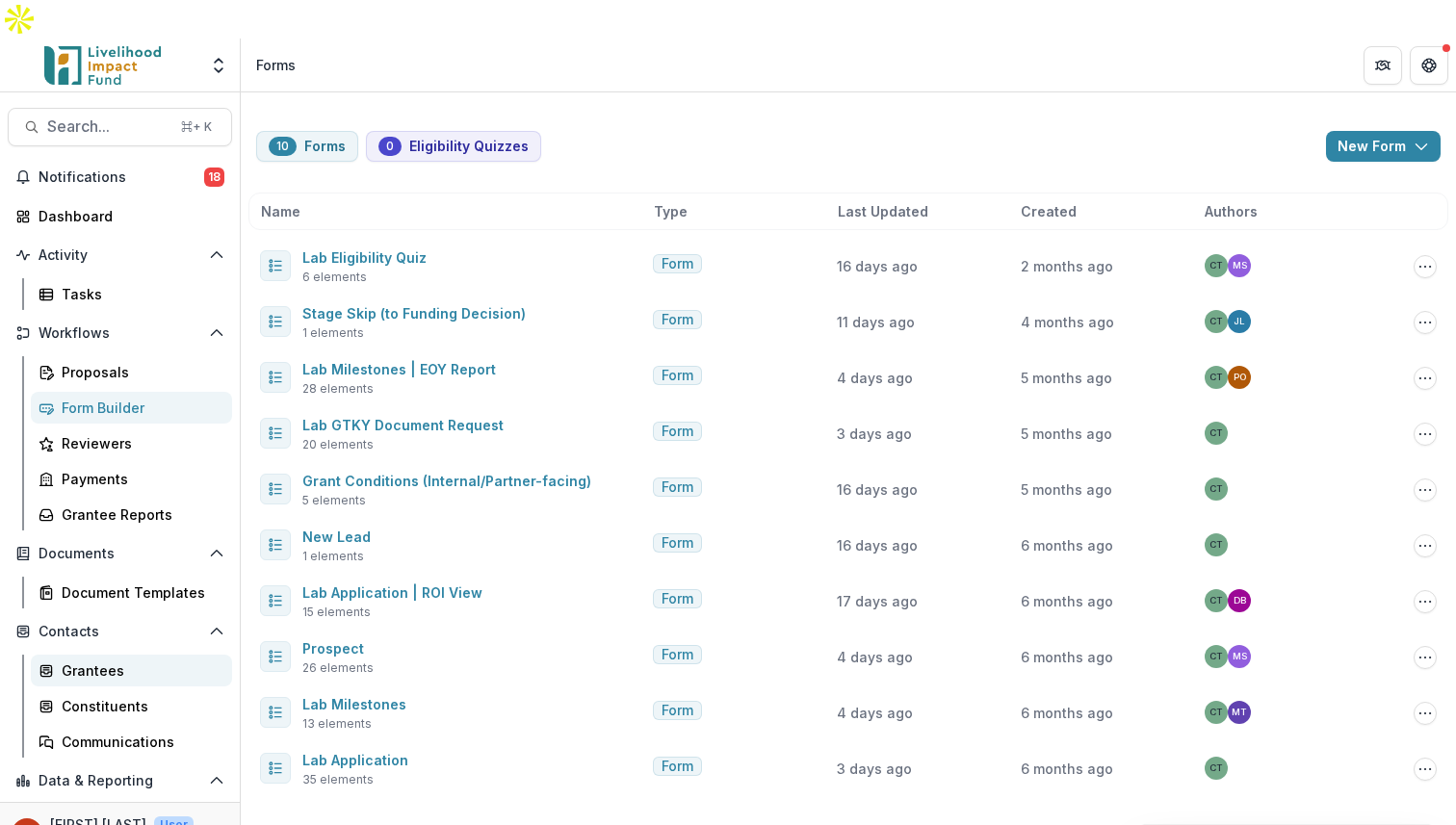 click on "Grantees" at bounding box center (139, 670) 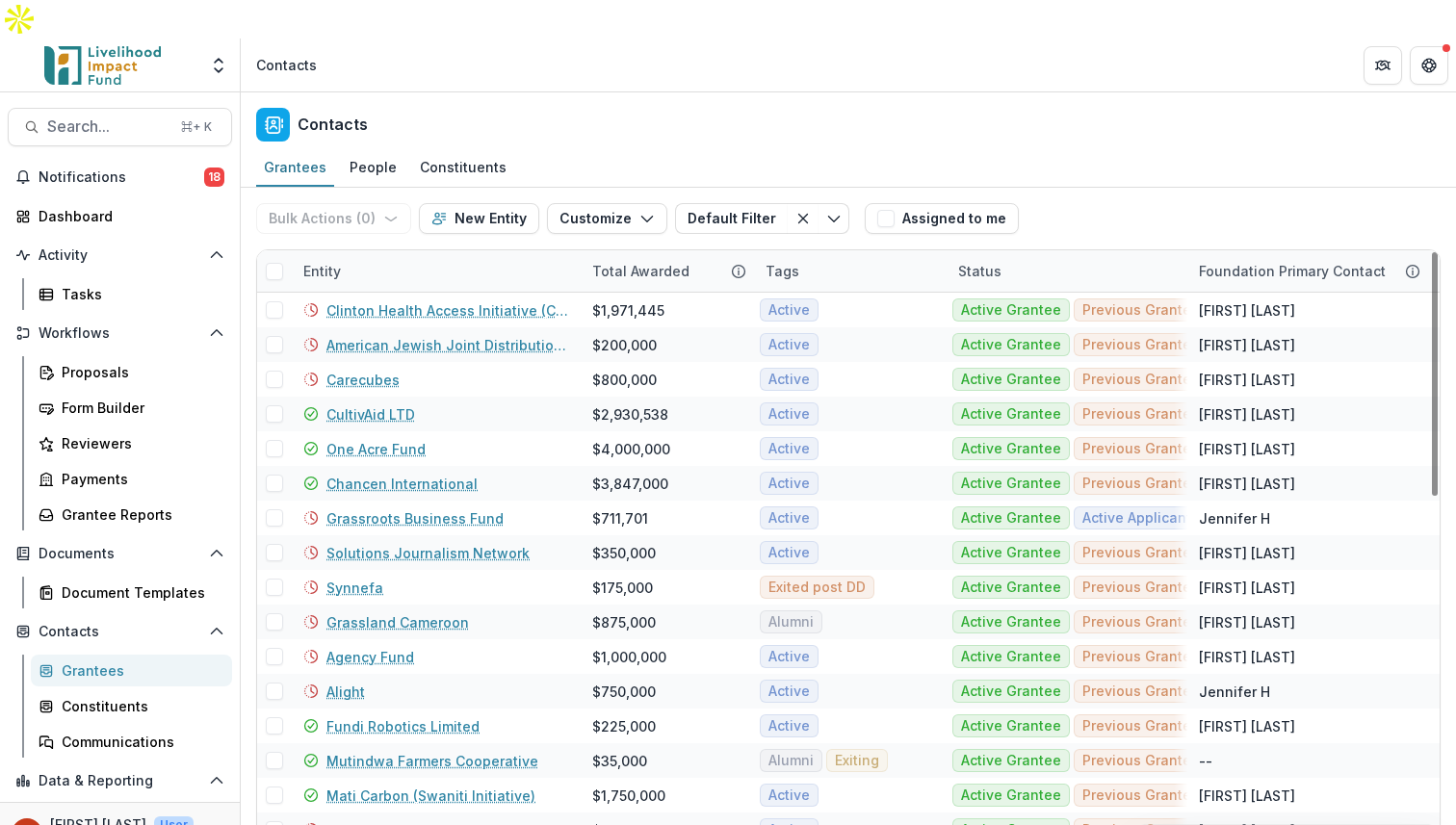 click on "Entity" at bounding box center (436, 271) 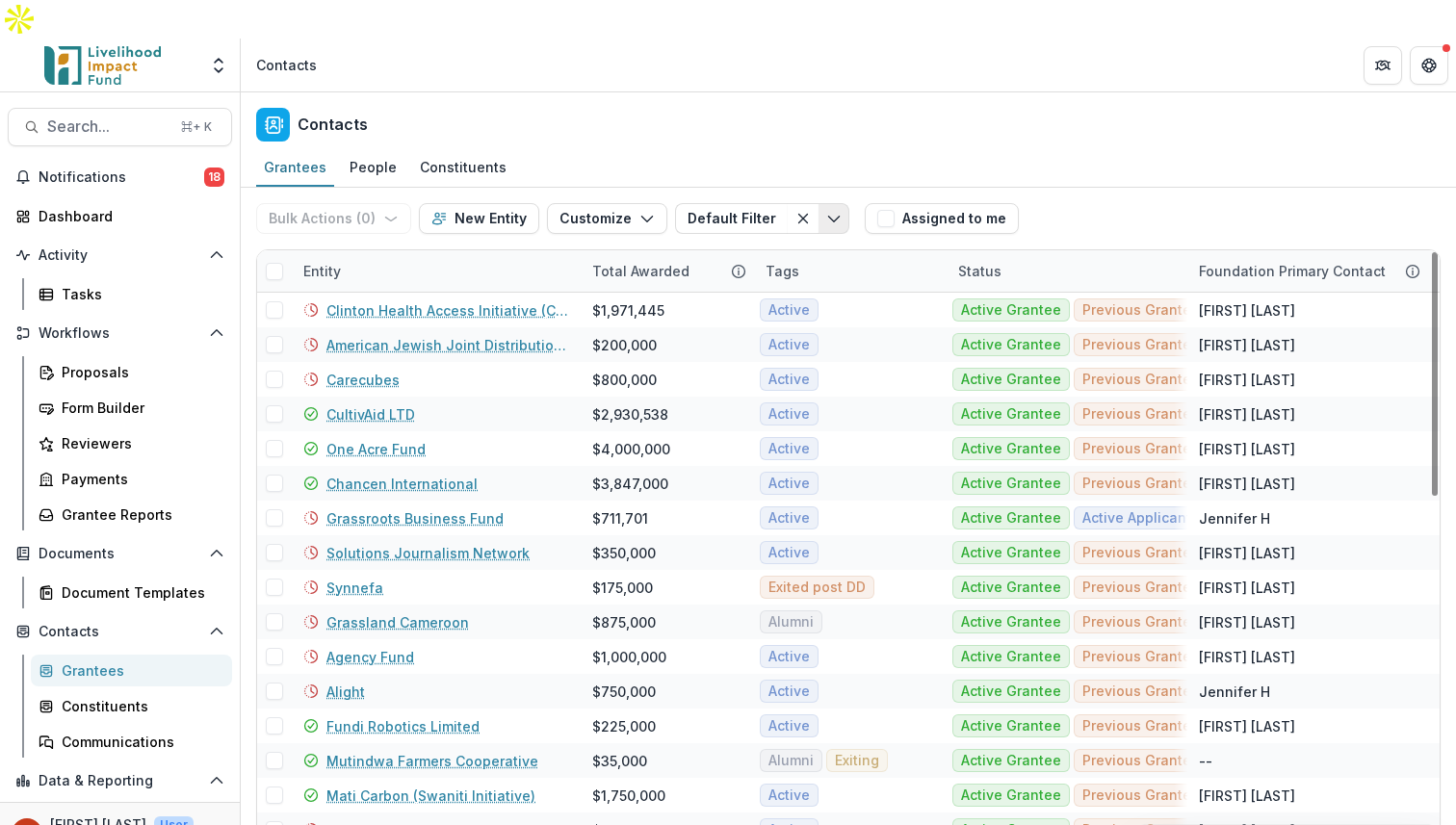 click at bounding box center [834, 219] 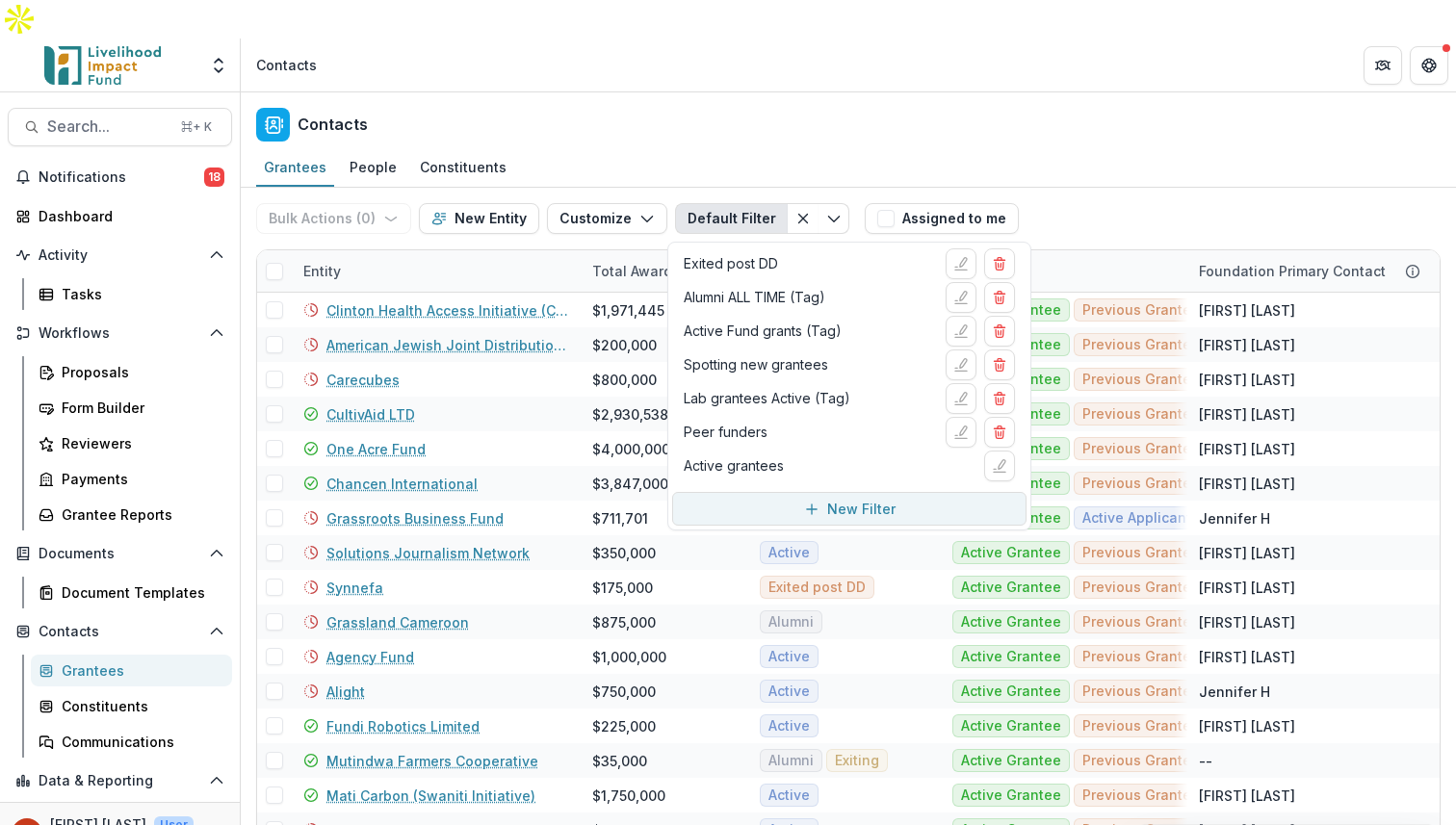 click on "New Filter" at bounding box center [861, 508] 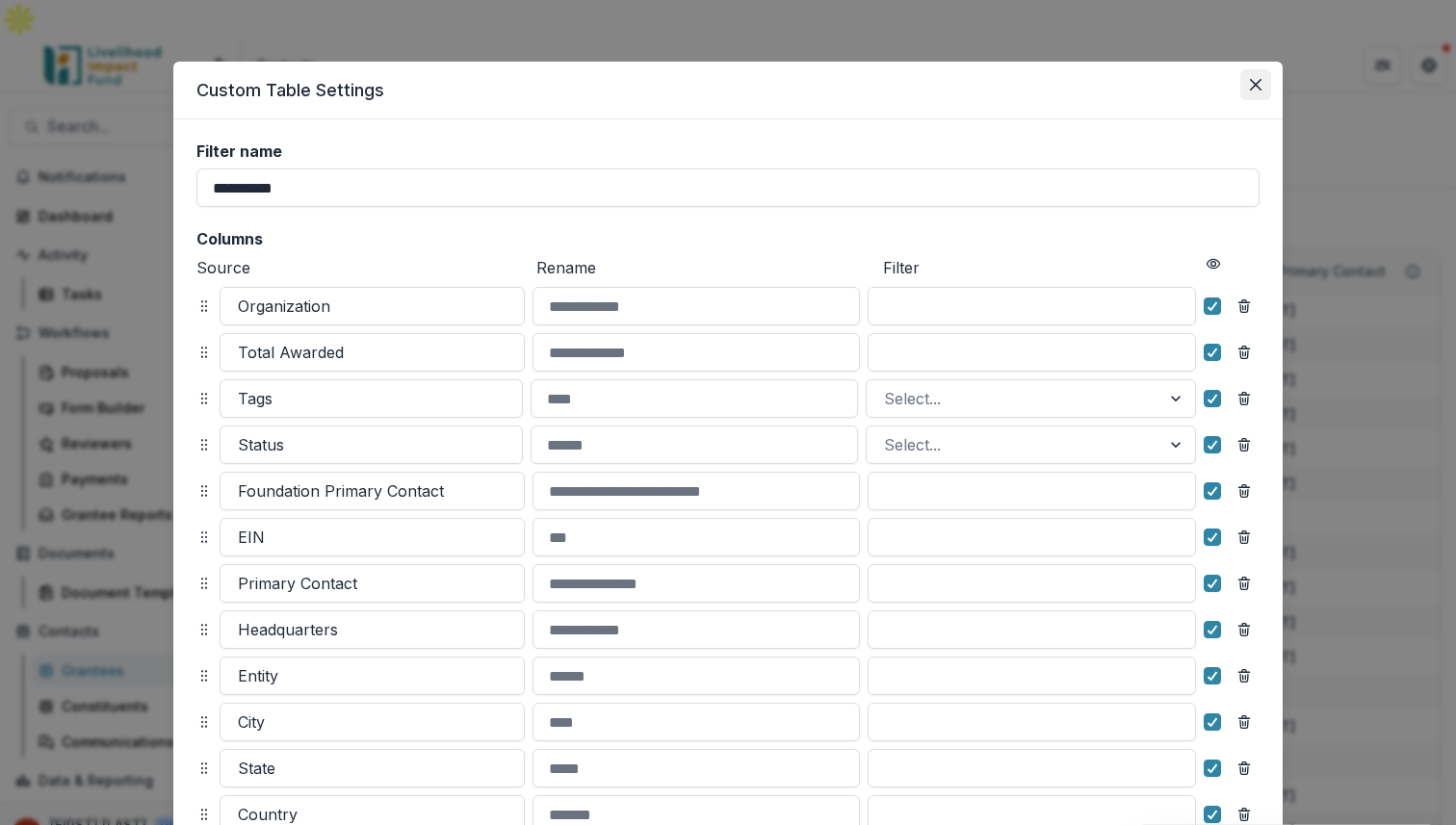 click at bounding box center (1256, 85) 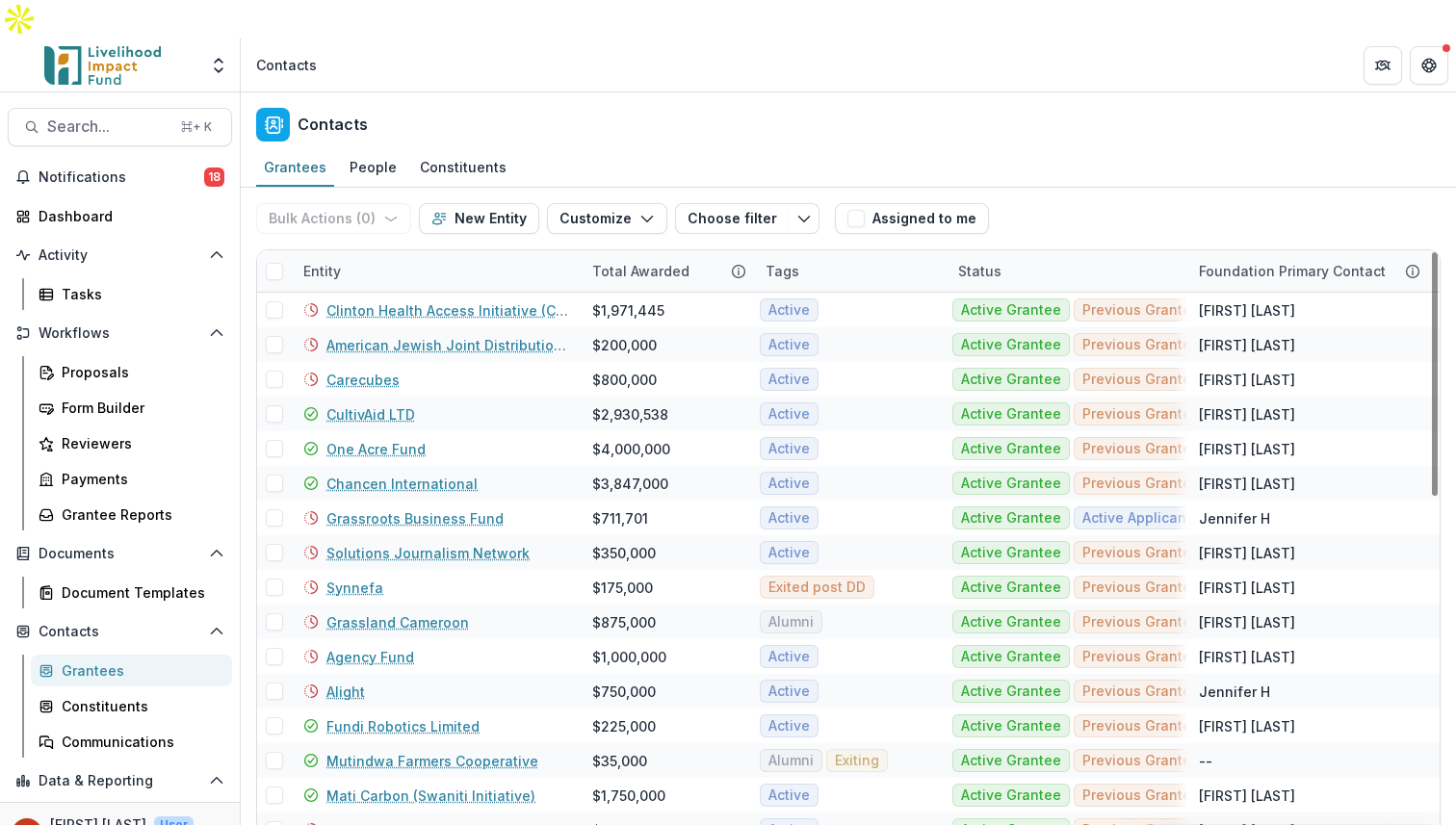 click on "Entity" at bounding box center [322, 271] 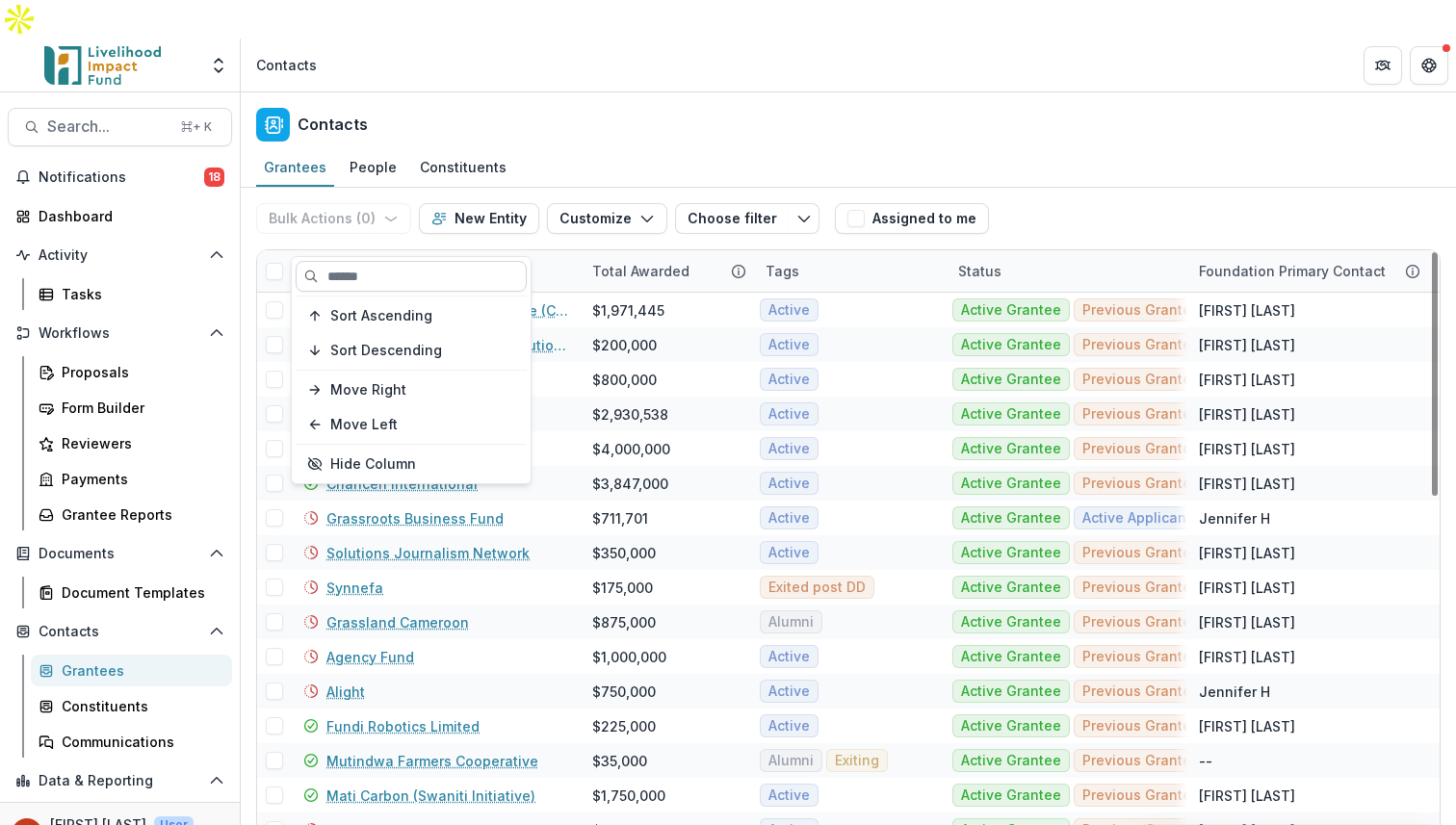 click at bounding box center (411, 276) 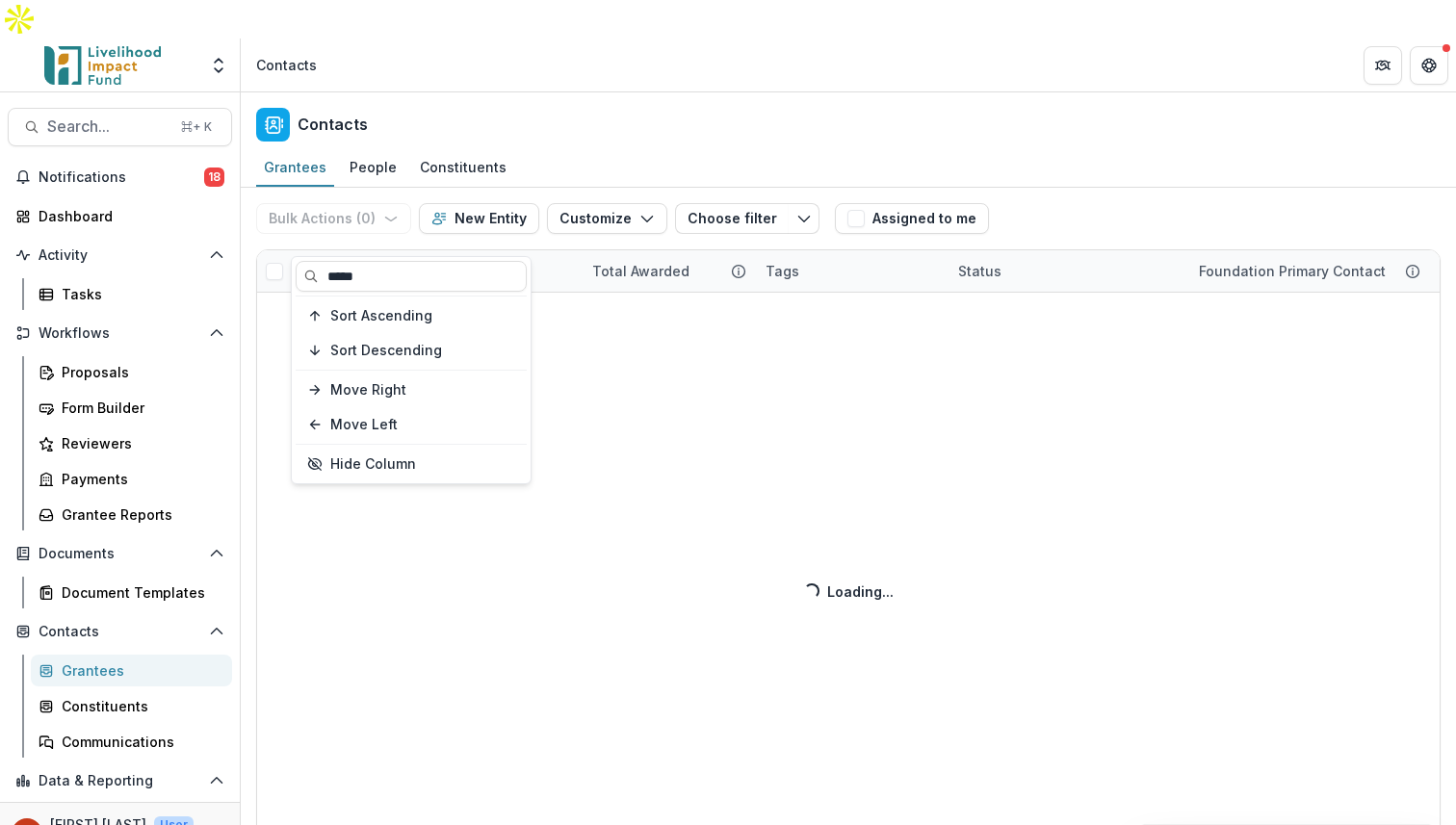 type on "*****" 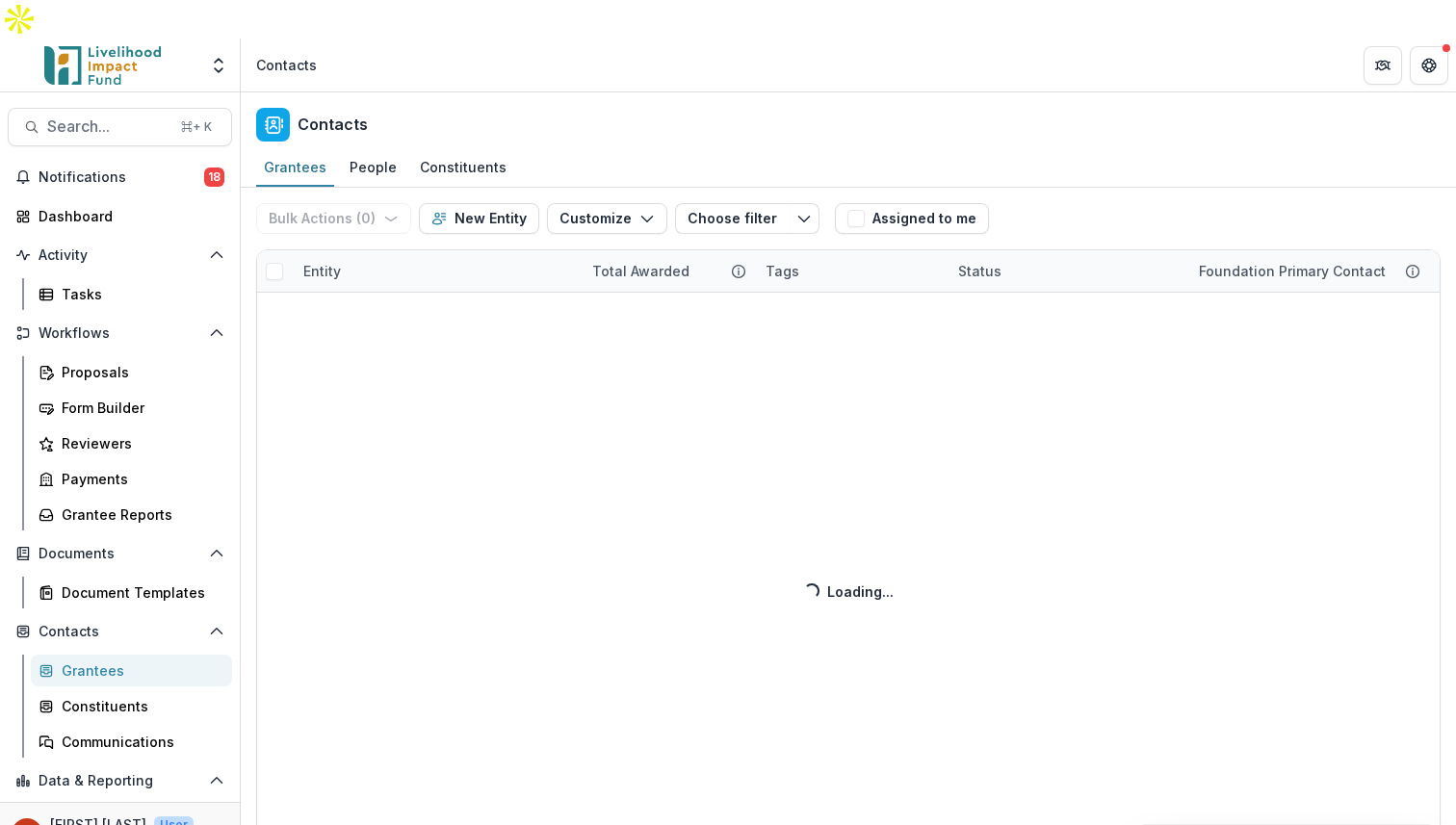 click on "Contacts" at bounding box center (848, 120) 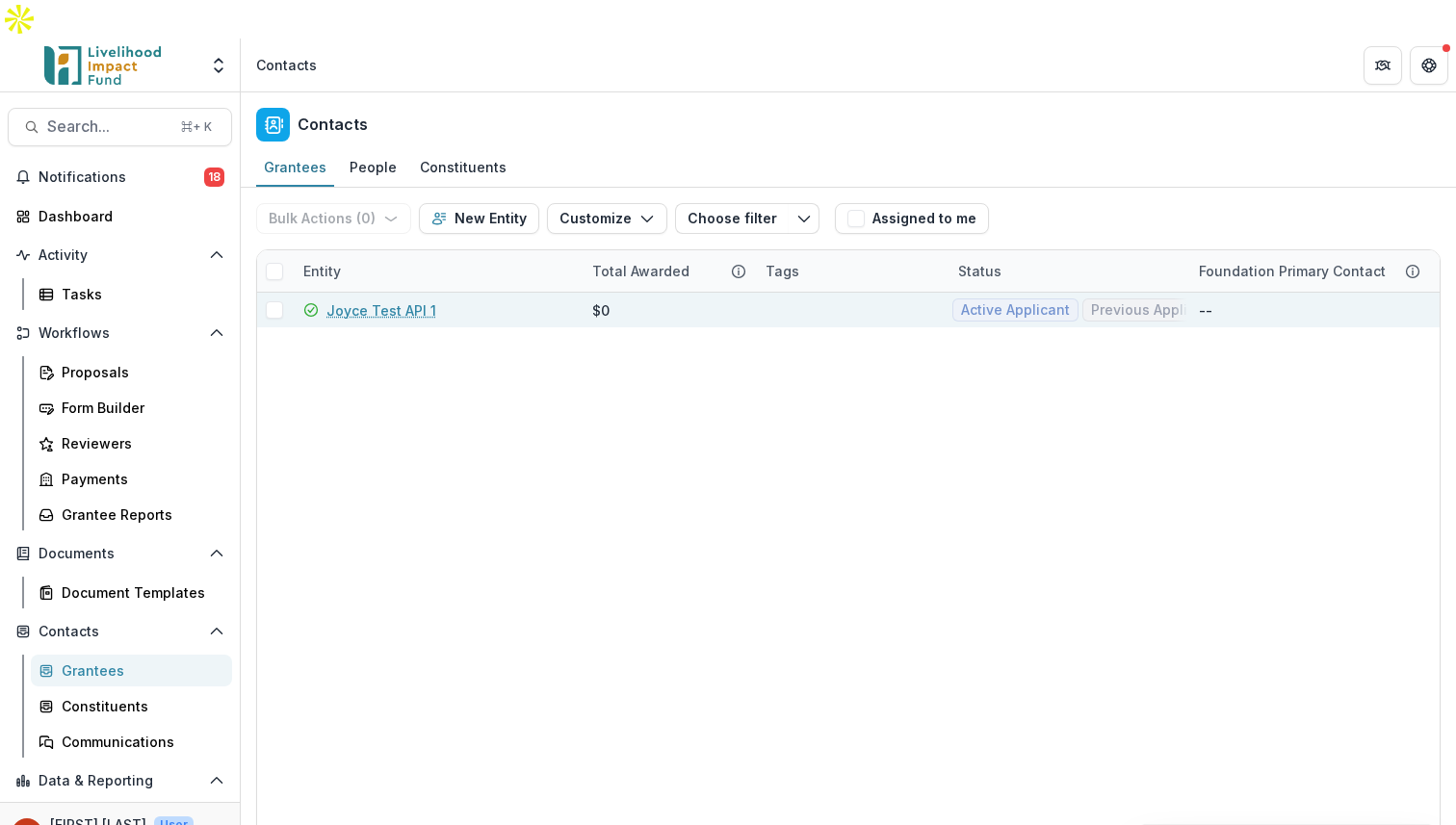 click on "Joyce Test API 1" at bounding box center (381, 310) 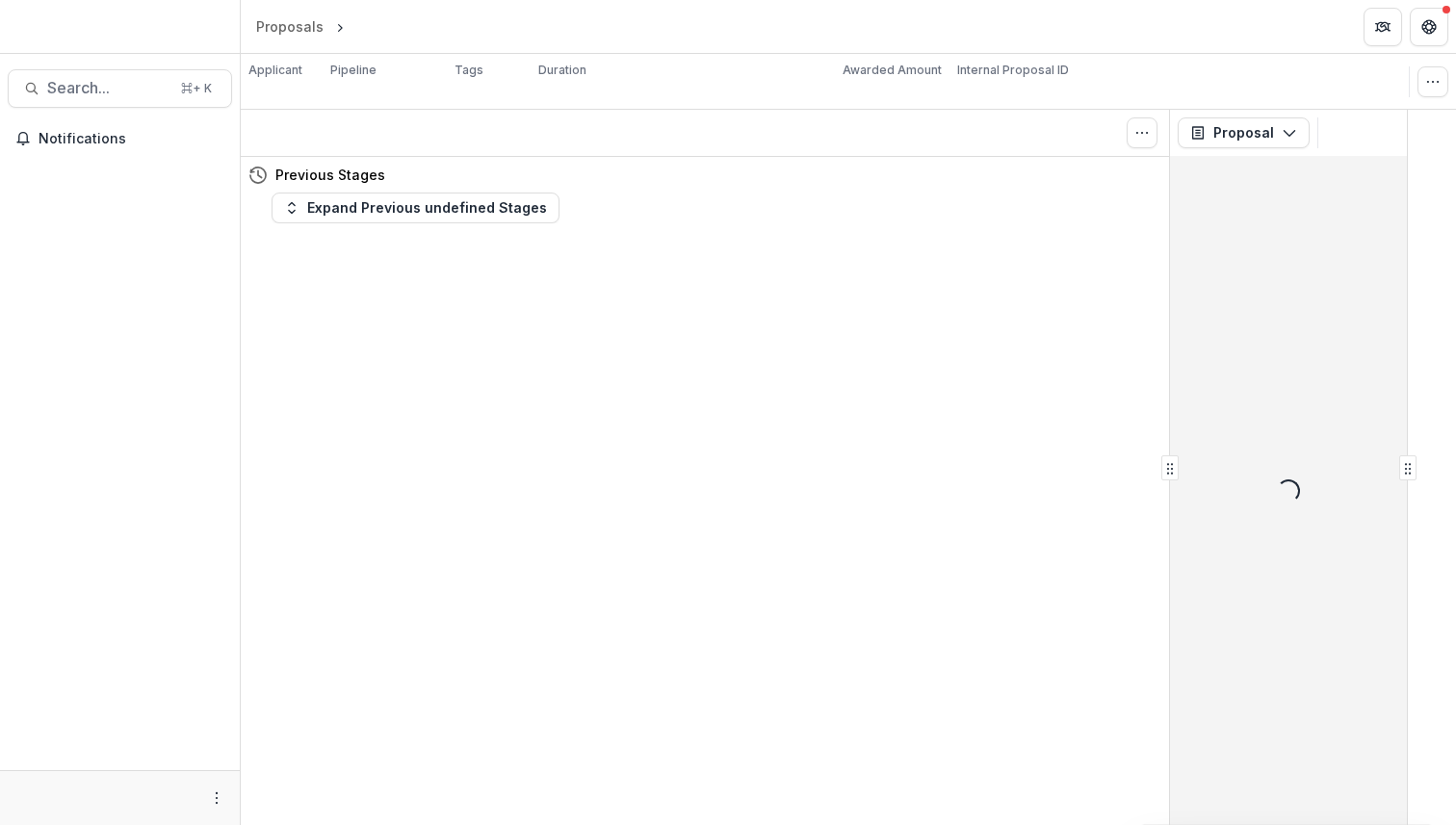 scroll, scrollTop: 0, scrollLeft: 0, axis: both 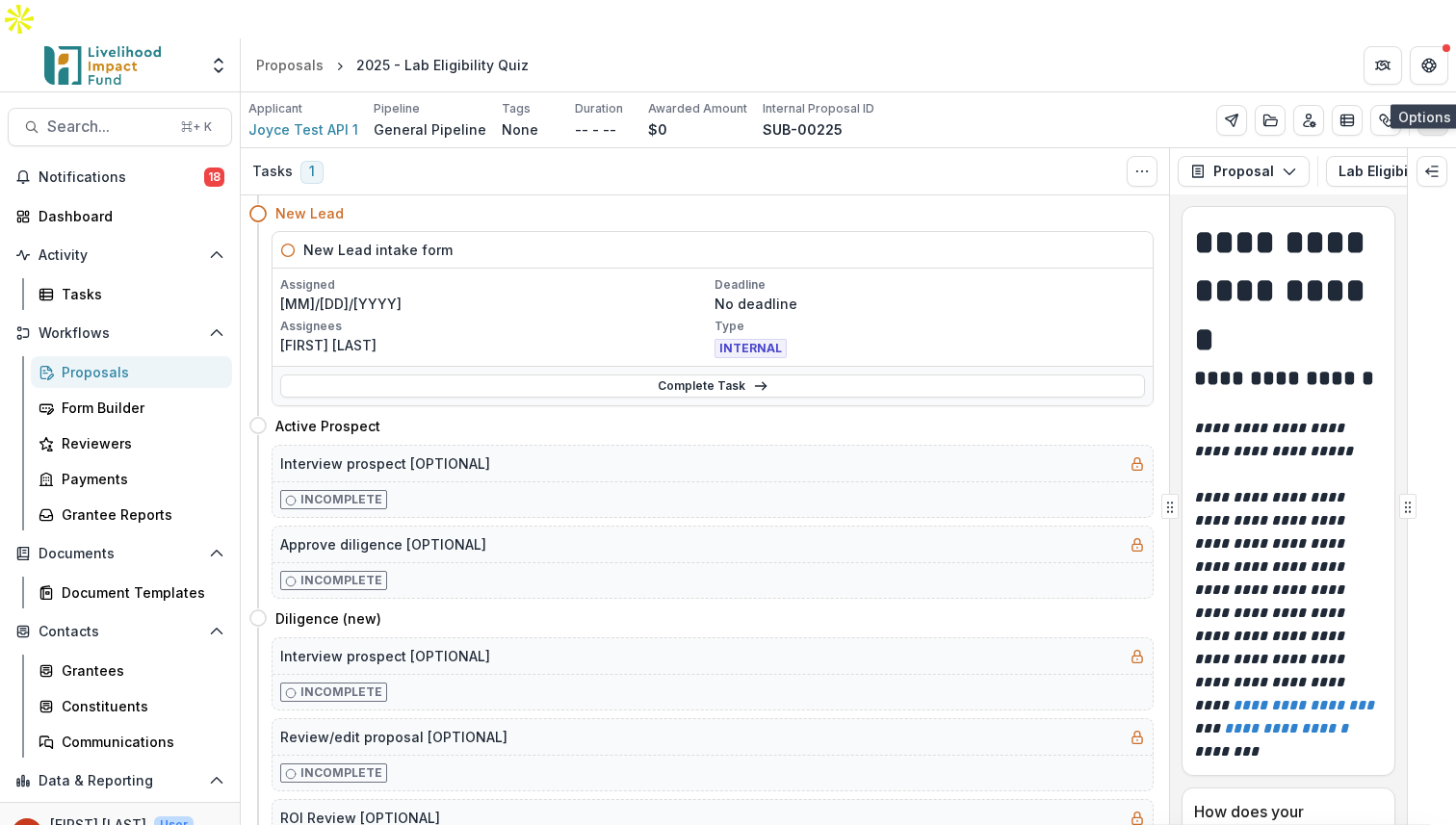 click 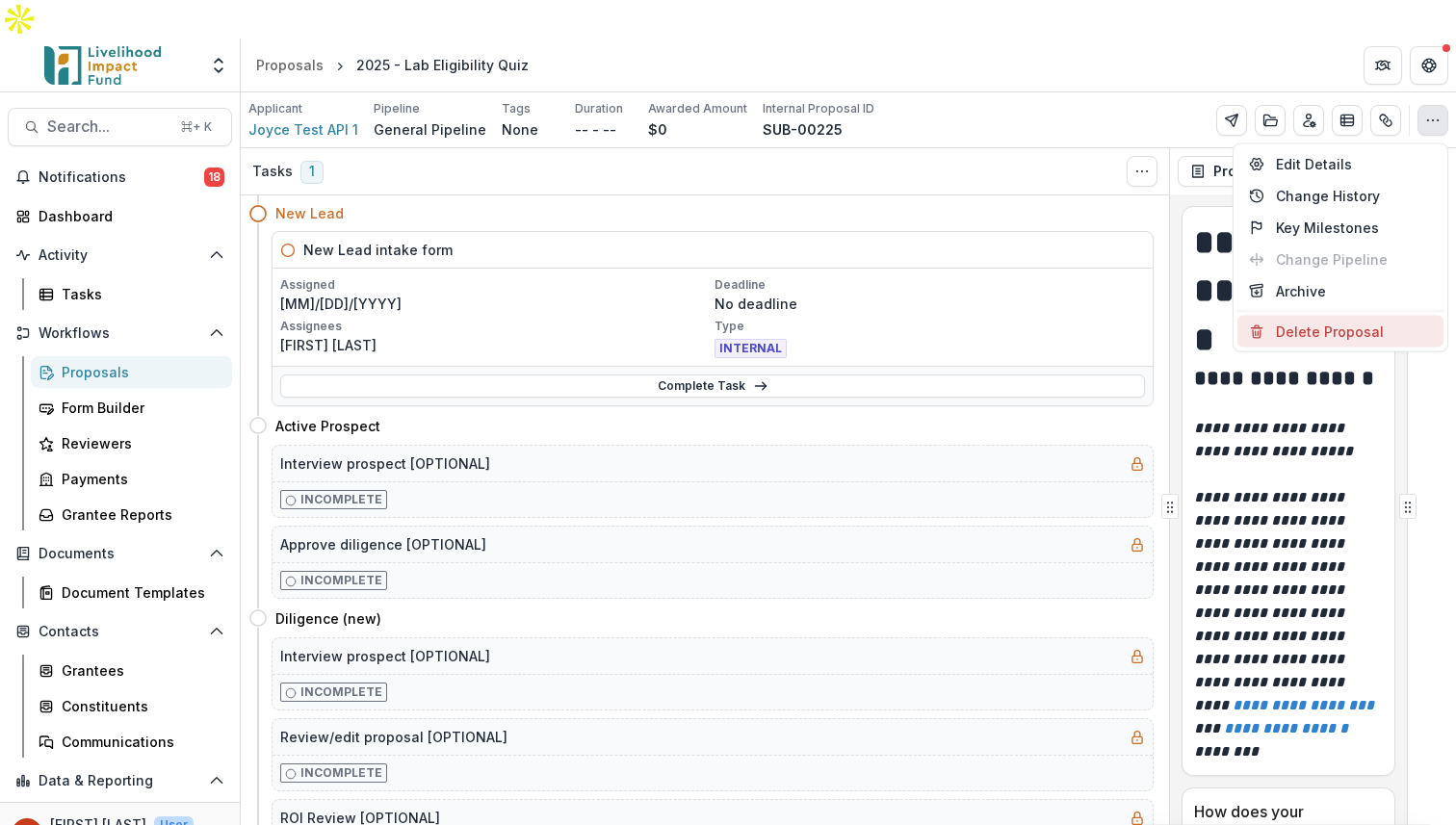 click on "Delete Proposal" at bounding box center (1340, 331) 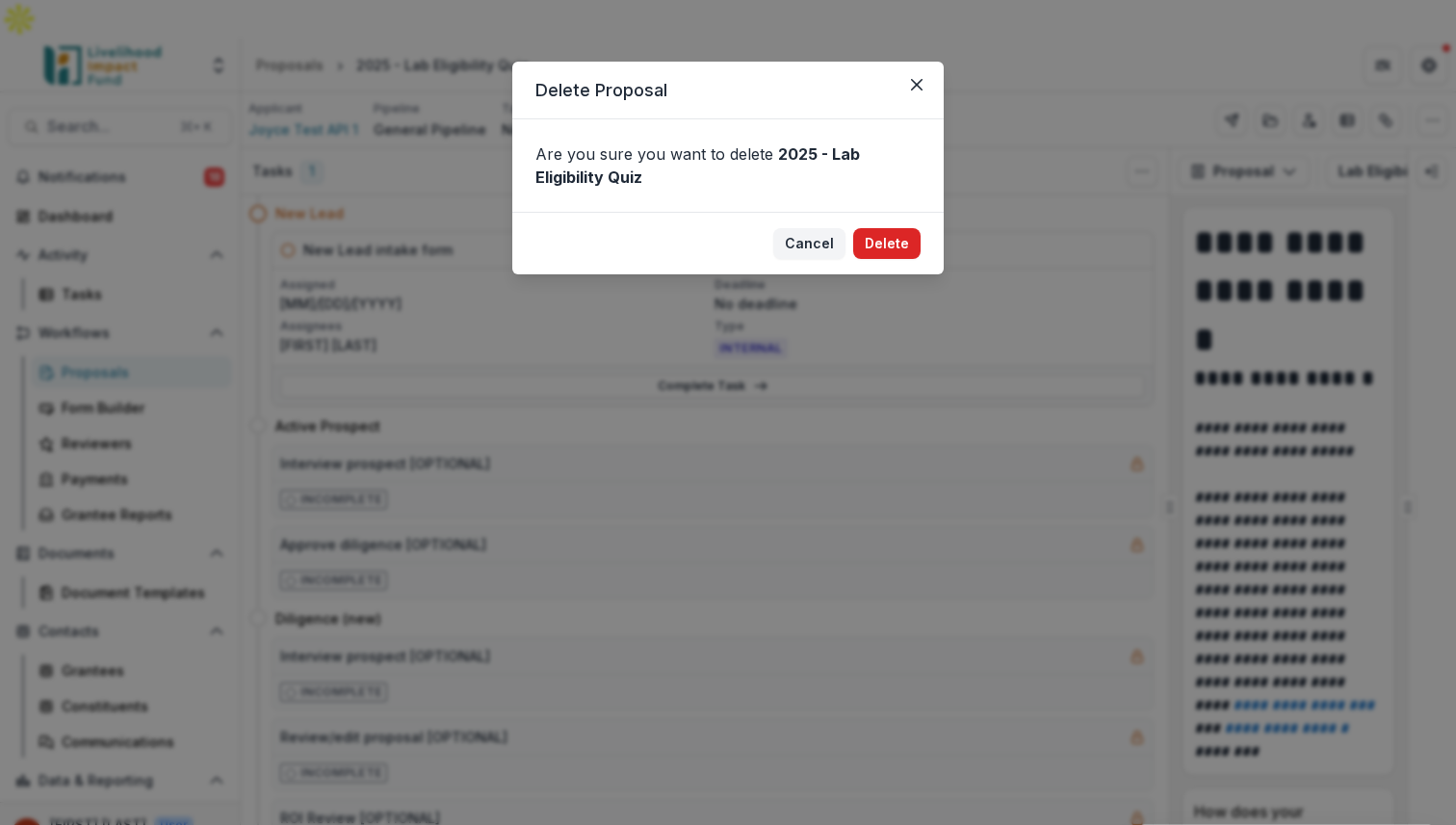 click on "Delete" at bounding box center (887, 244) 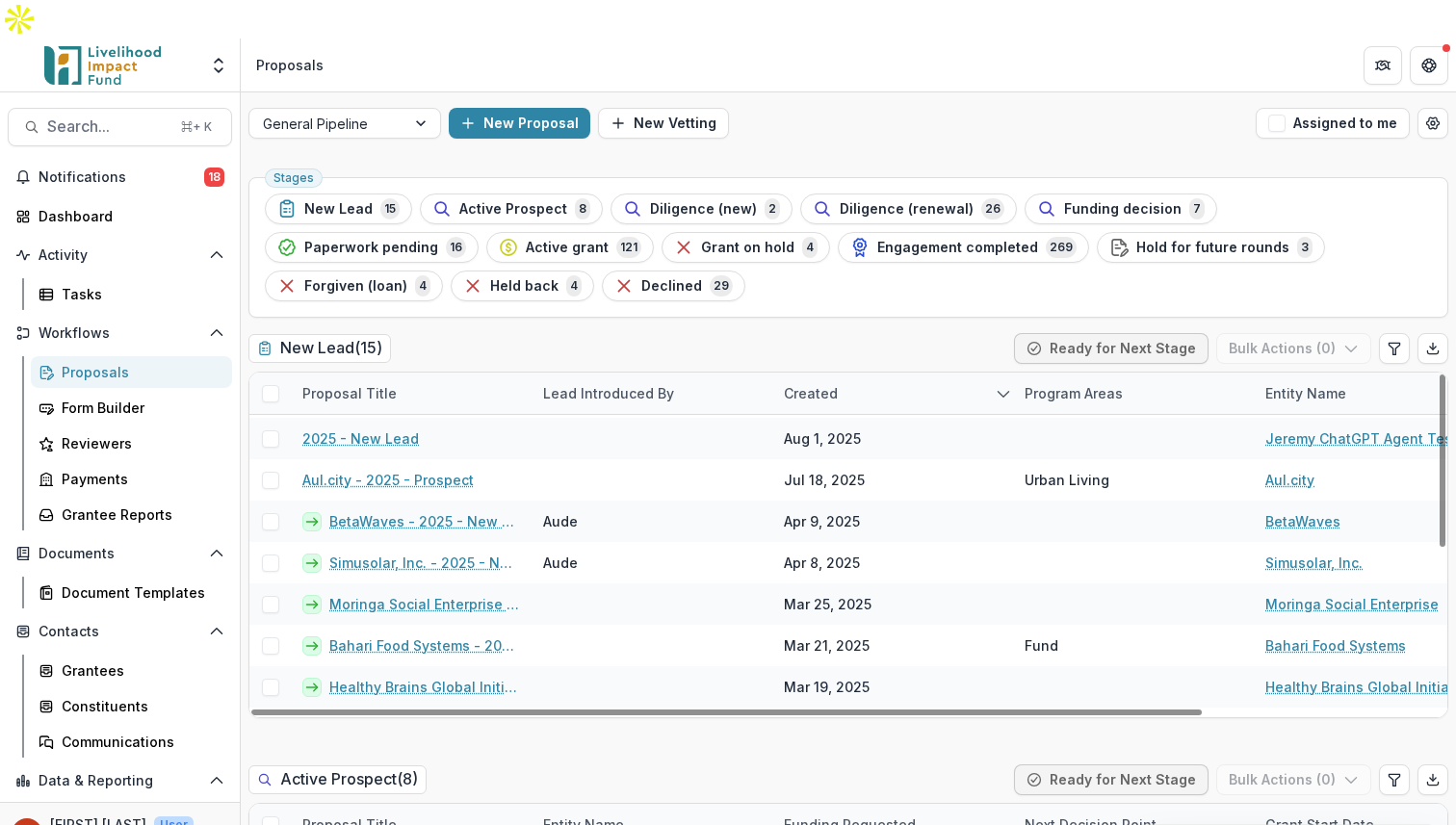 scroll, scrollTop: 208, scrollLeft: 0, axis: vertical 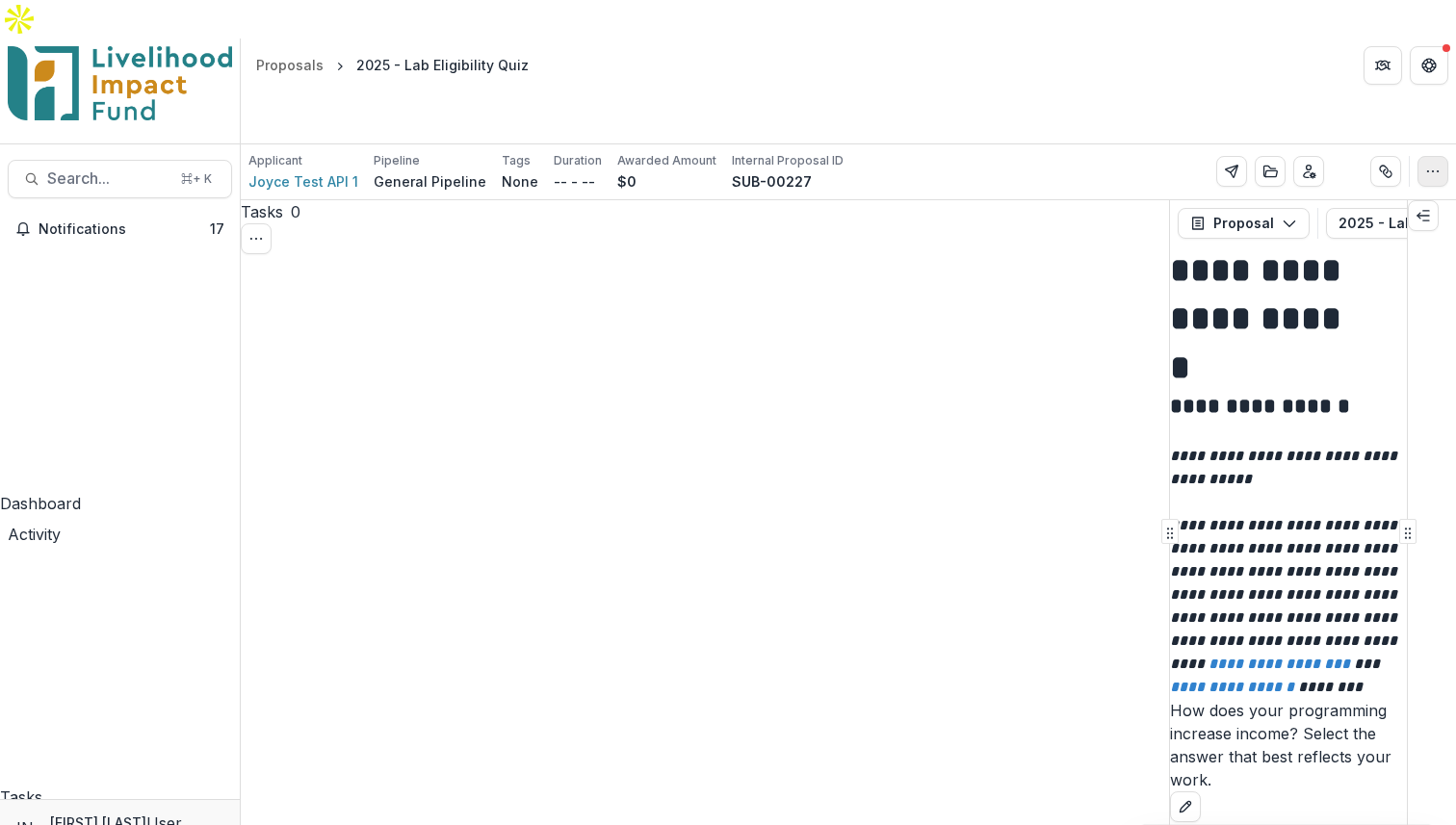 click 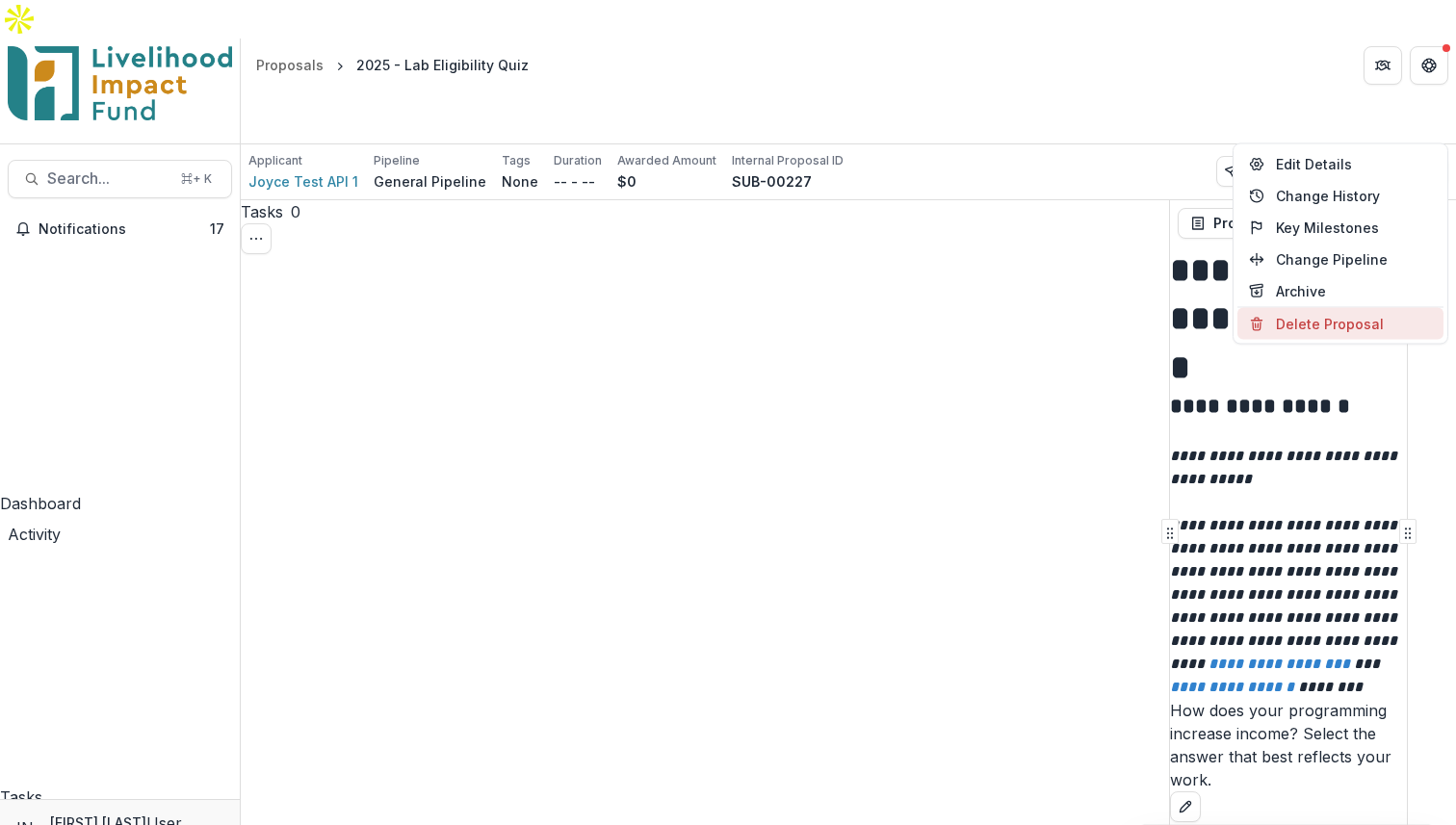 click on "Delete Proposal" at bounding box center (1340, 323) 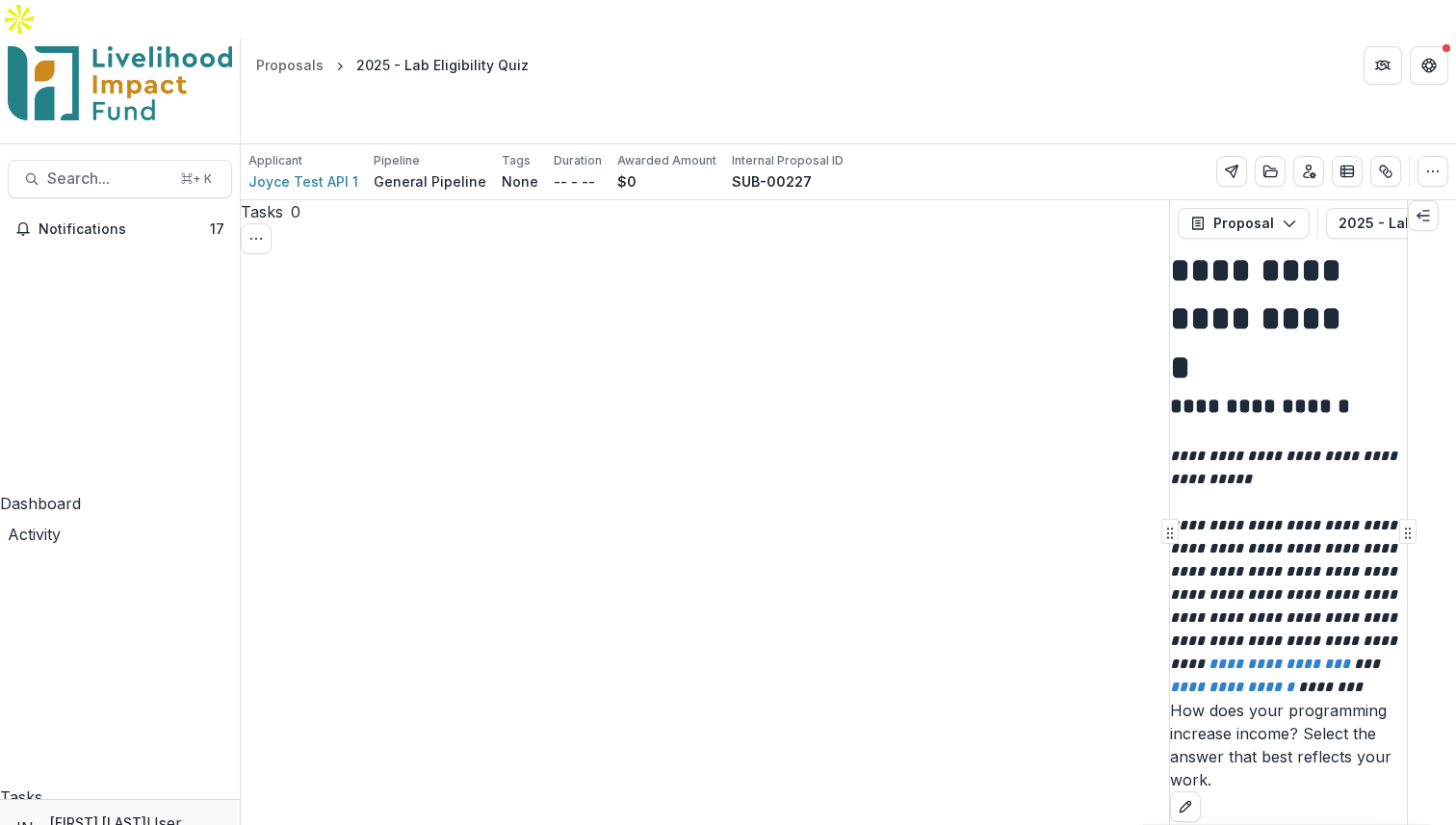 click on "Delete" at bounding box center (81, 944) 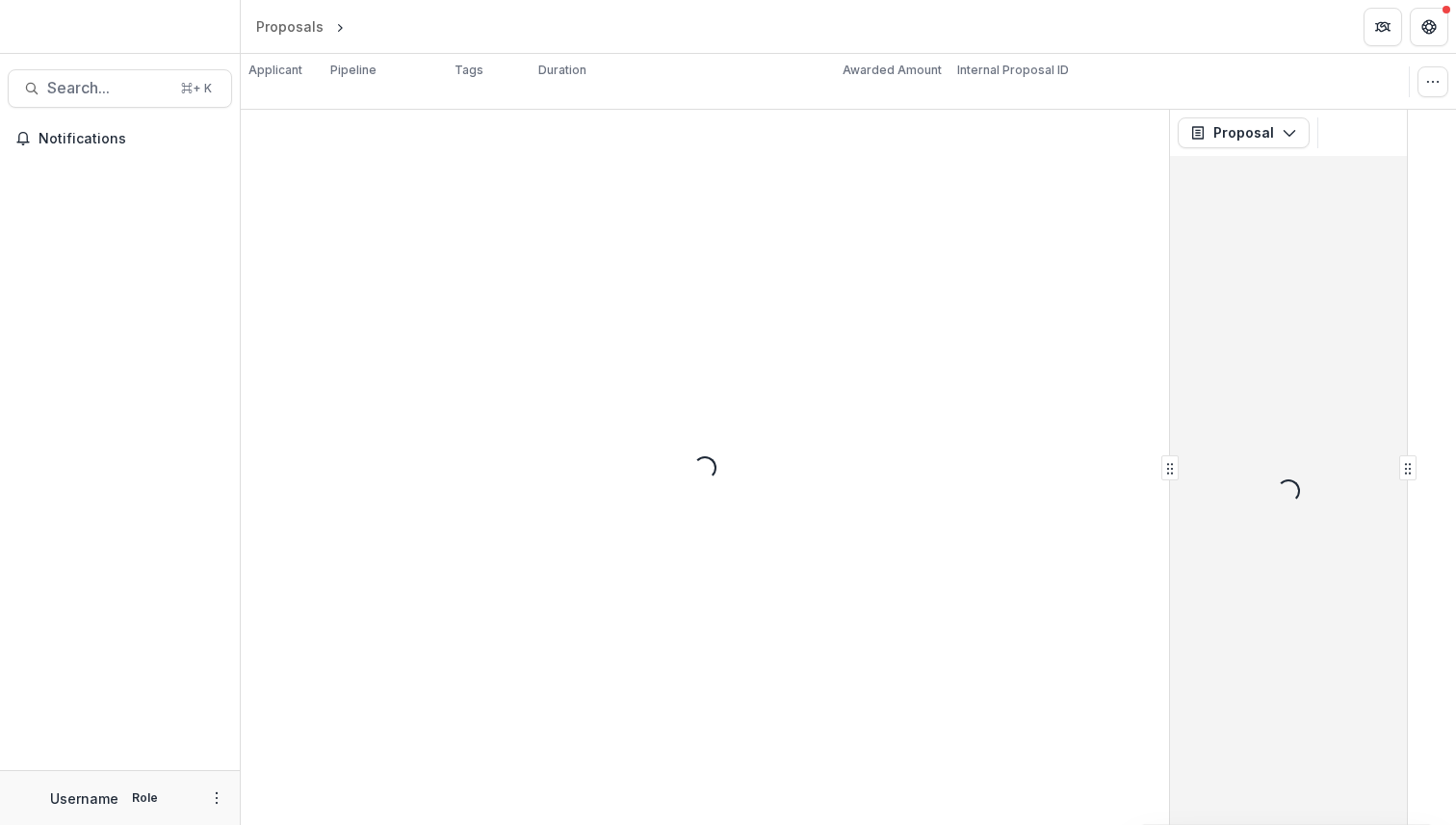 scroll, scrollTop: 0, scrollLeft: 0, axis: both 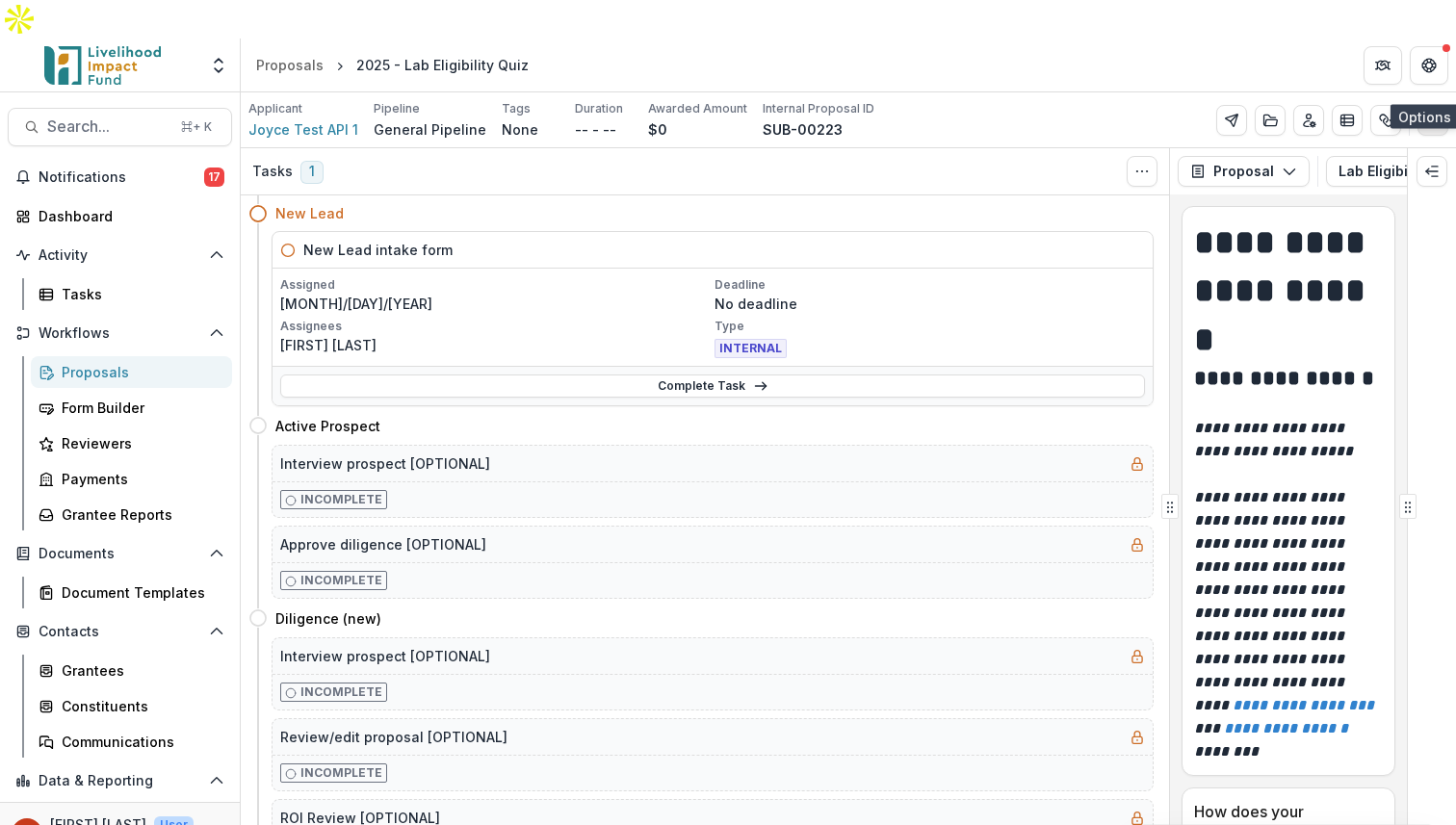 click 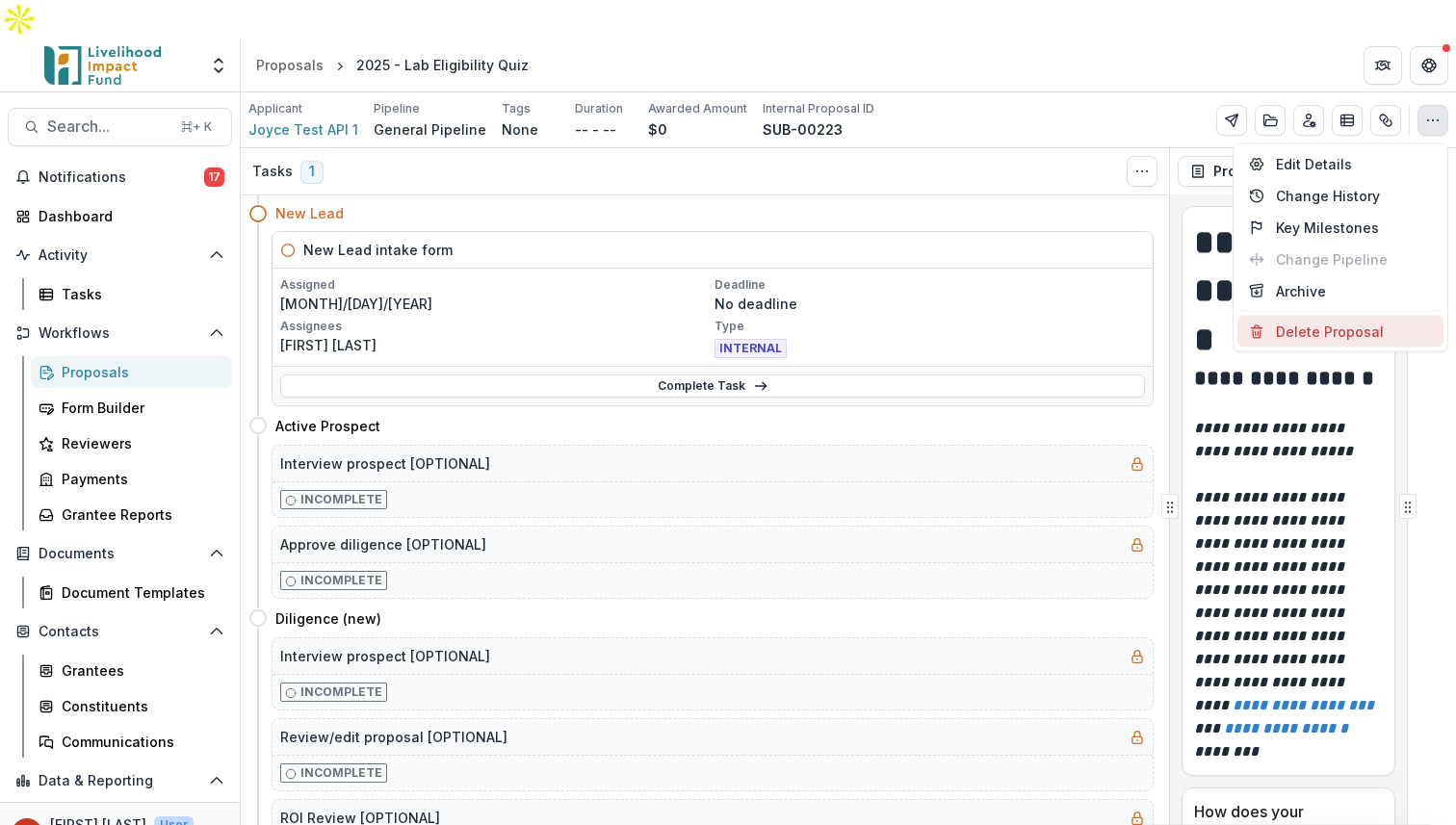 click on "Delete Proposal" at bounding box center (1340, 331) 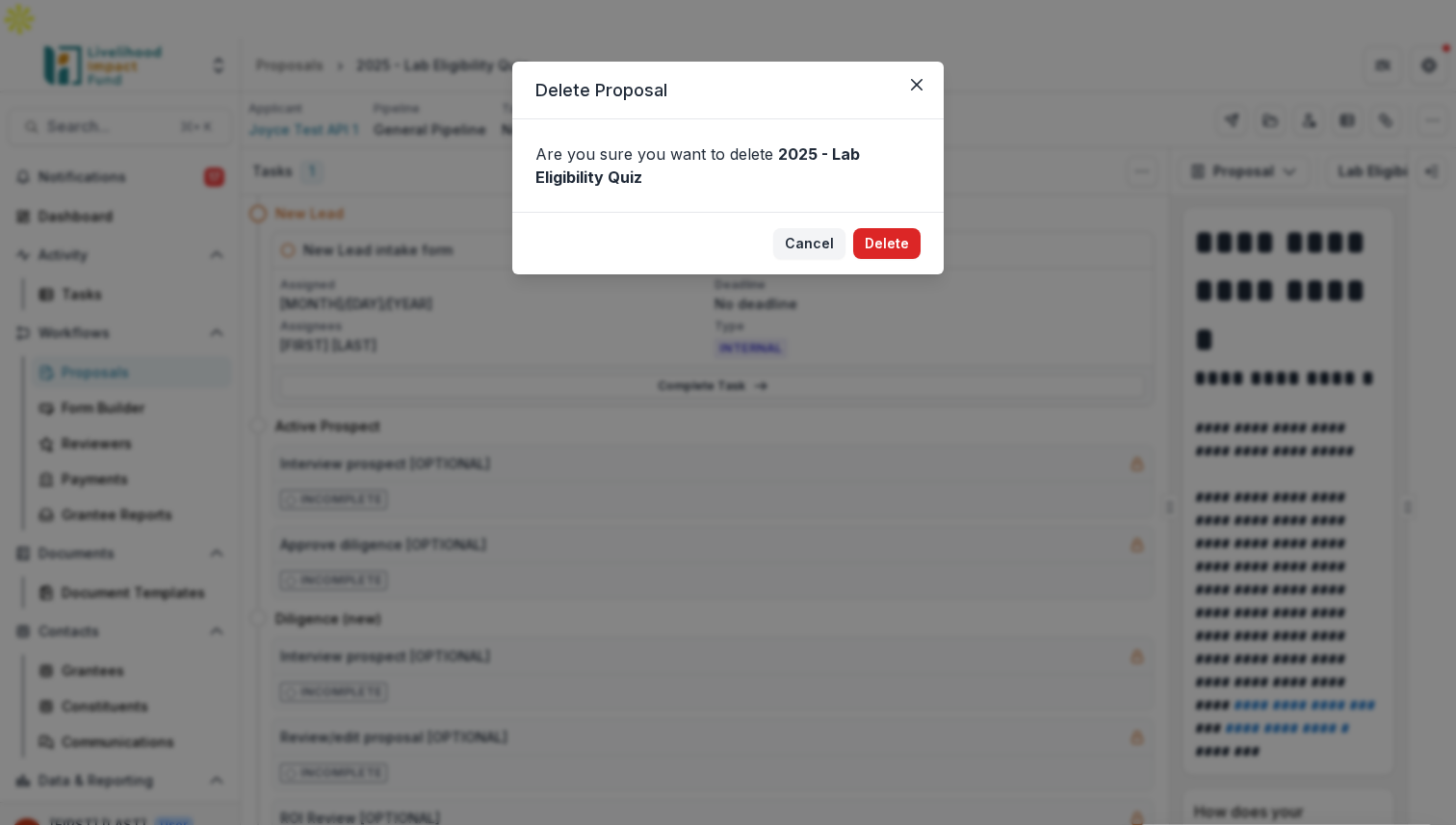 click on "Delete" at bounding box center (887, 244) 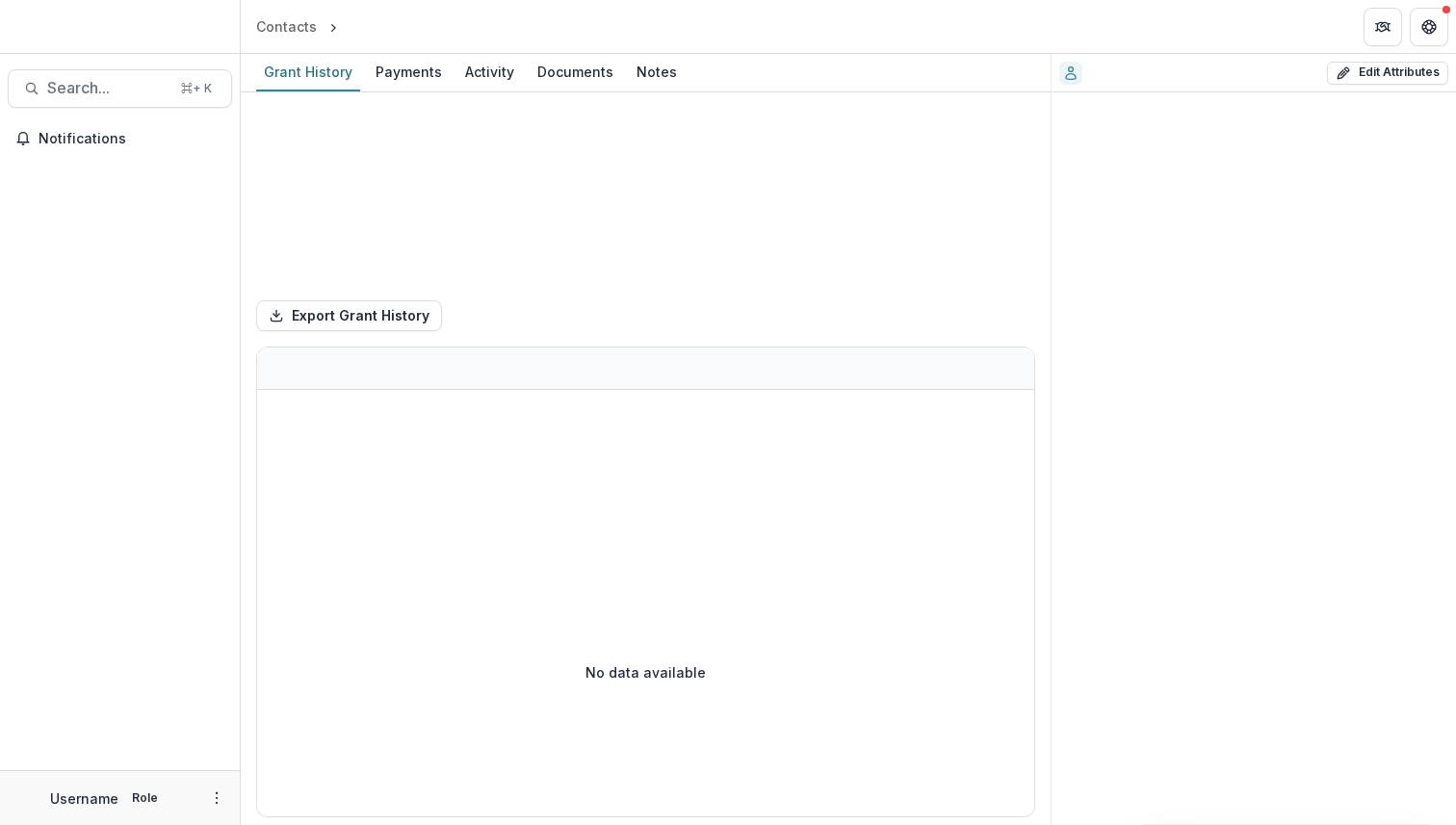 scroll, scrollTop: 0, scrollLeft: 0, axis: both 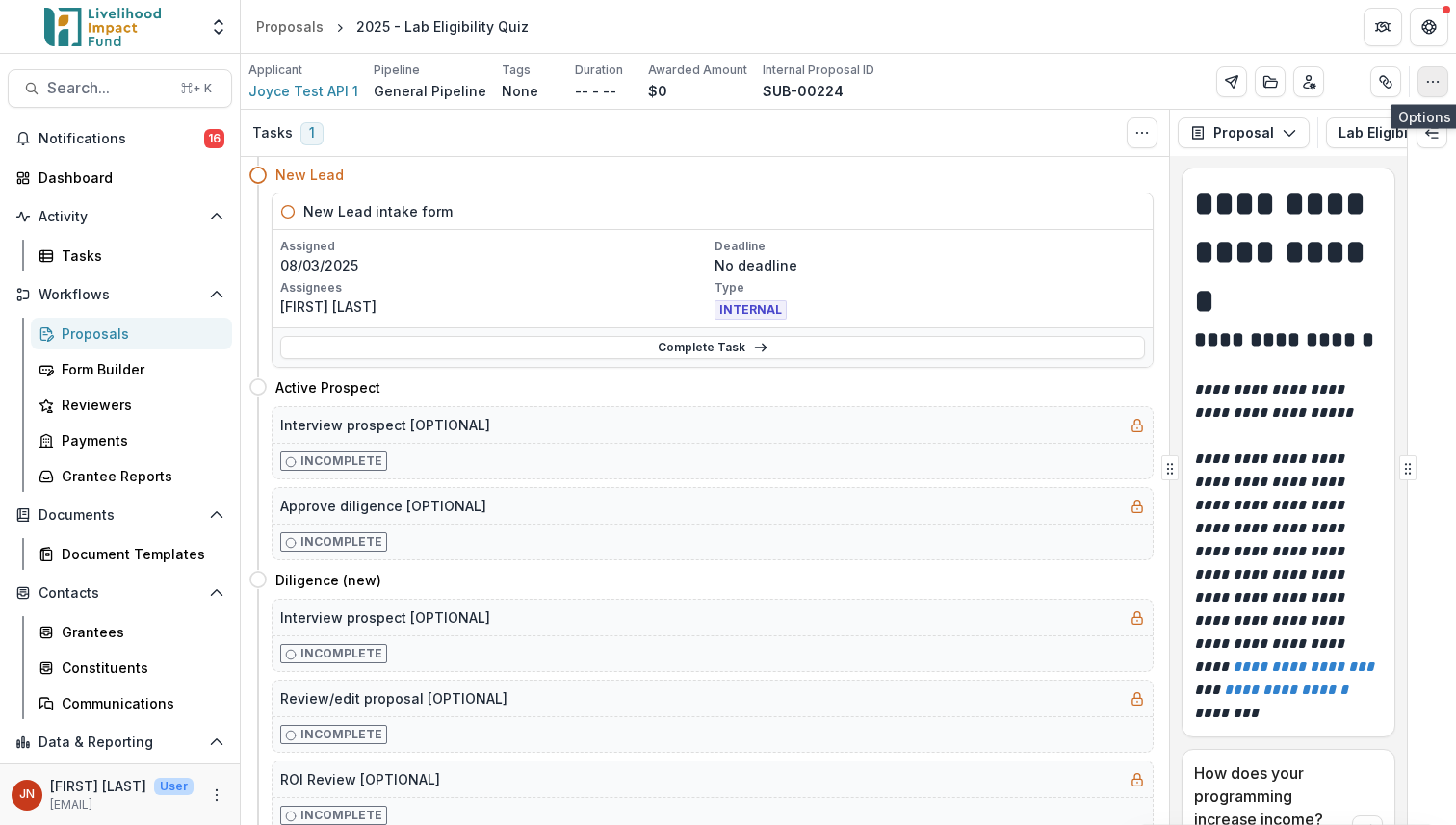 click 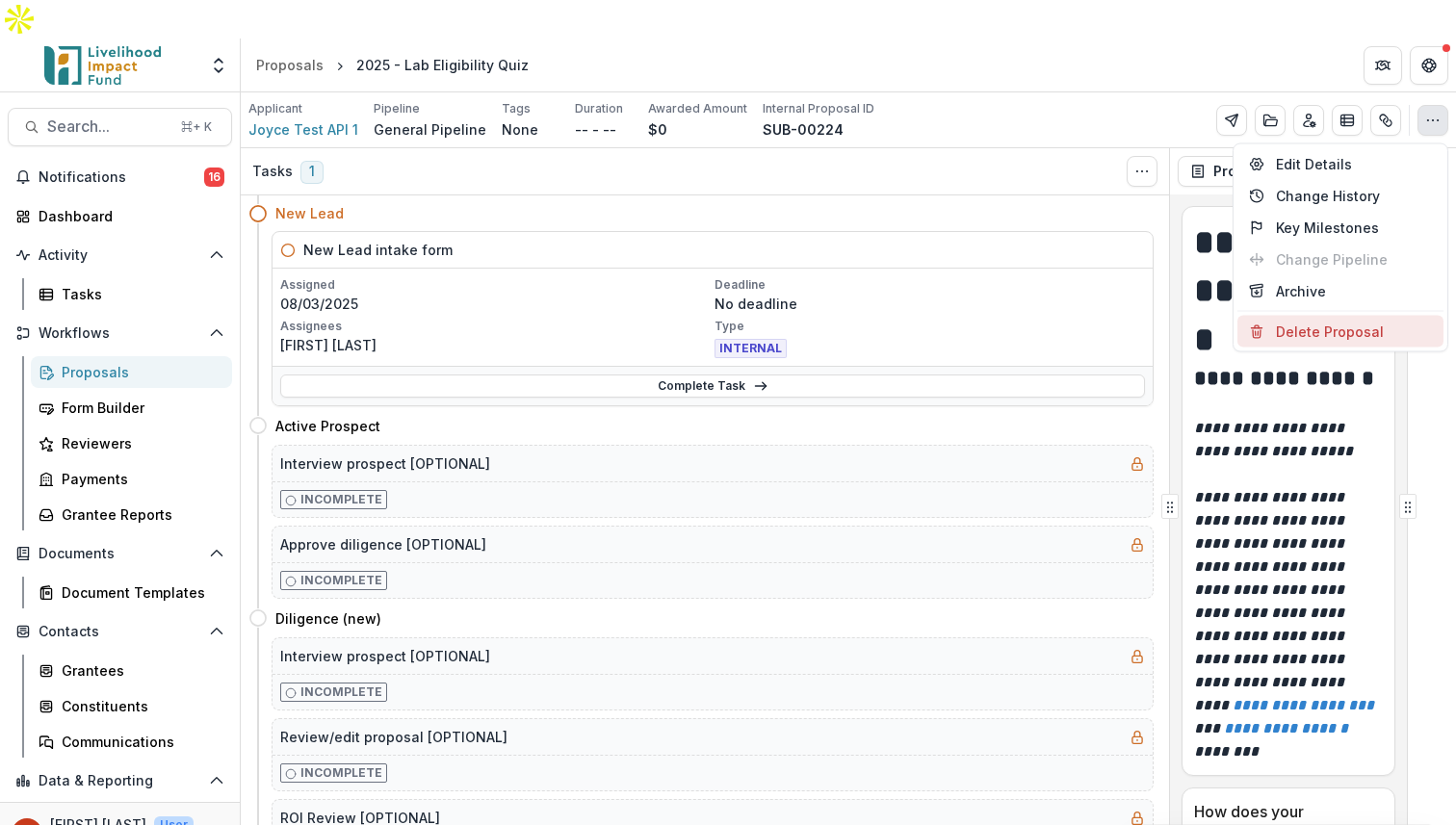 click on "Delete Proposal" at bounding box center [1340, 331] 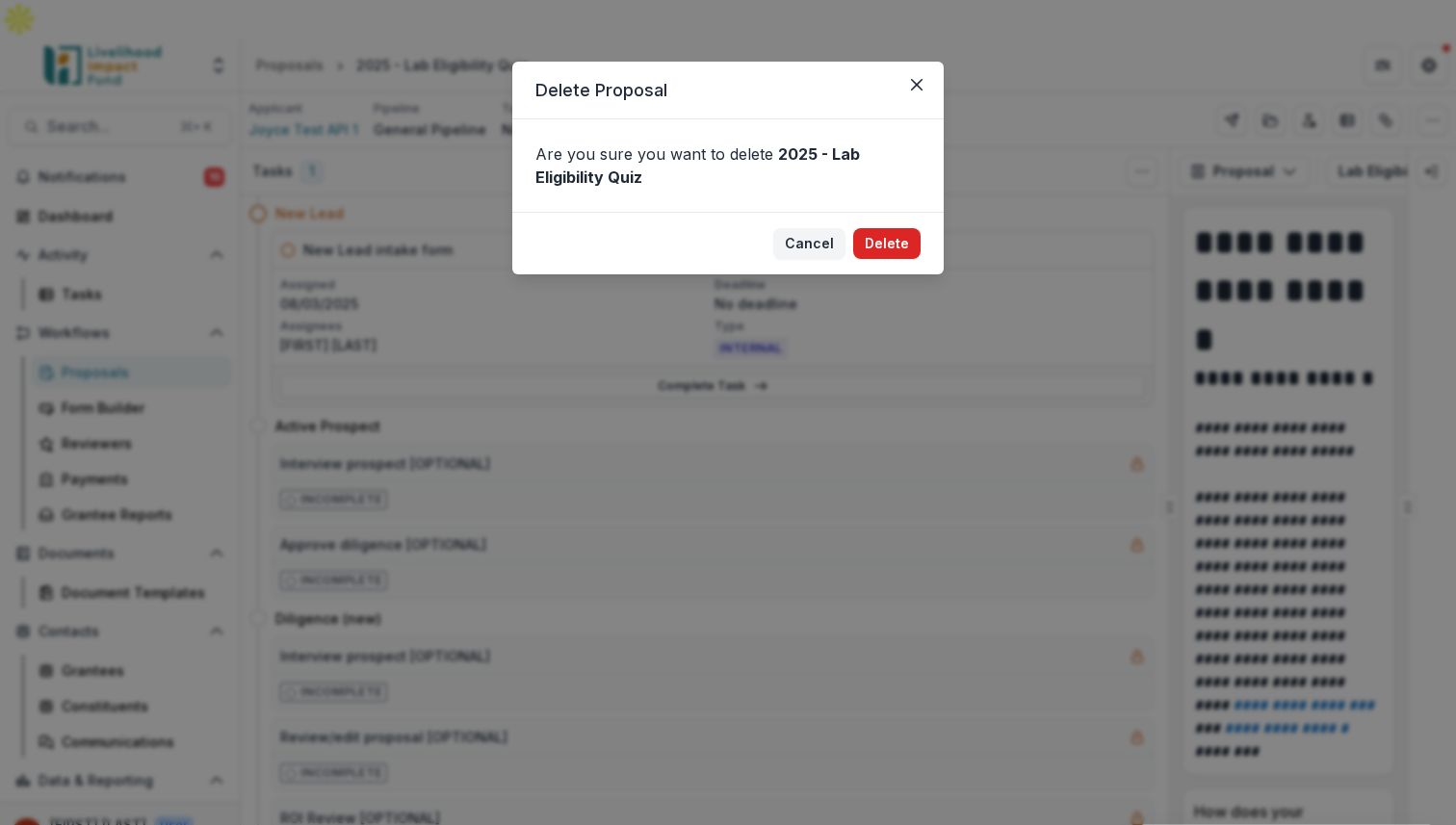 click on "Delete" at bounding box center (887, 244) 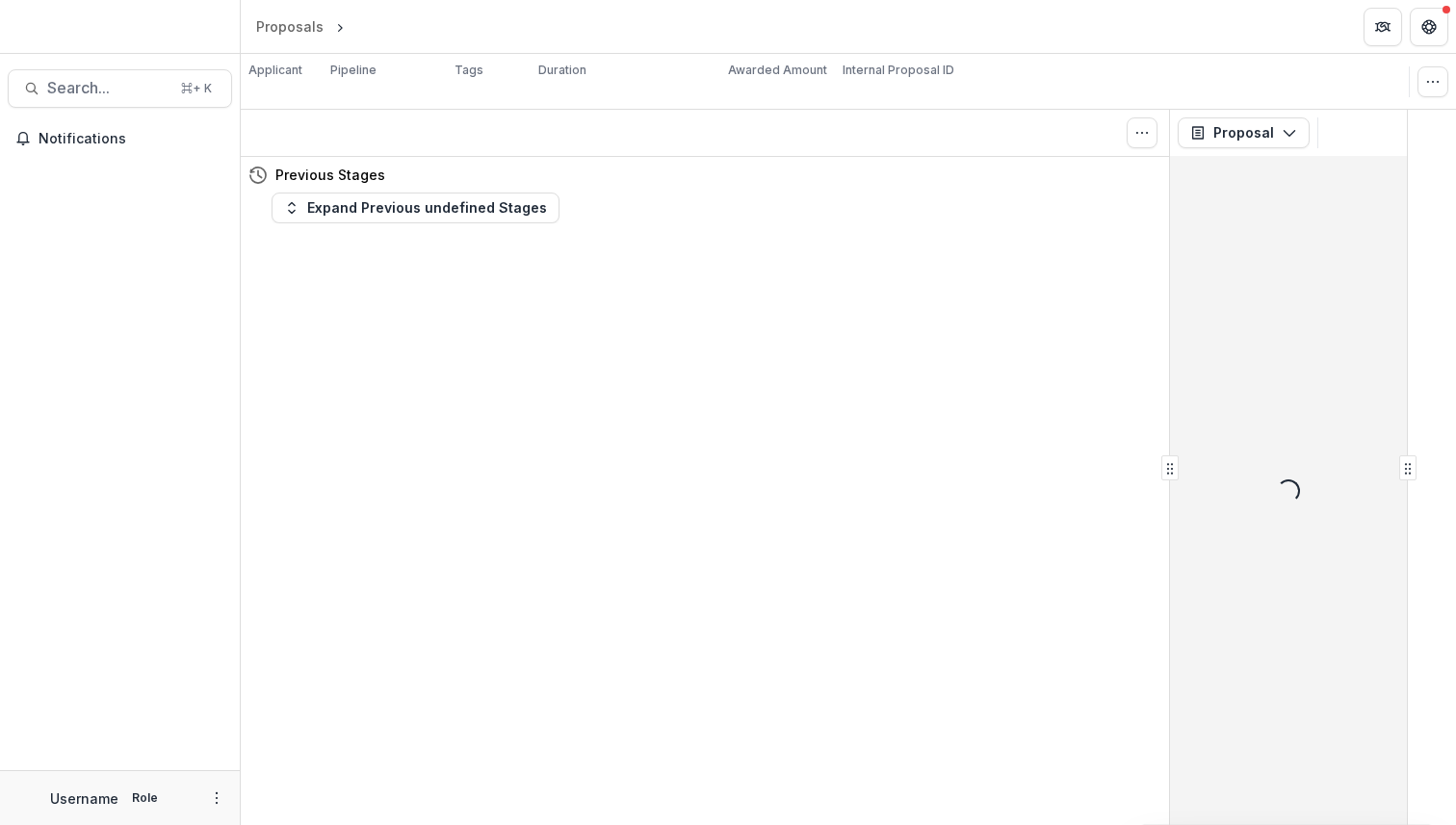 scroll, scrollTop: 0, scrollLeft: 0, axis: both 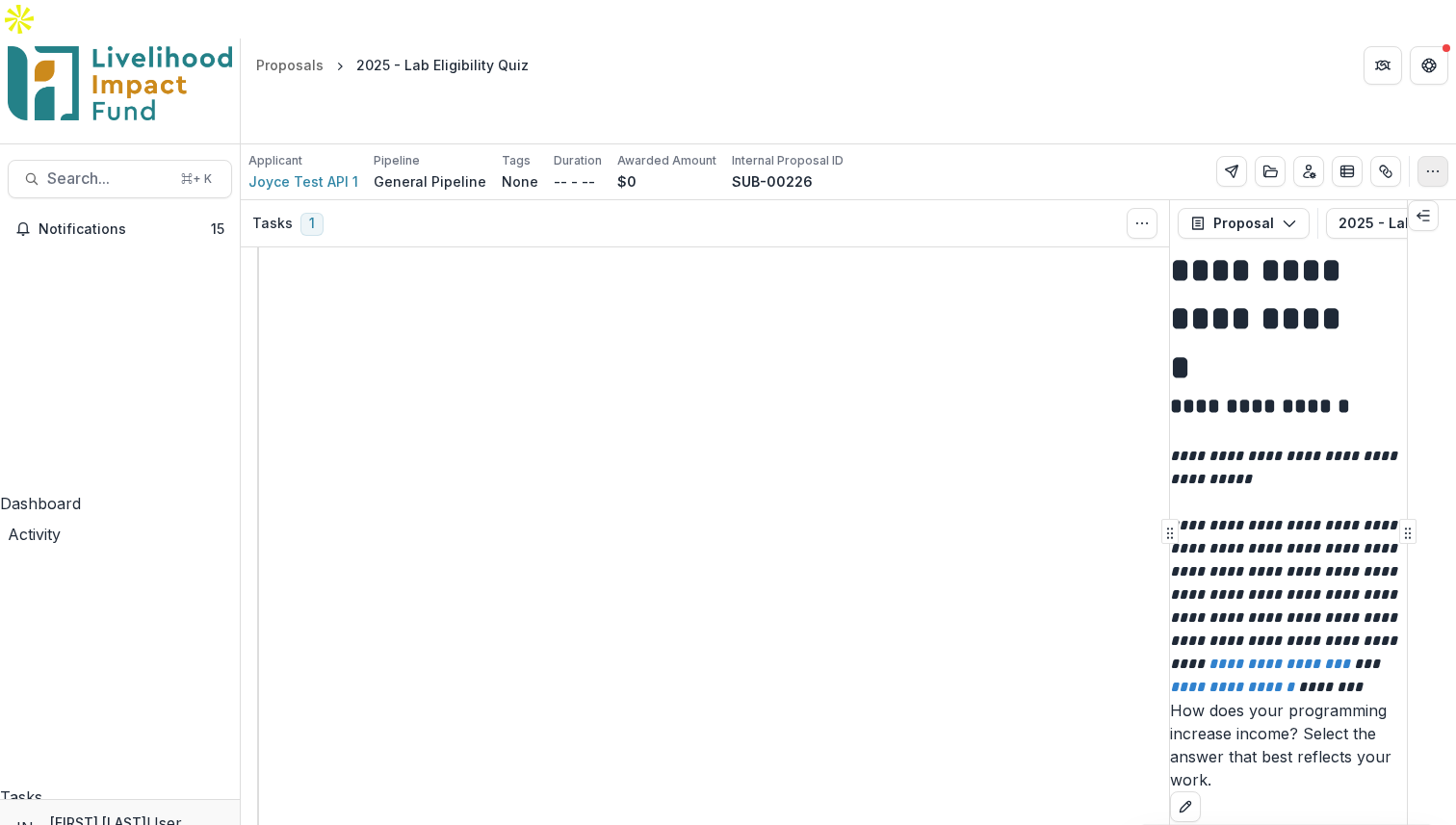 click 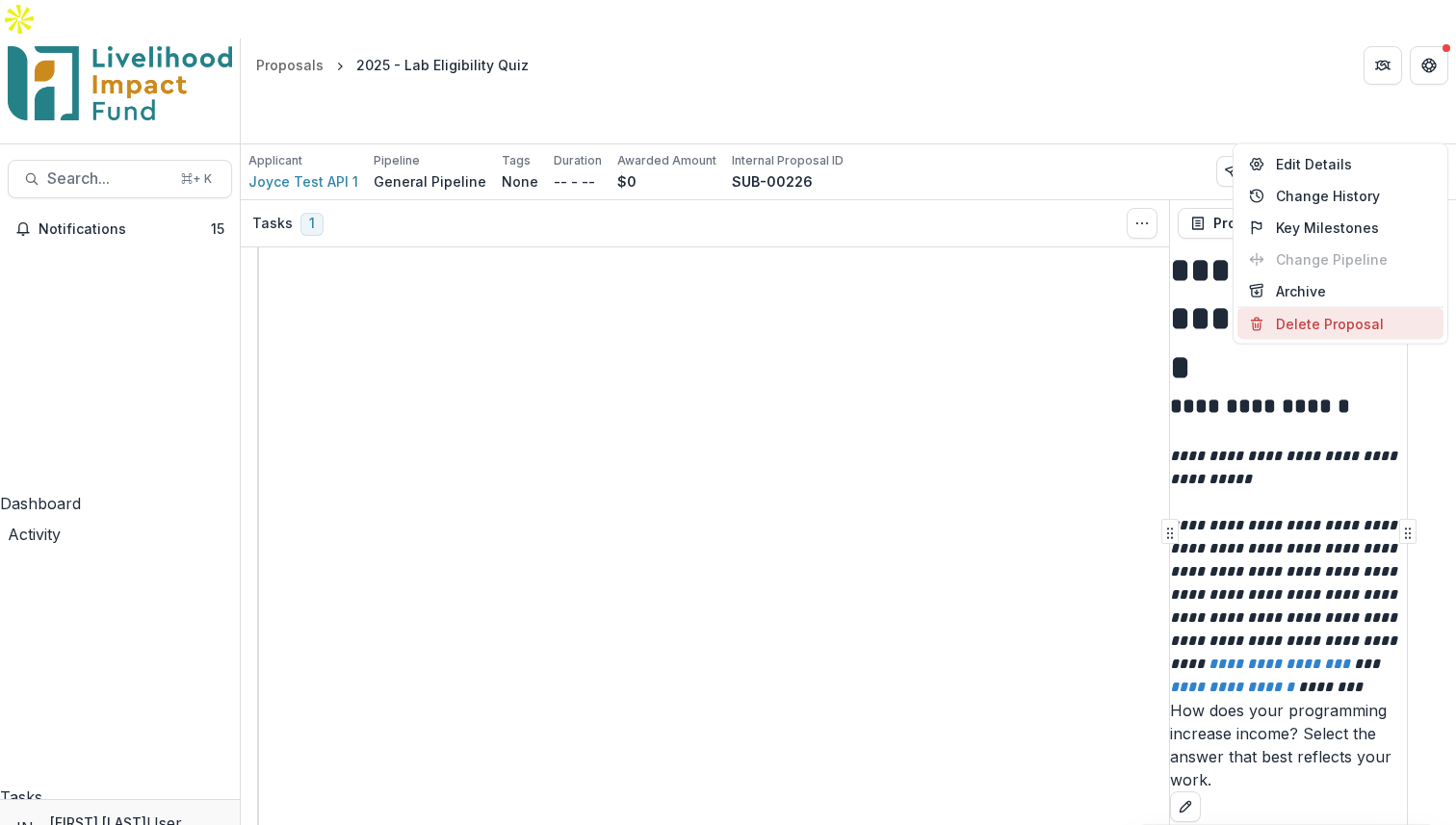 click on "Delete Proposal" at bounding box center (1340, 323) 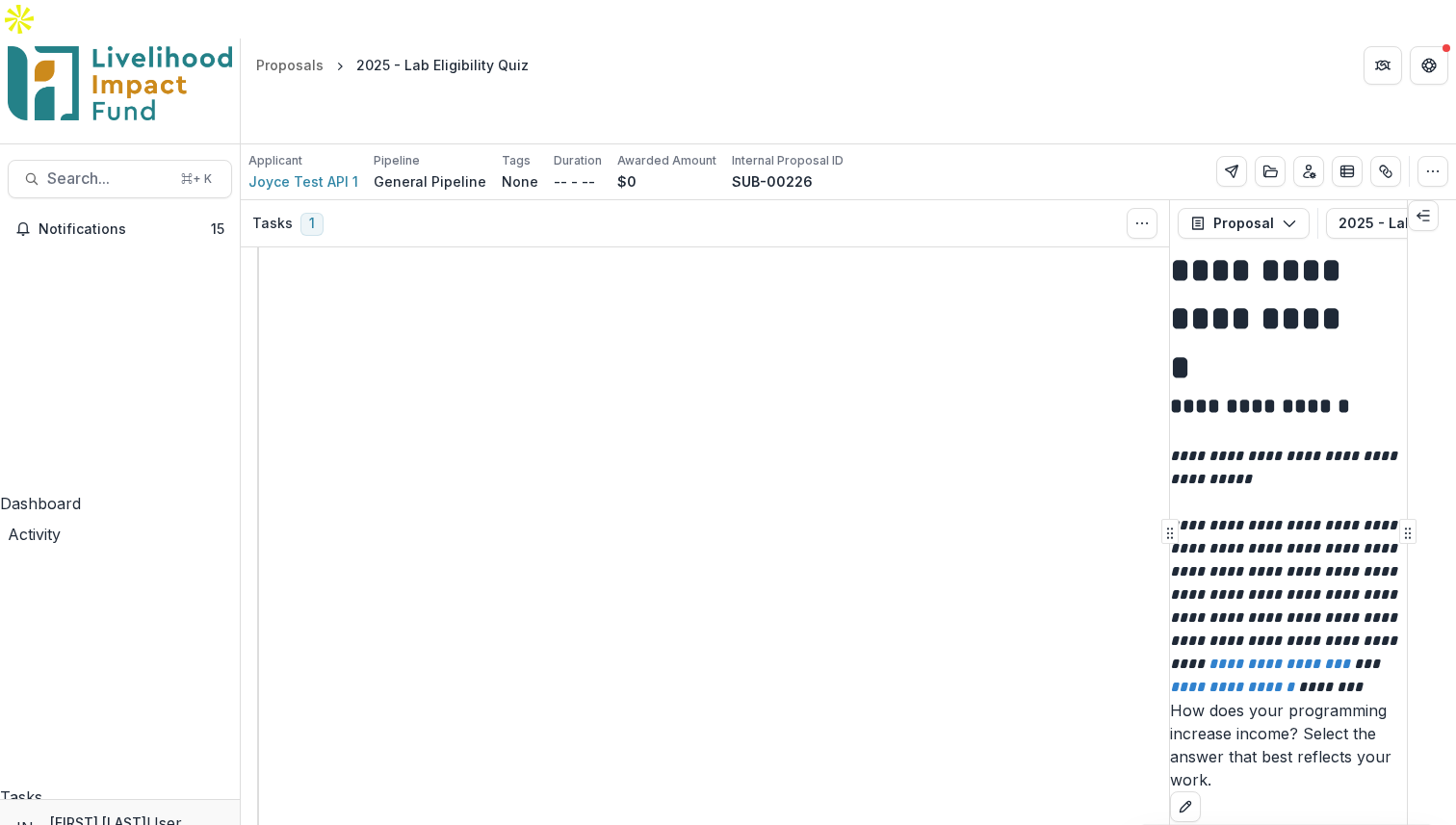 click on "Delete" at bounding box center [81, 944] 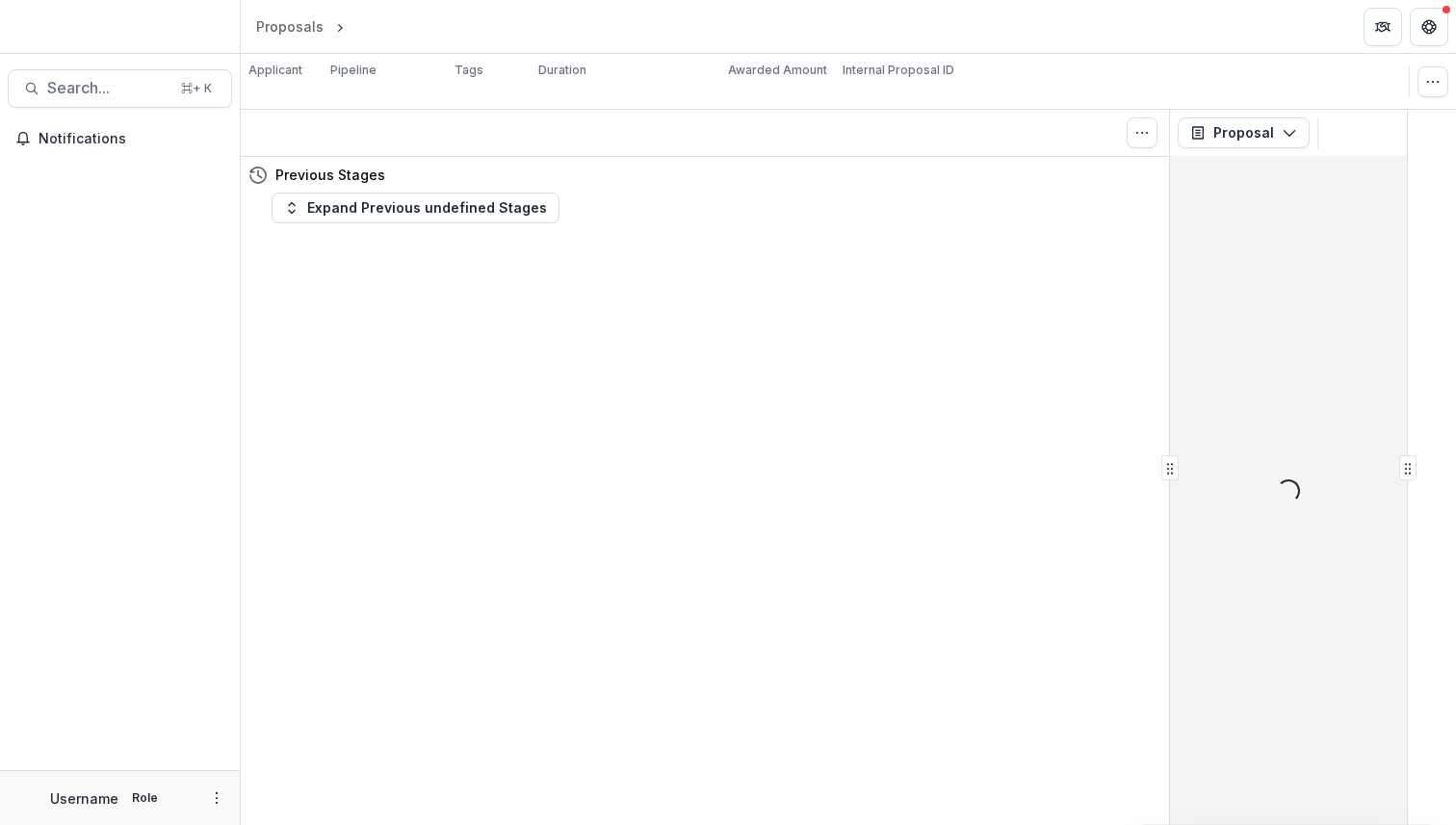 scroll, scrollTop: 0, scrollLeft: 0, axis: both 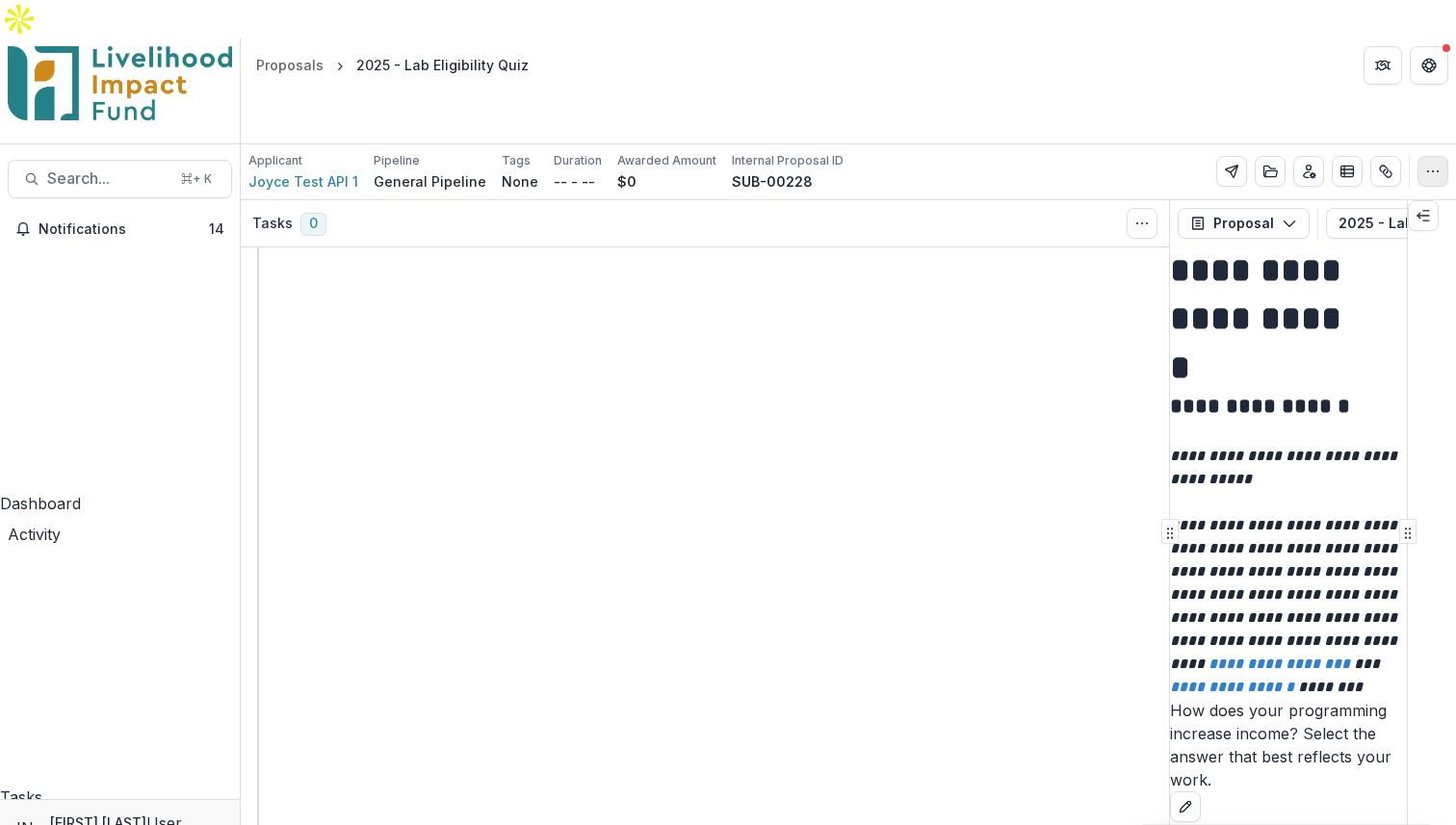 click 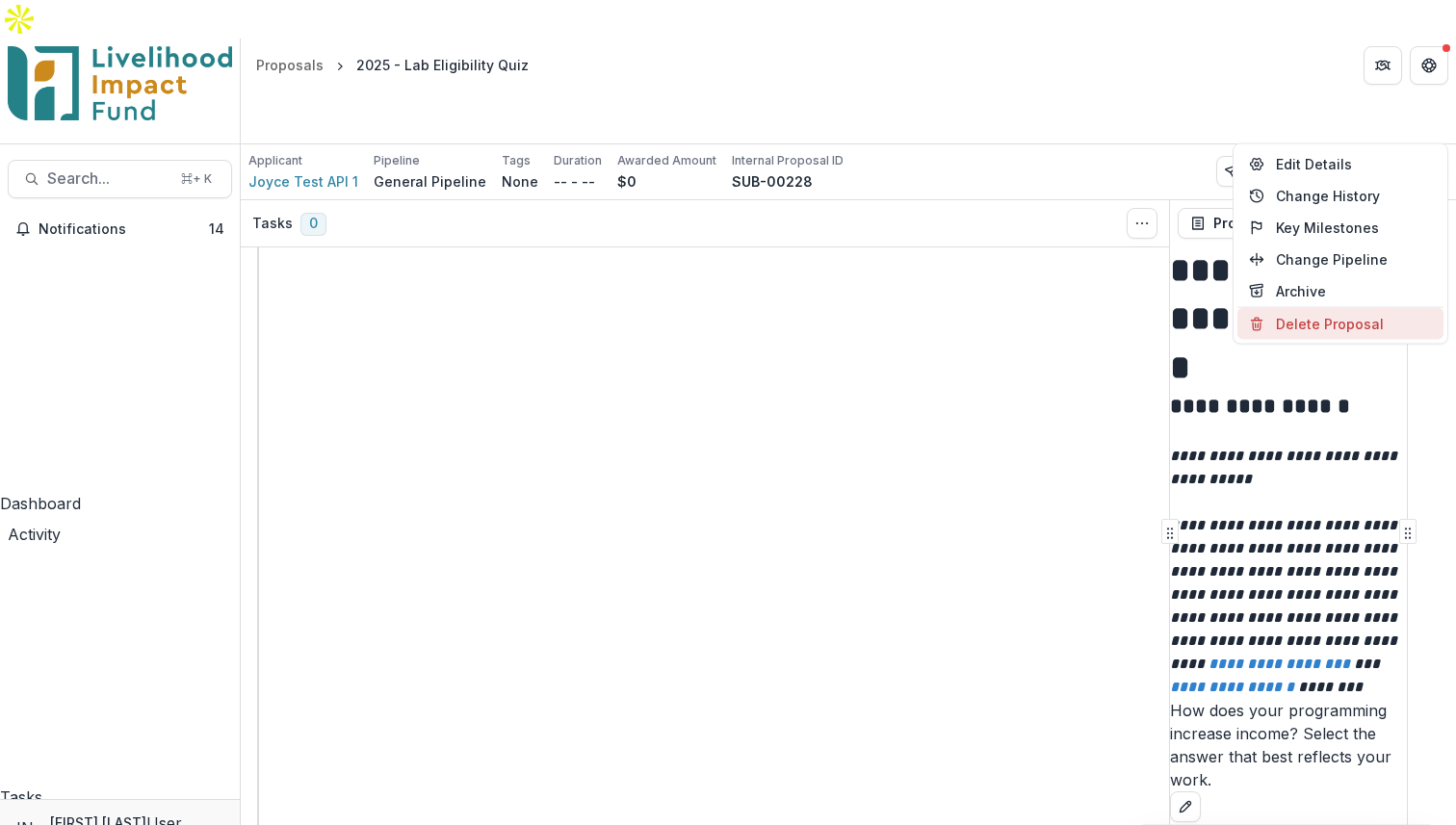 click on "Delete Proposal" at bounding box center [1340, 323] 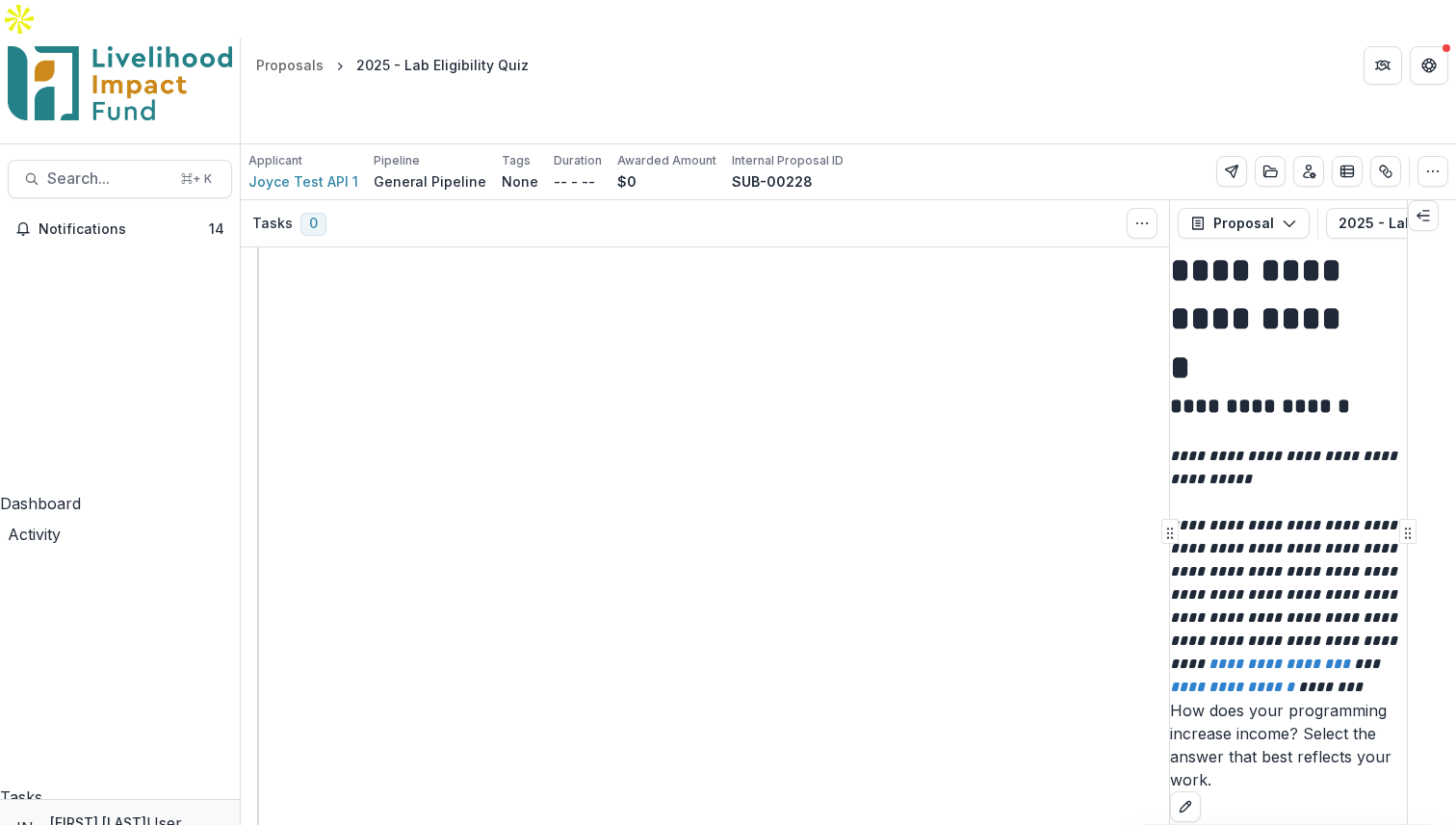 click on "Delete" at bounding box center [81, 944] 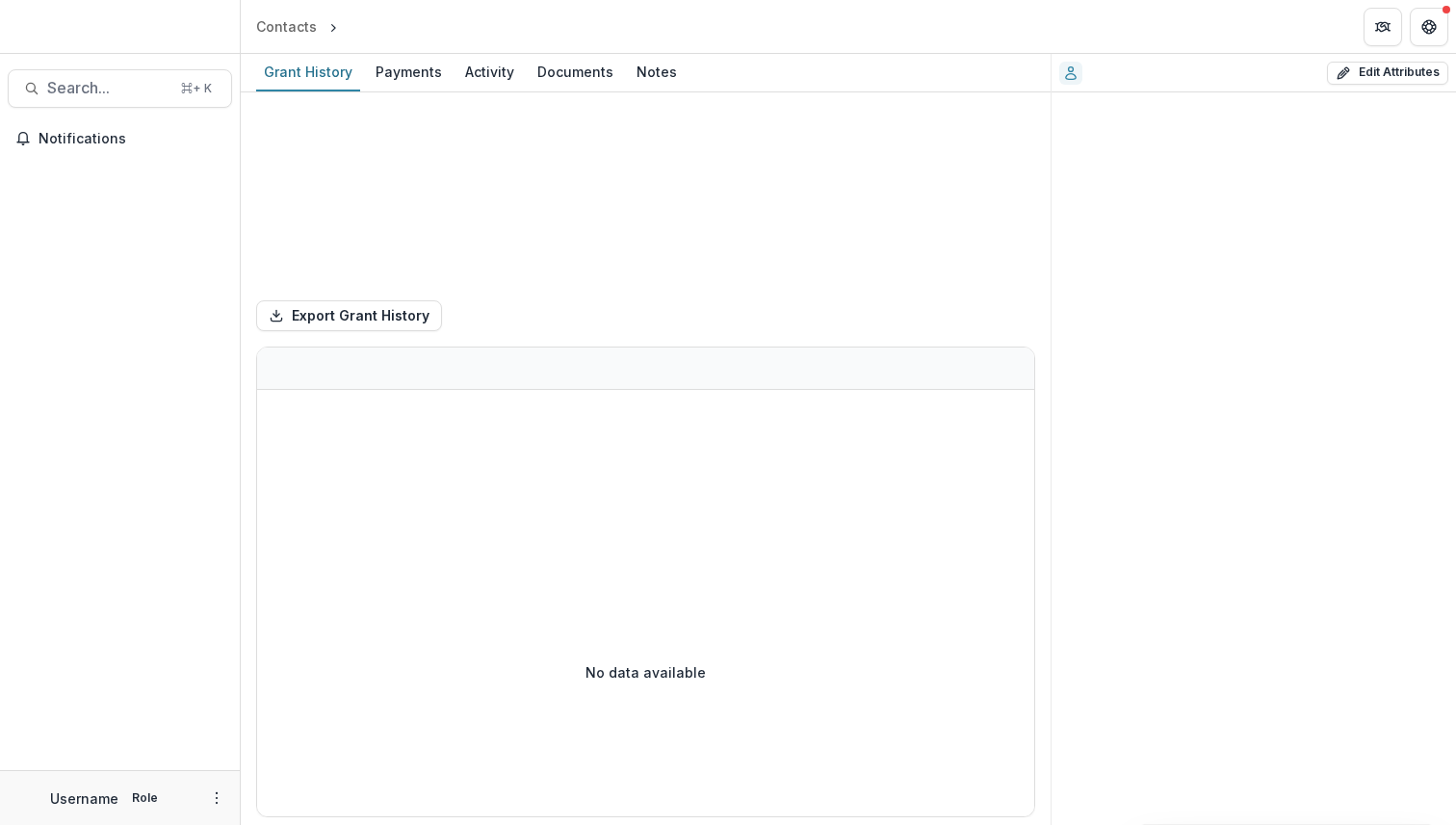 scroll, scrollTop: 0, scrollLeft: 0, axis: both 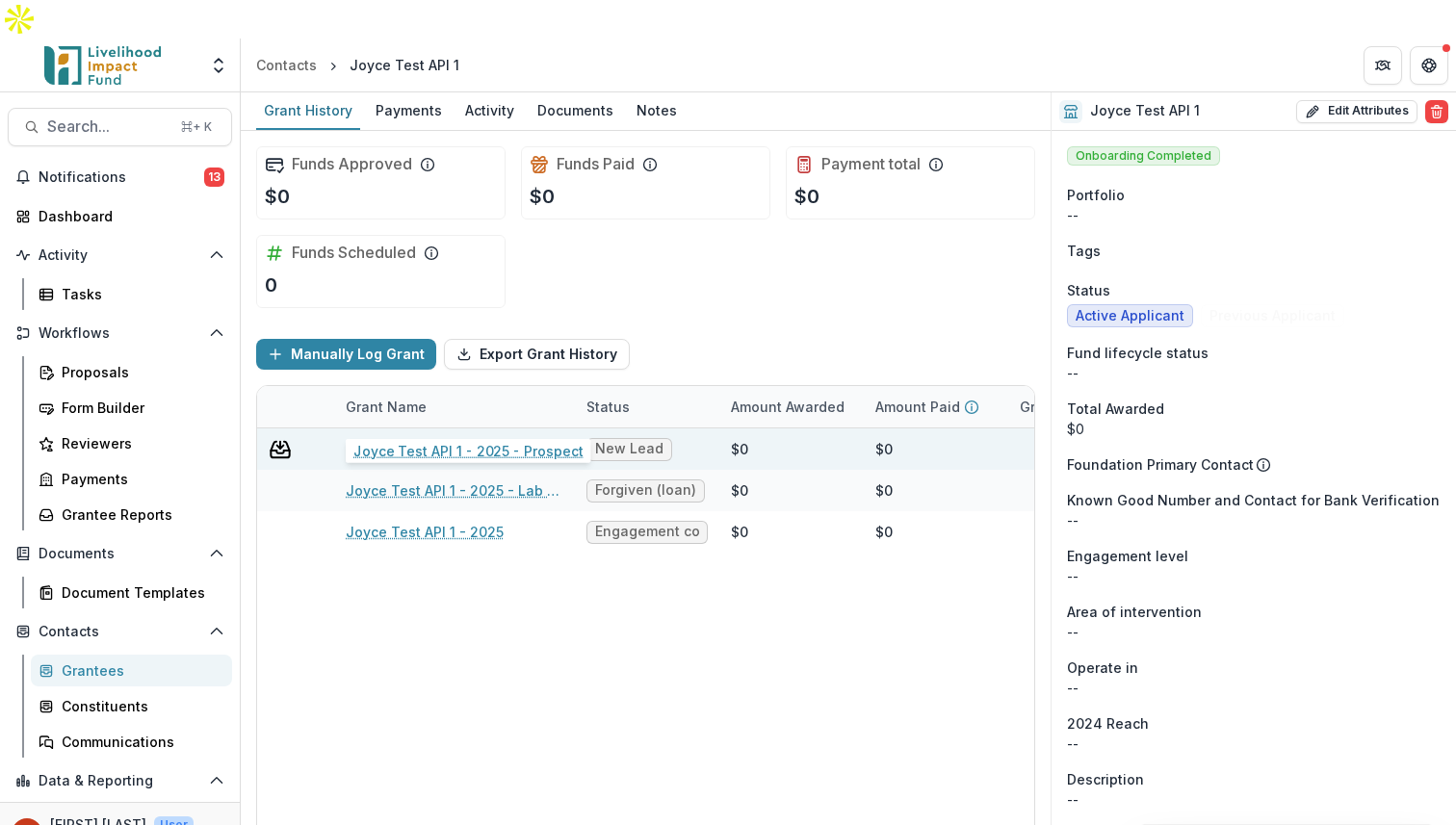 click on "Joyce Test API 1 - 2025 - Prospect" at bounding box center [455, 449] 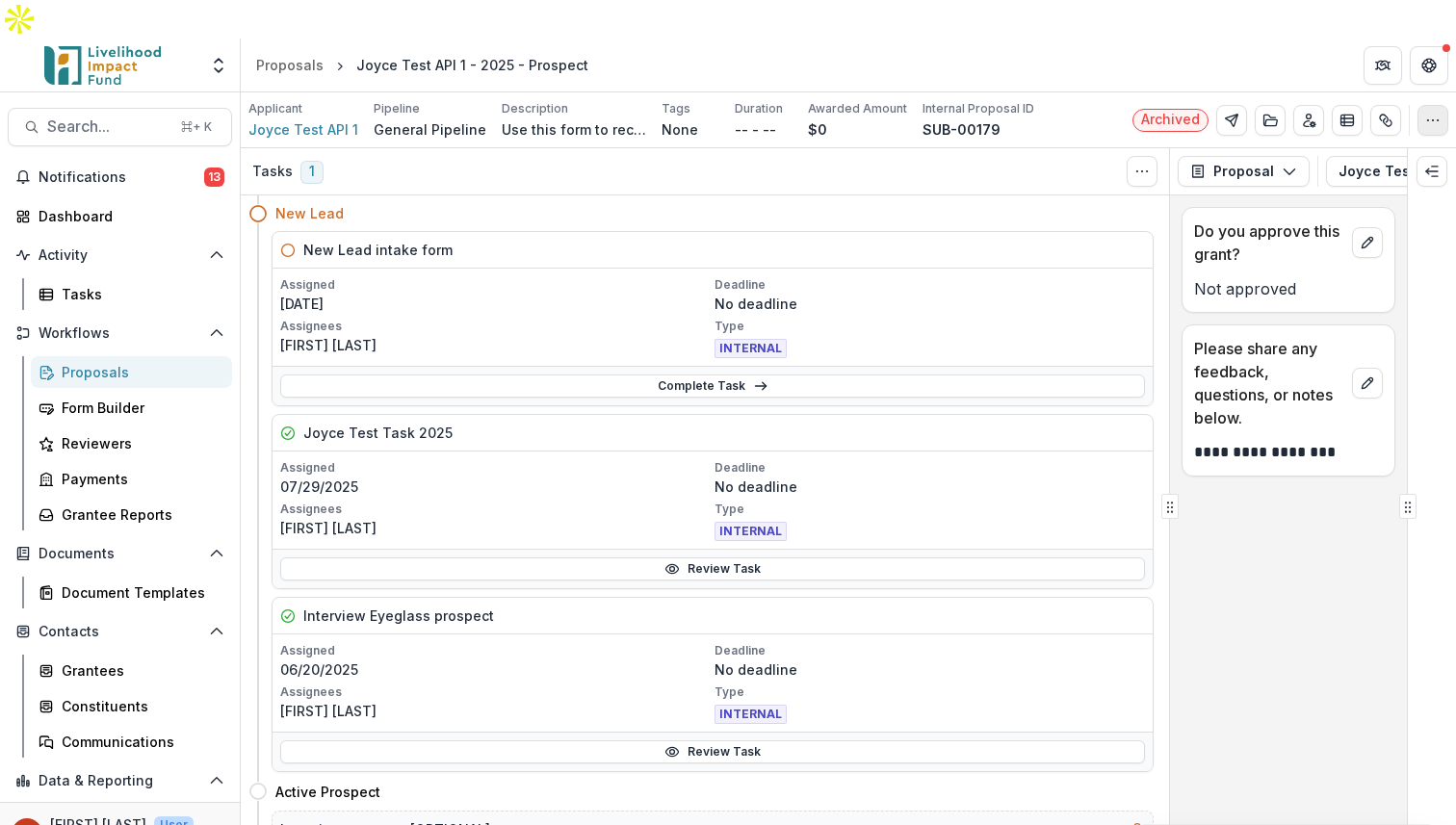 click 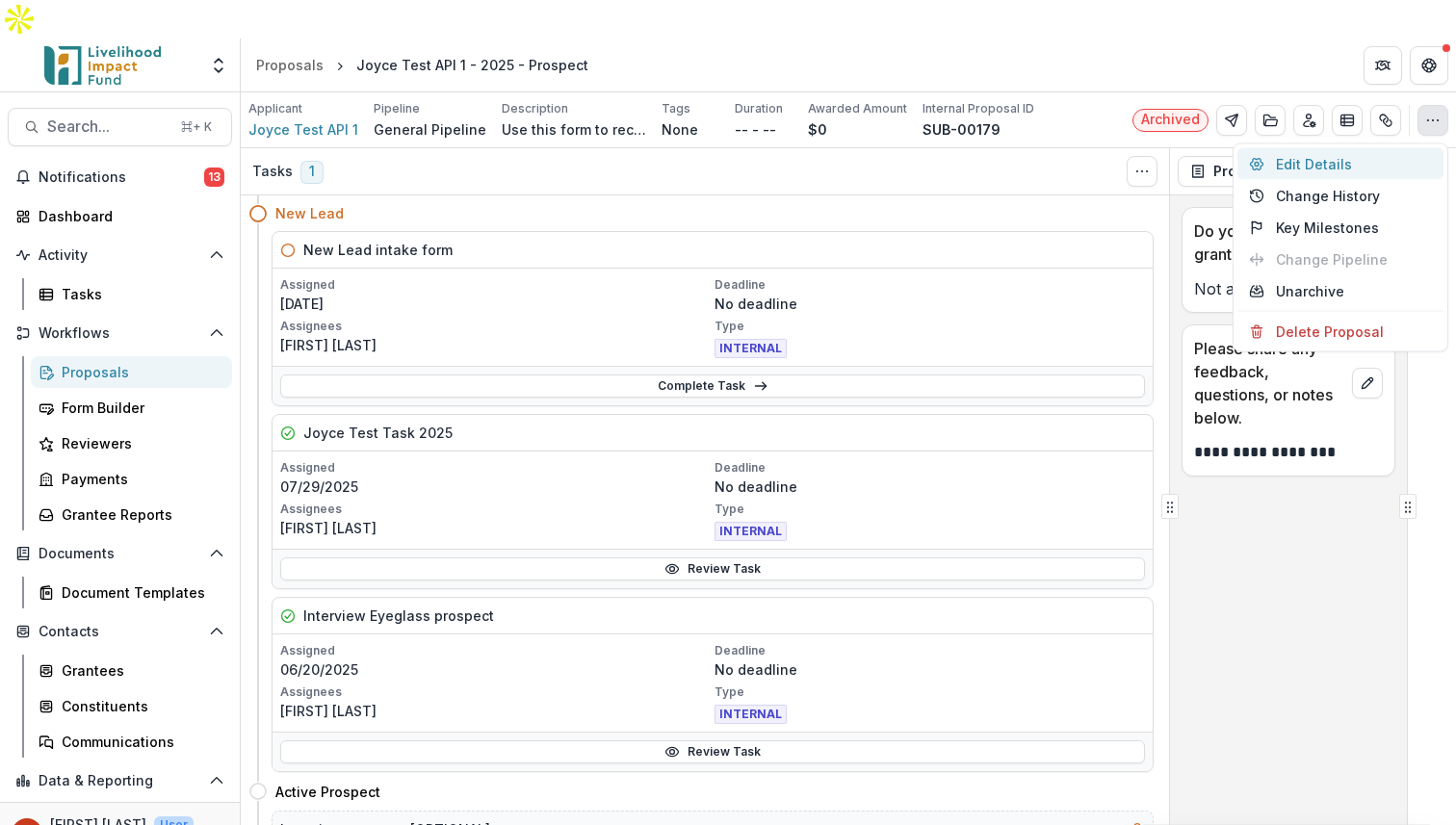 click on "Edit Details" at bounding box center [1340, 164] 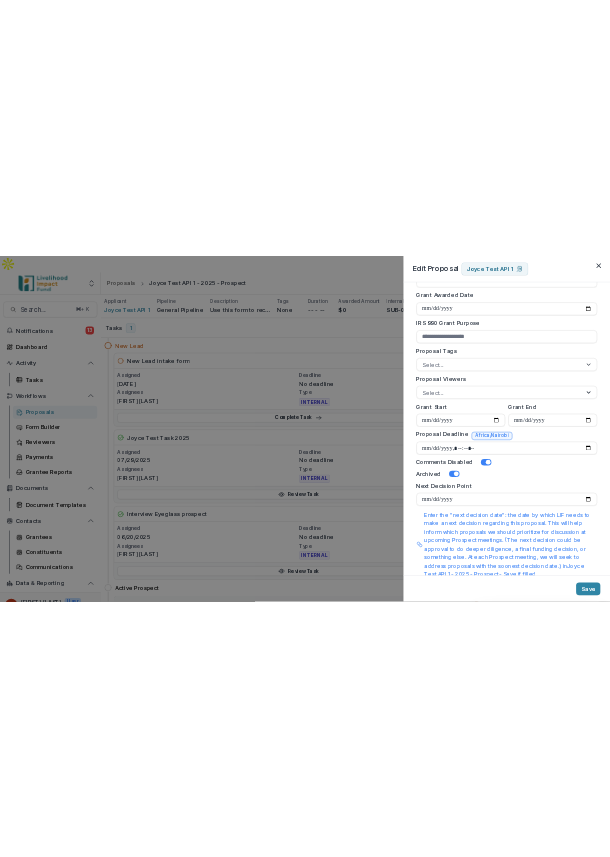 scroll, scrollTop: 831, scrollLeft: 0, axis: vertical 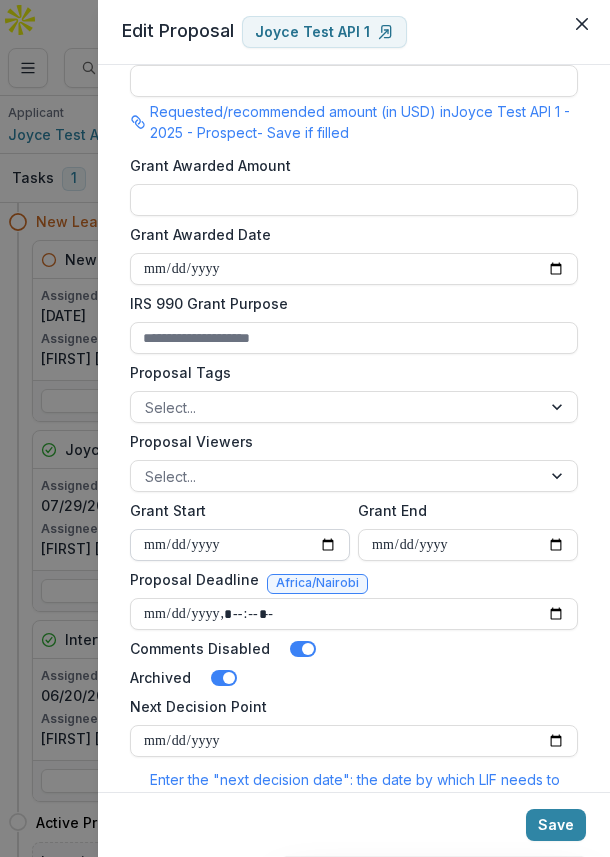 click on "Grant Start" at bounding box center (240, 545) 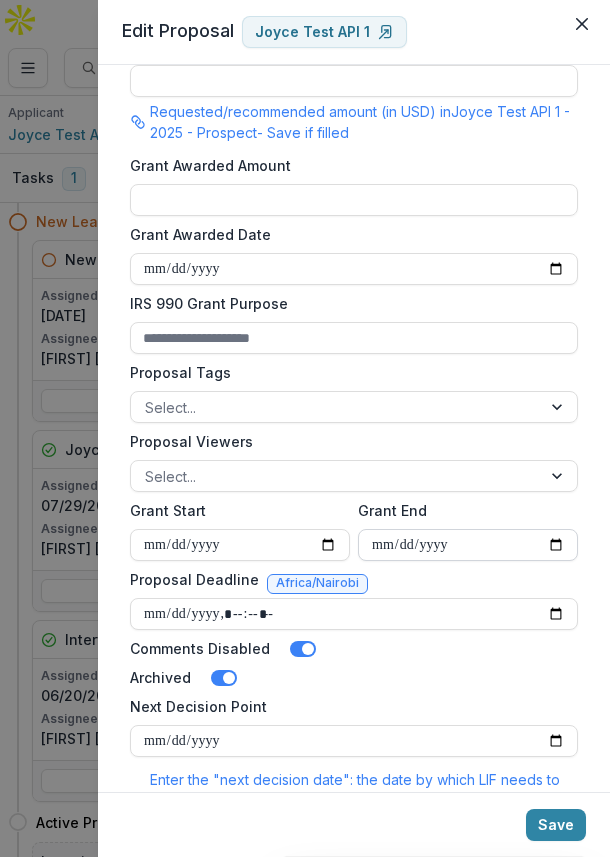click on "Grant End" at bounding box center (468, 545) 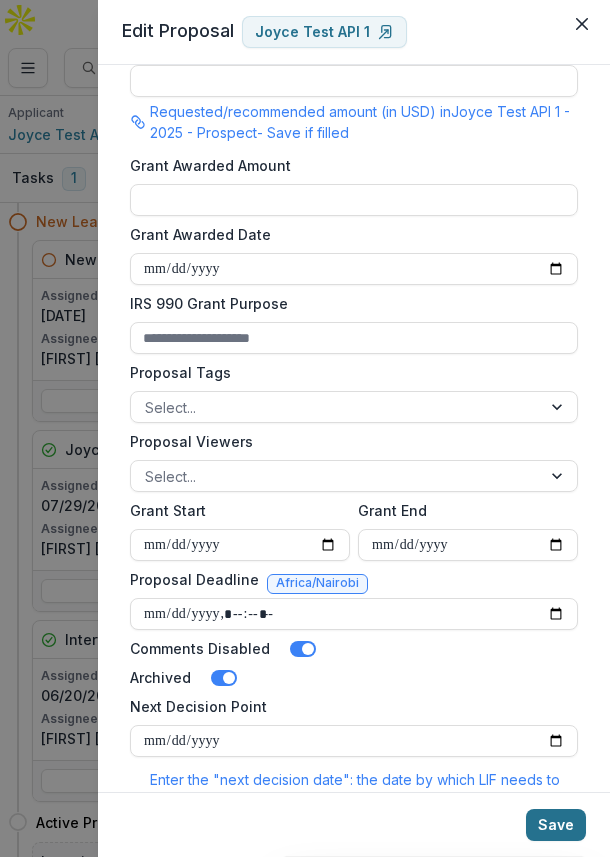 click on "Save" at bounding box center (556, 825) 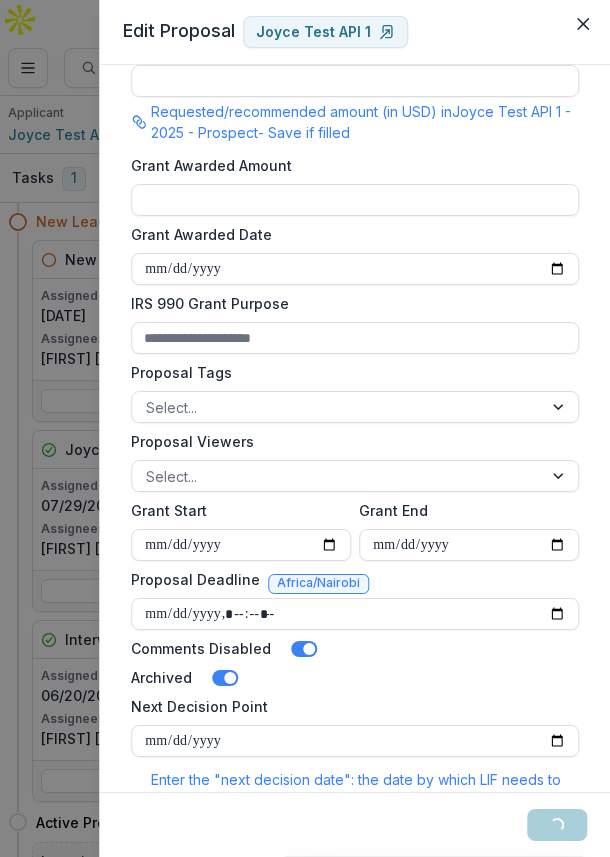 scroll, scrollTop: 0, scrollLeft: 527, axis: horizontal 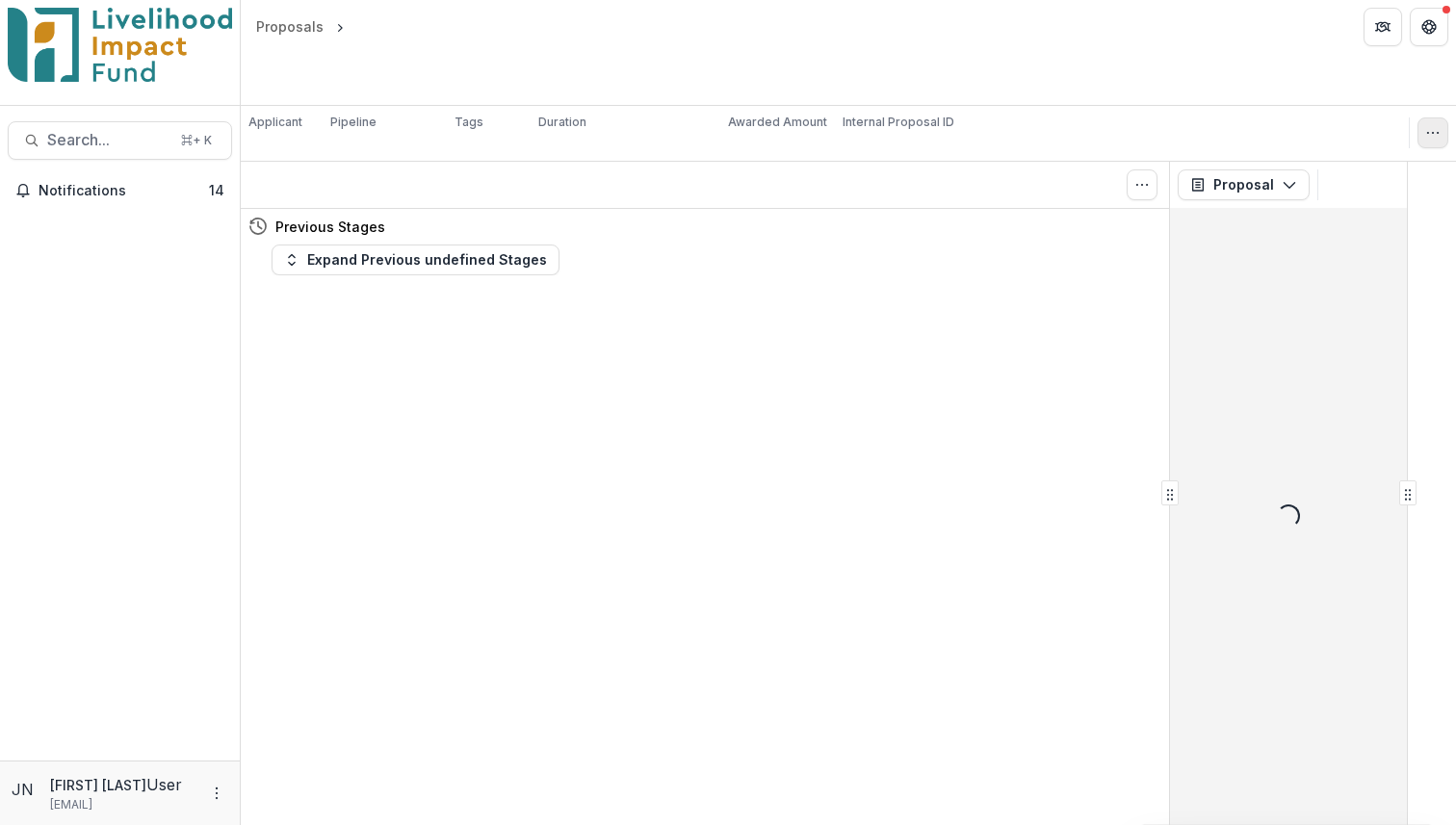 click at bounding box center (1433, 133) 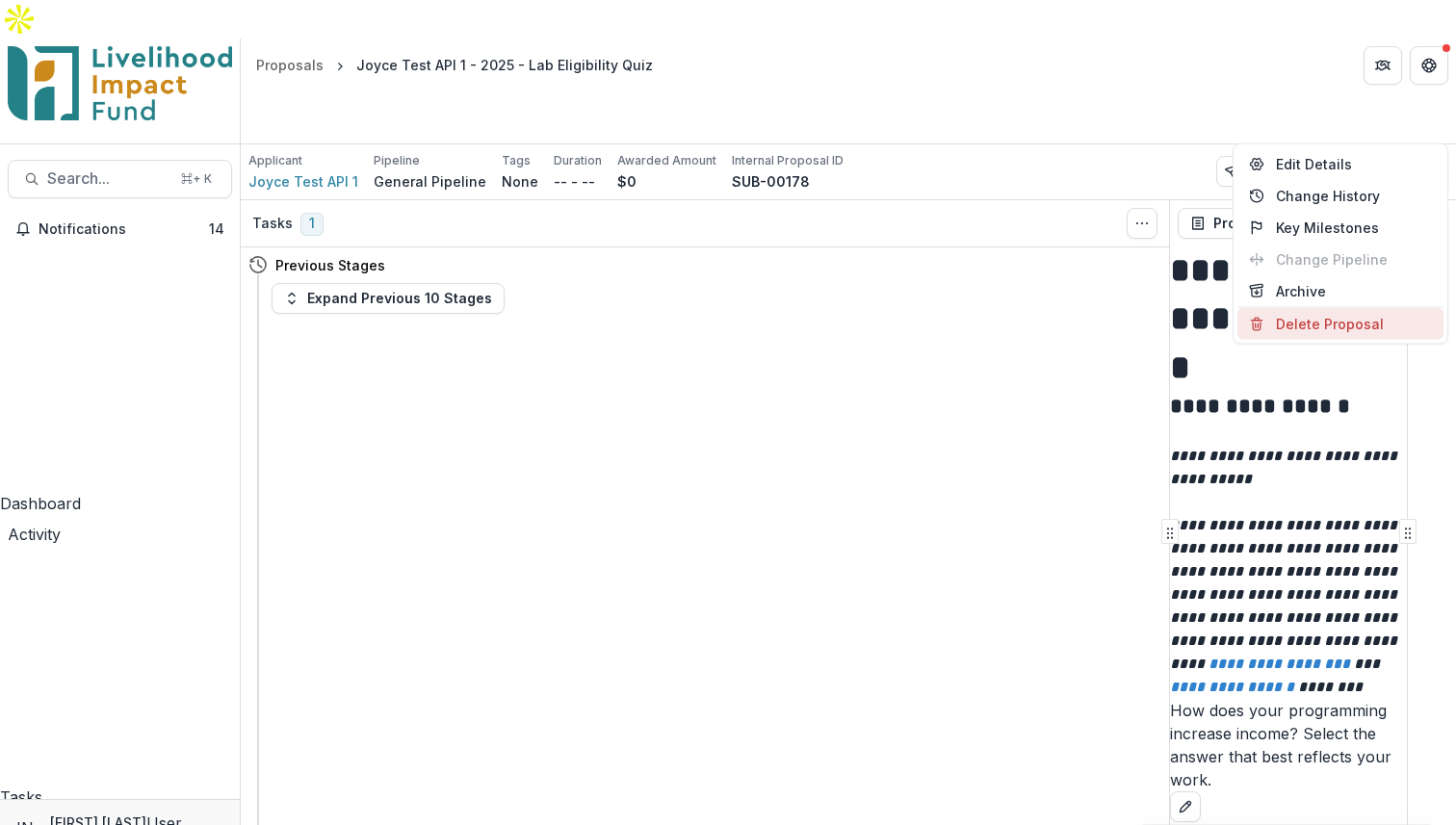 click on "Delete Proposal" at bounding box center (1340, 323) 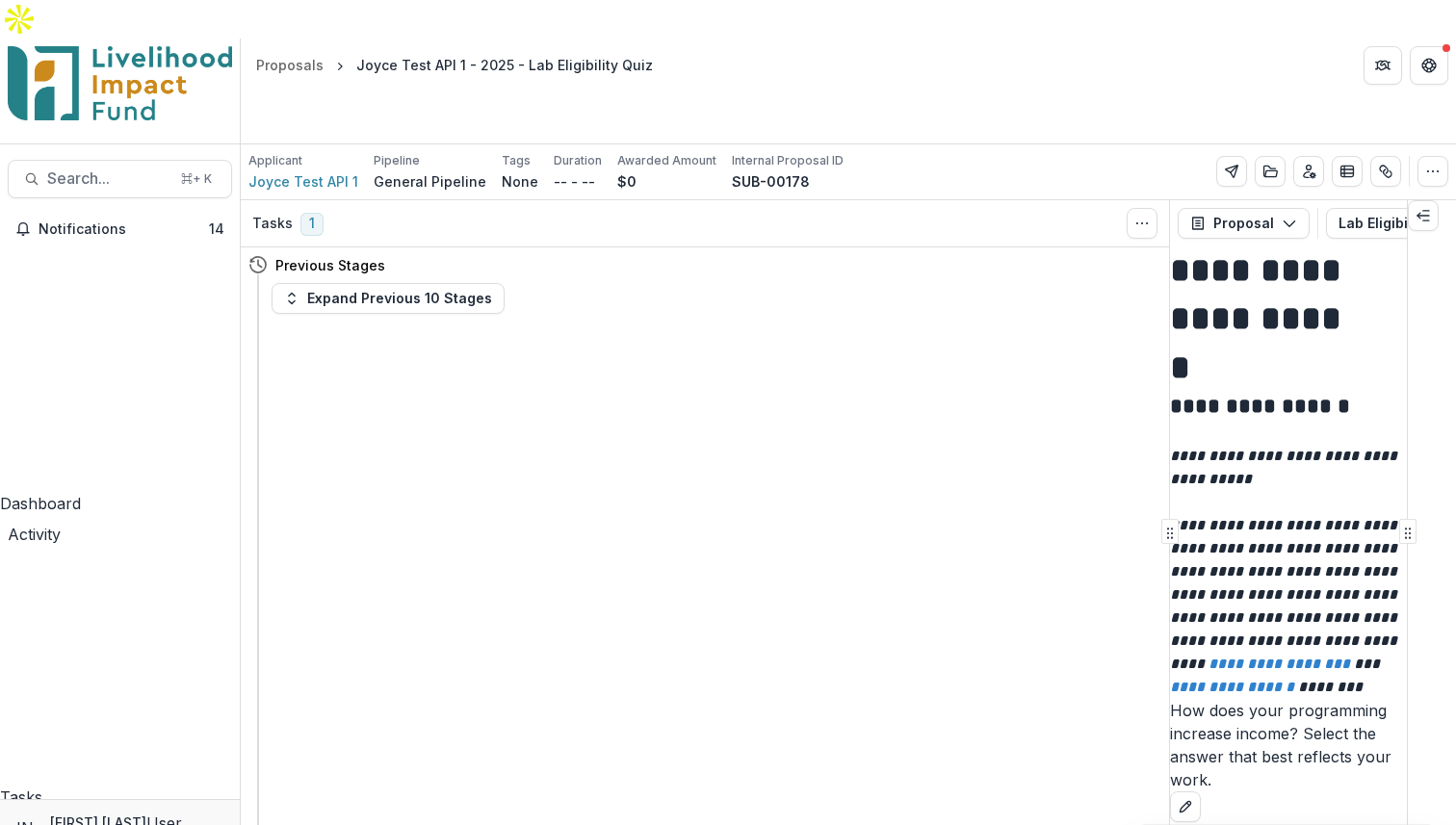 click on "Delete" at bounding box center [81, 944] 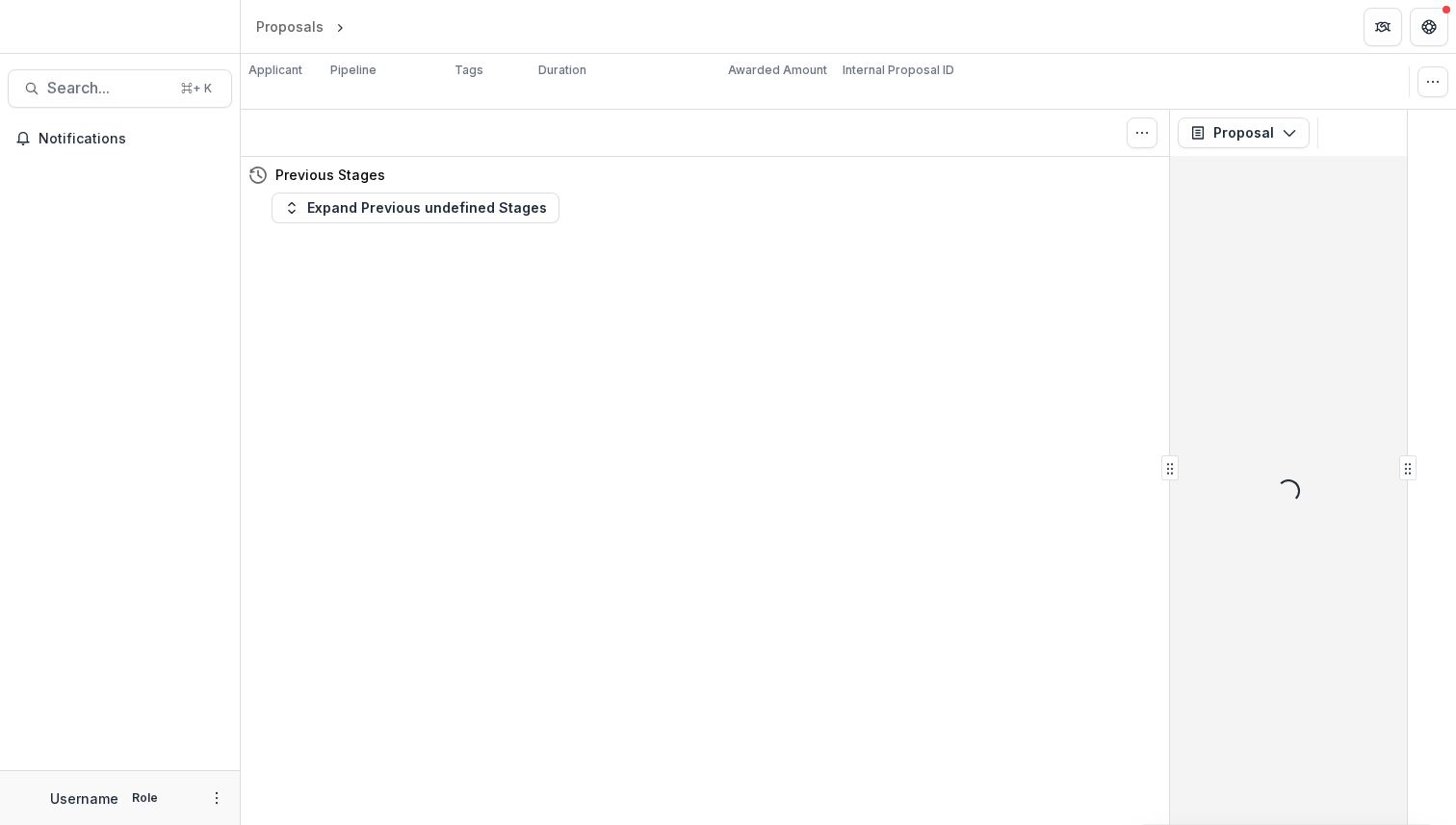 scroll, scrollTop: 0, scrollLeft: 0, axis: both 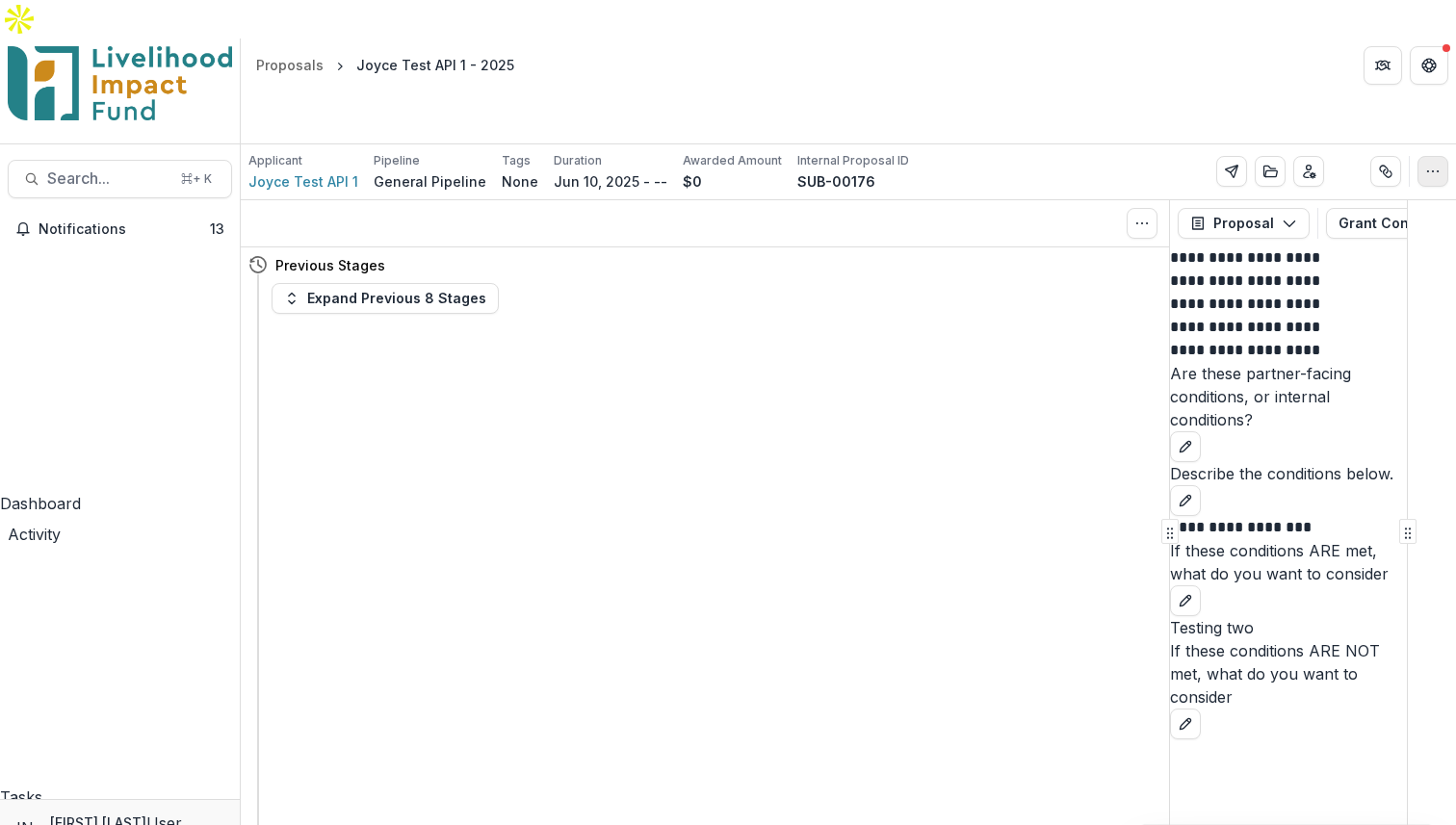 click 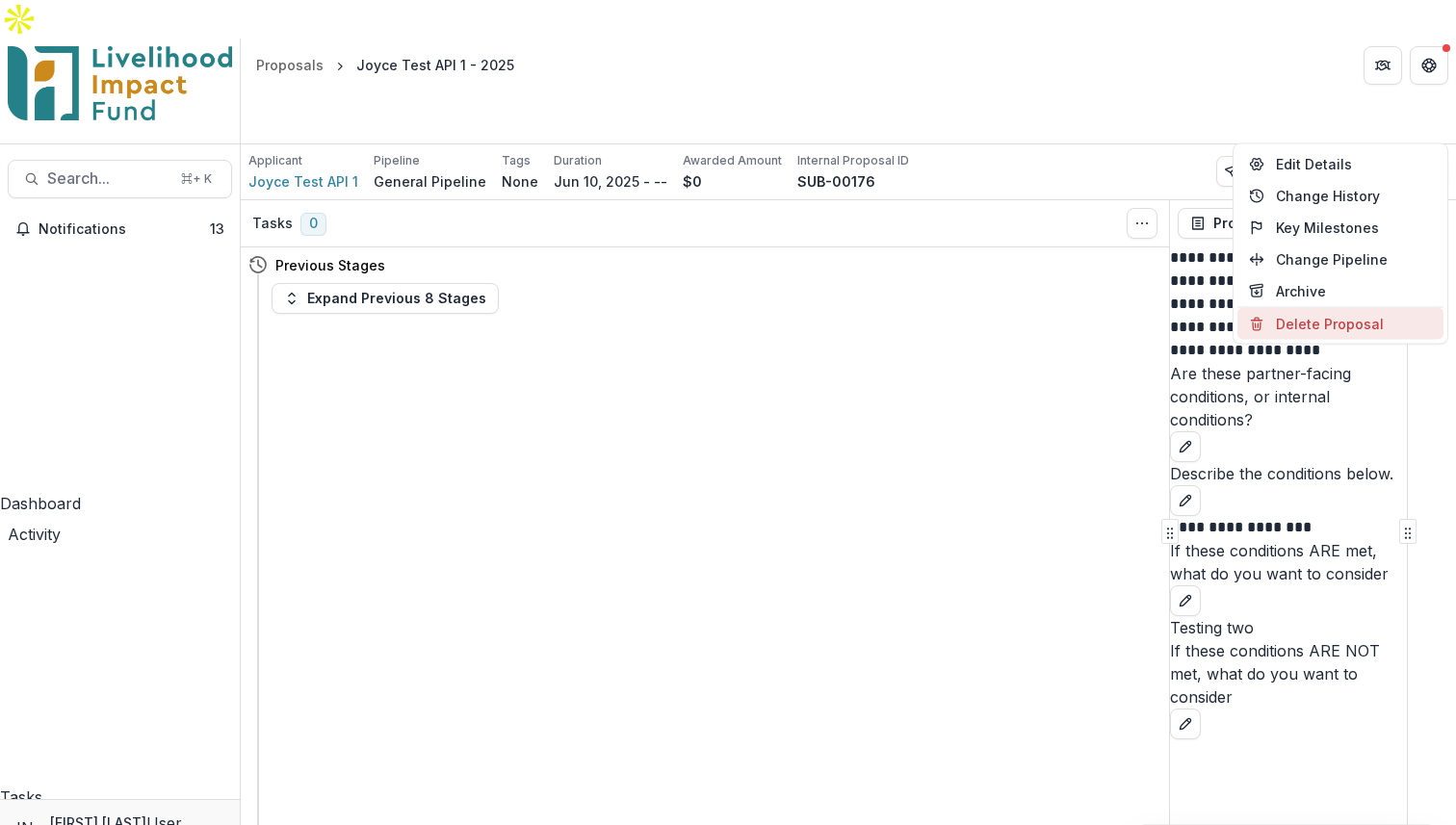 click on "Delete Proposal" at bounding box center (1340, 323) 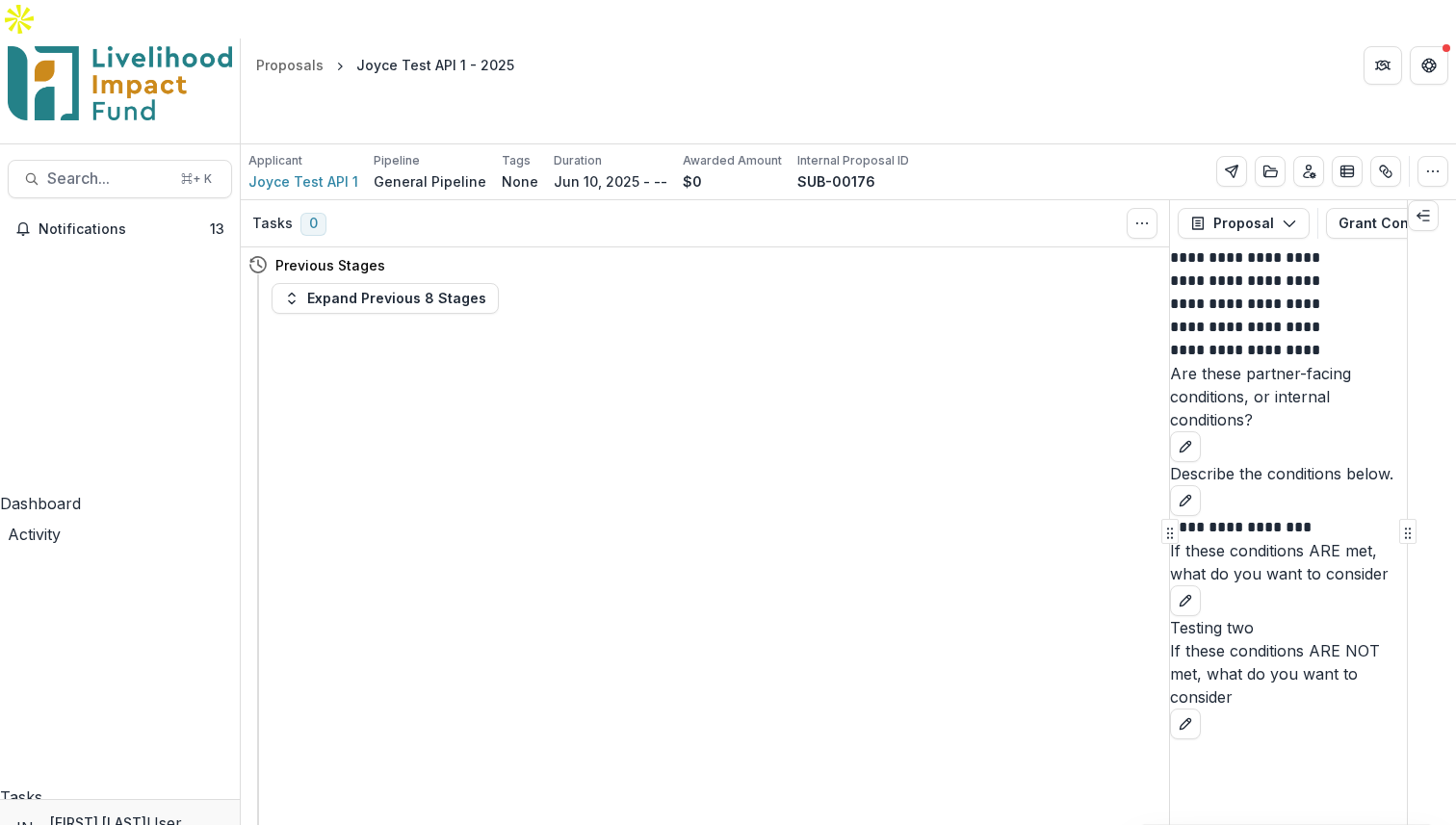click on "Delete" at bounding box center [81, 944] 